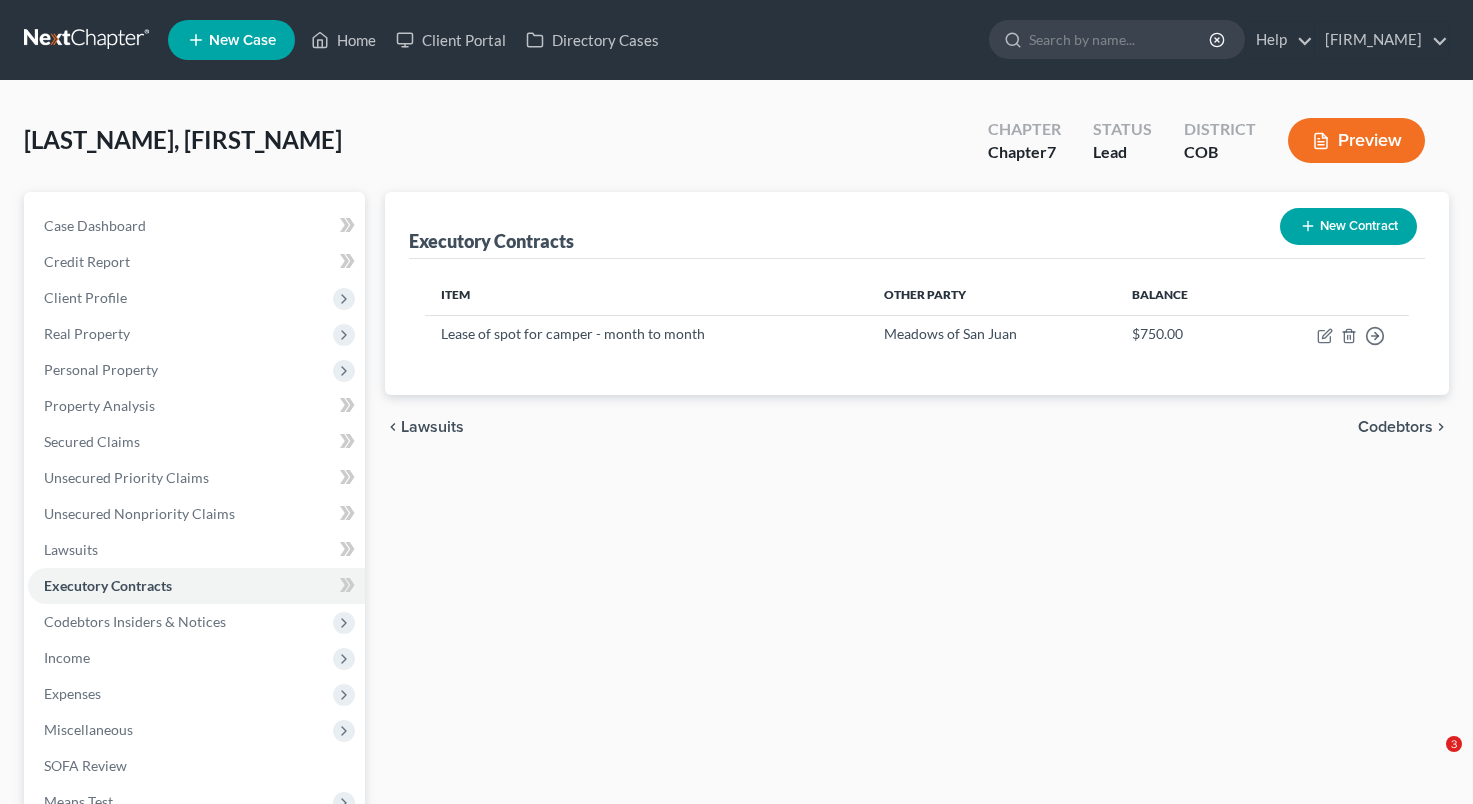 scroll, scrollTop: 10, scrollLeft: 0, axis: vertical 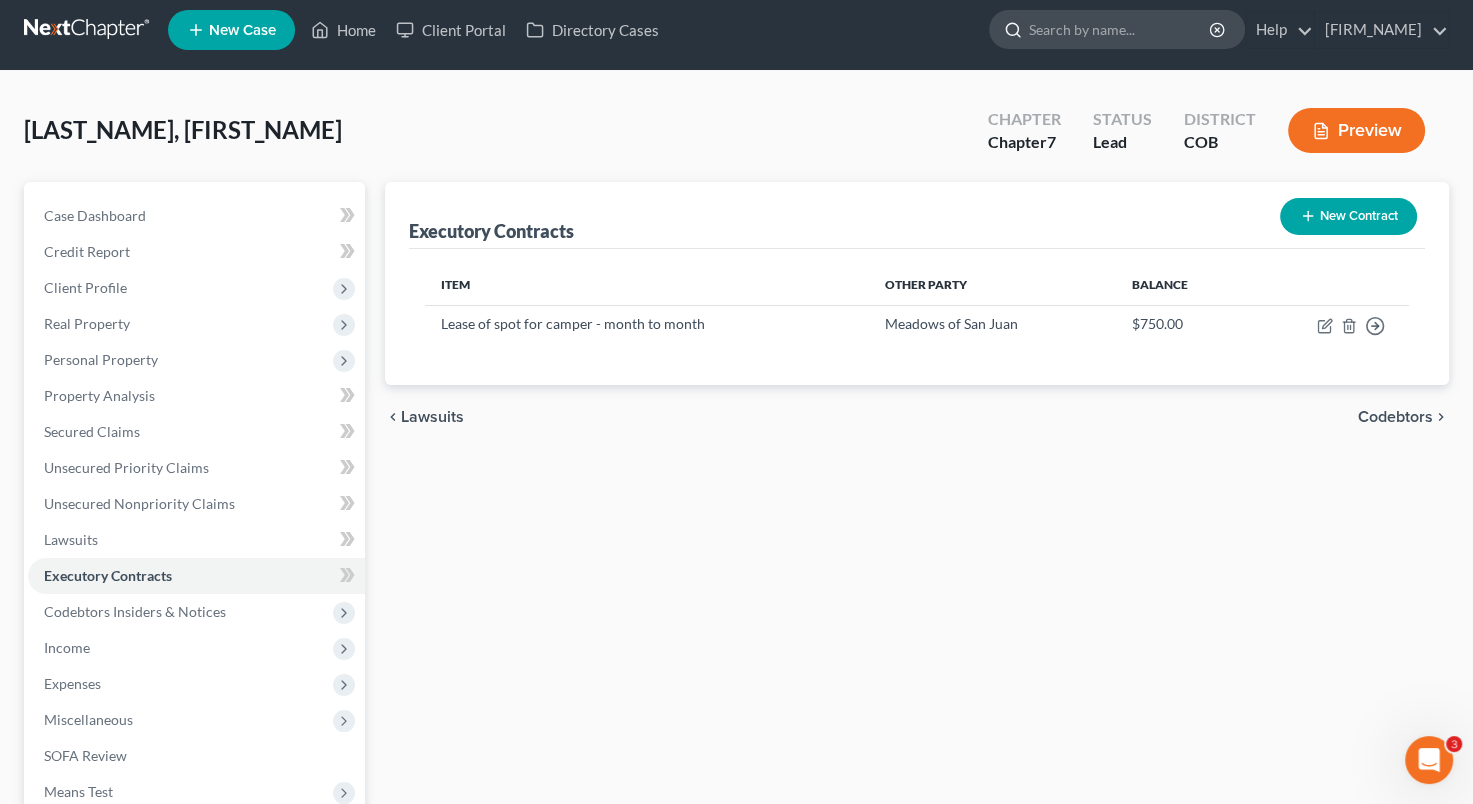click at bounding box center (1120, 29) 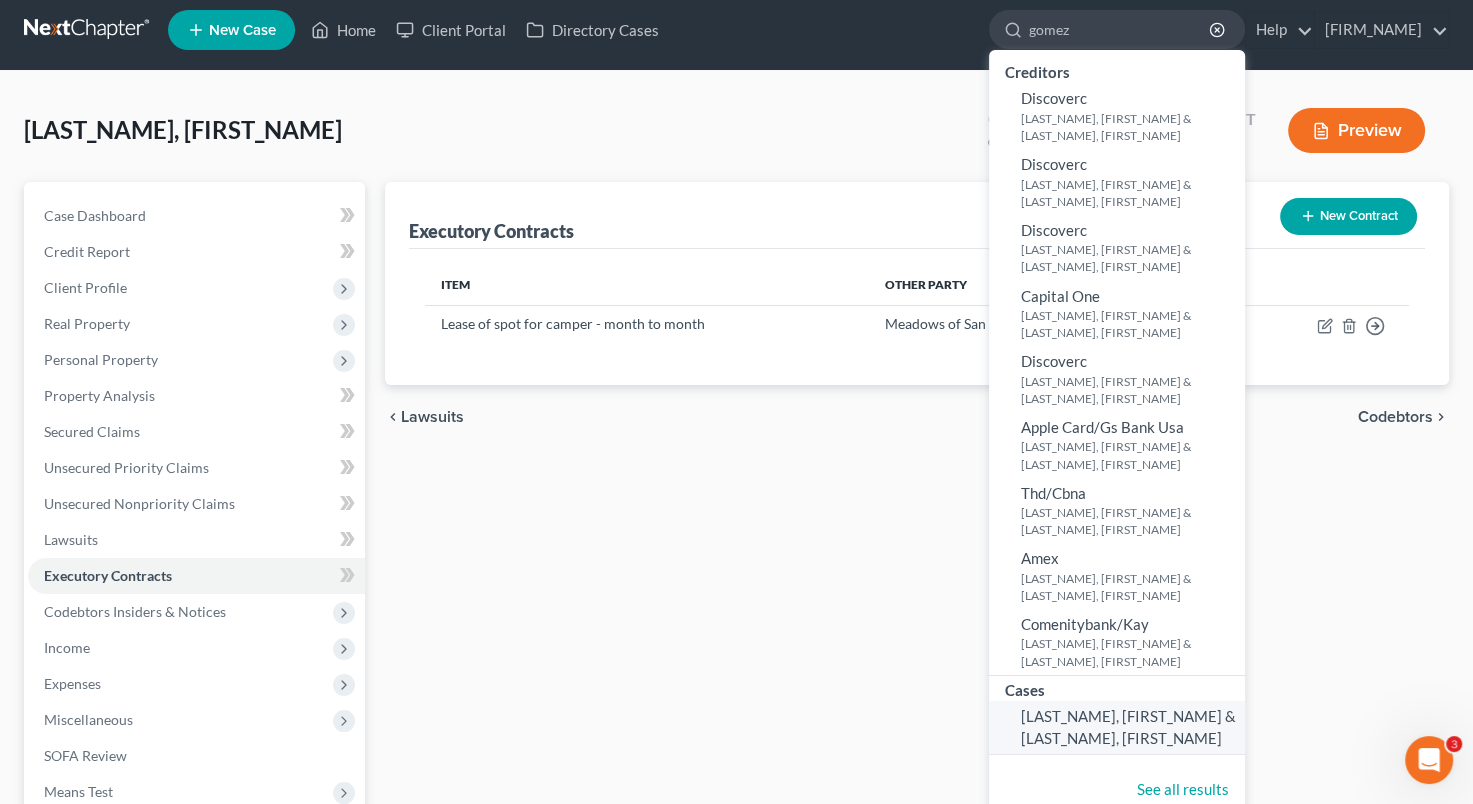 type on "gomez" 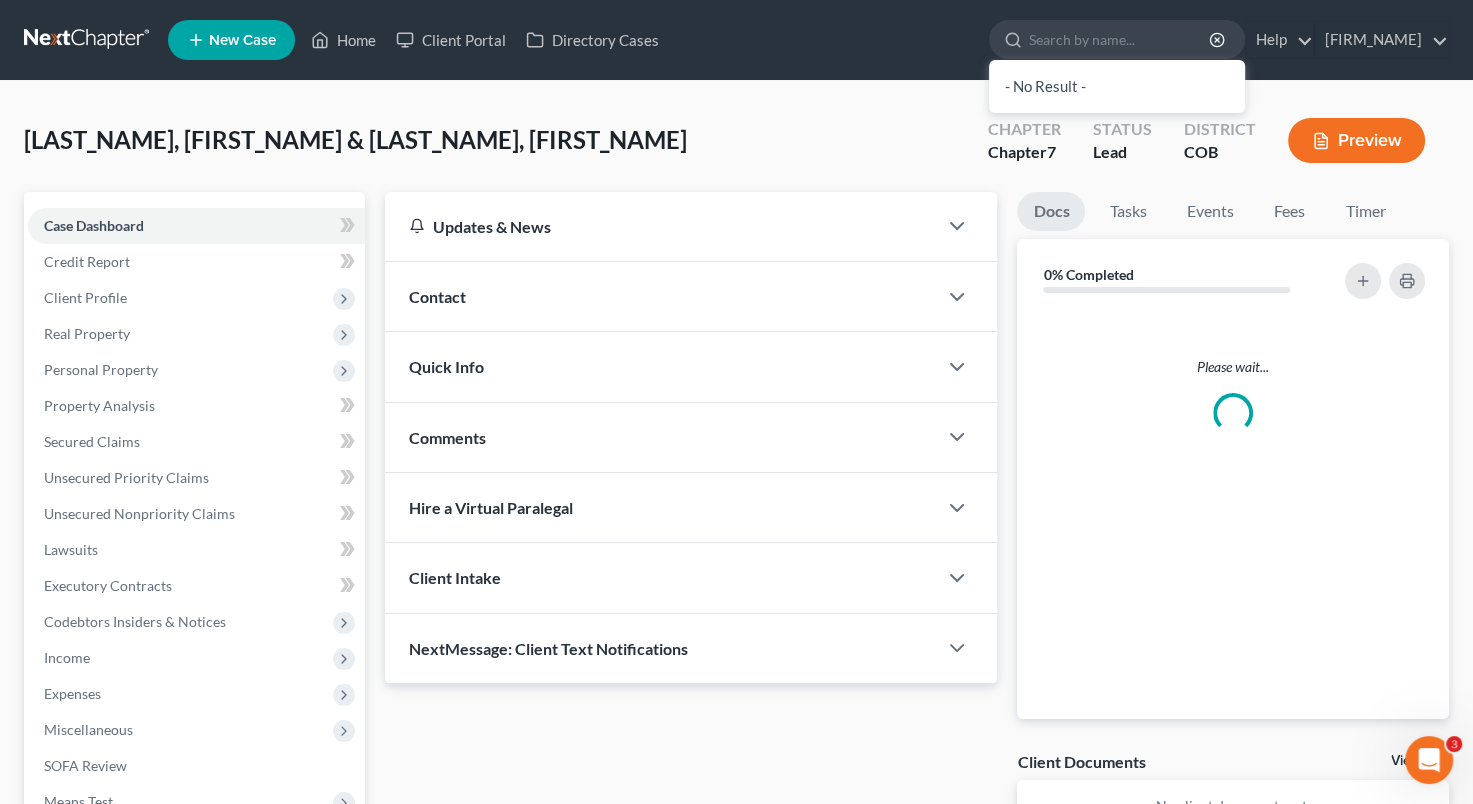 scroll, scrollTop: 0, scrollLeft: 0, axis: both 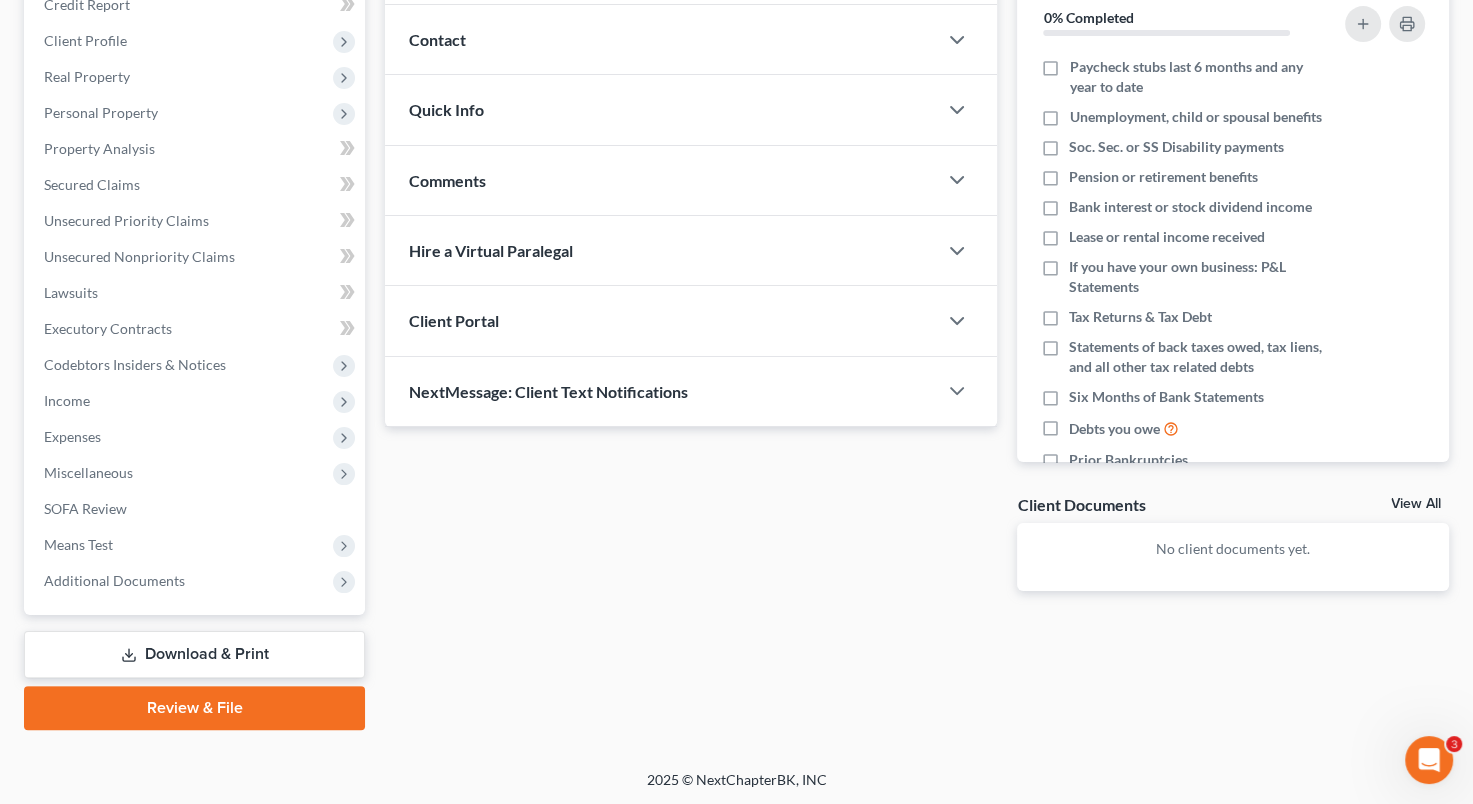 click on "Review & File" at bounding box center (194, 708) 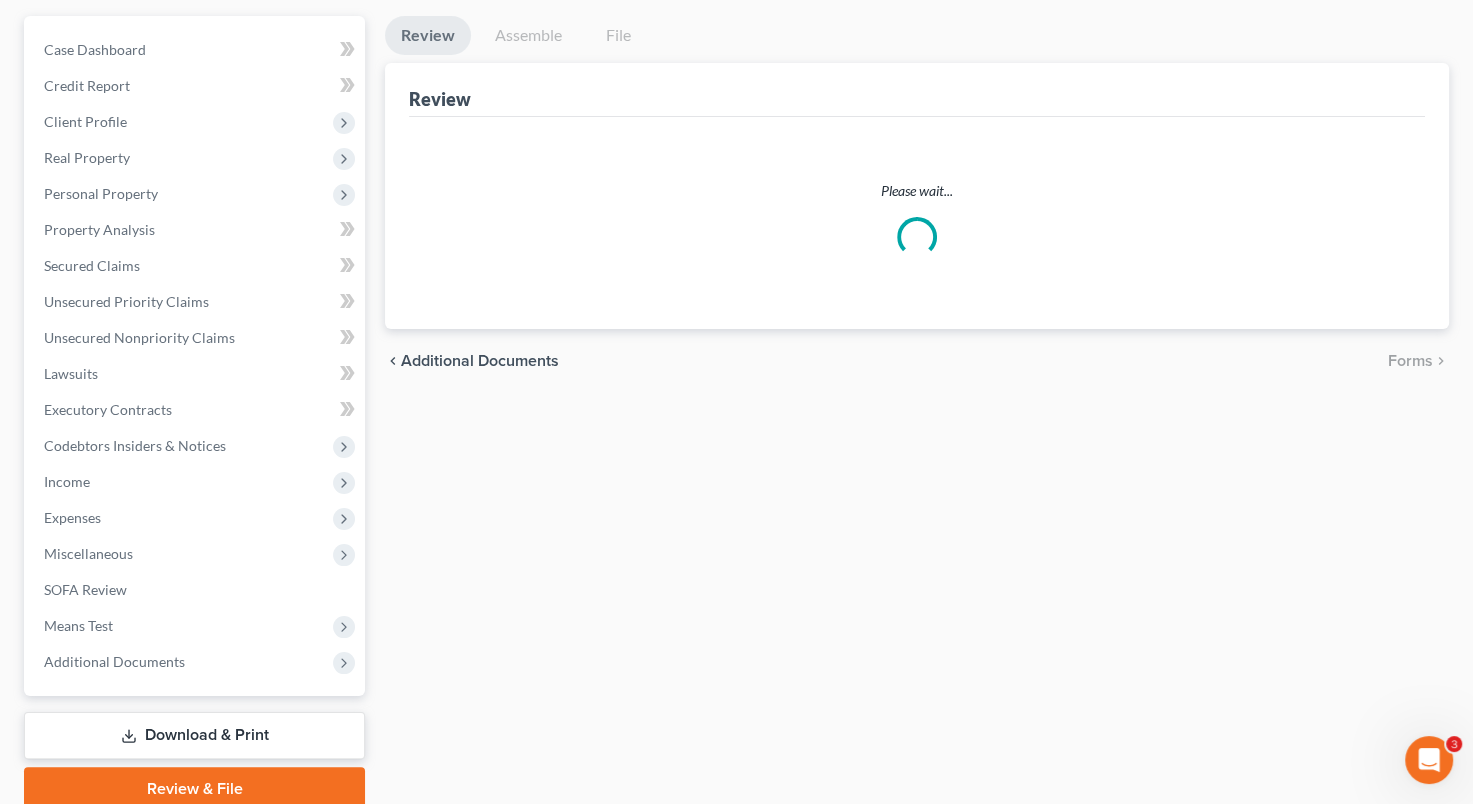 scroll, scrollTop: 0, scrollLeft: 0, axis: both 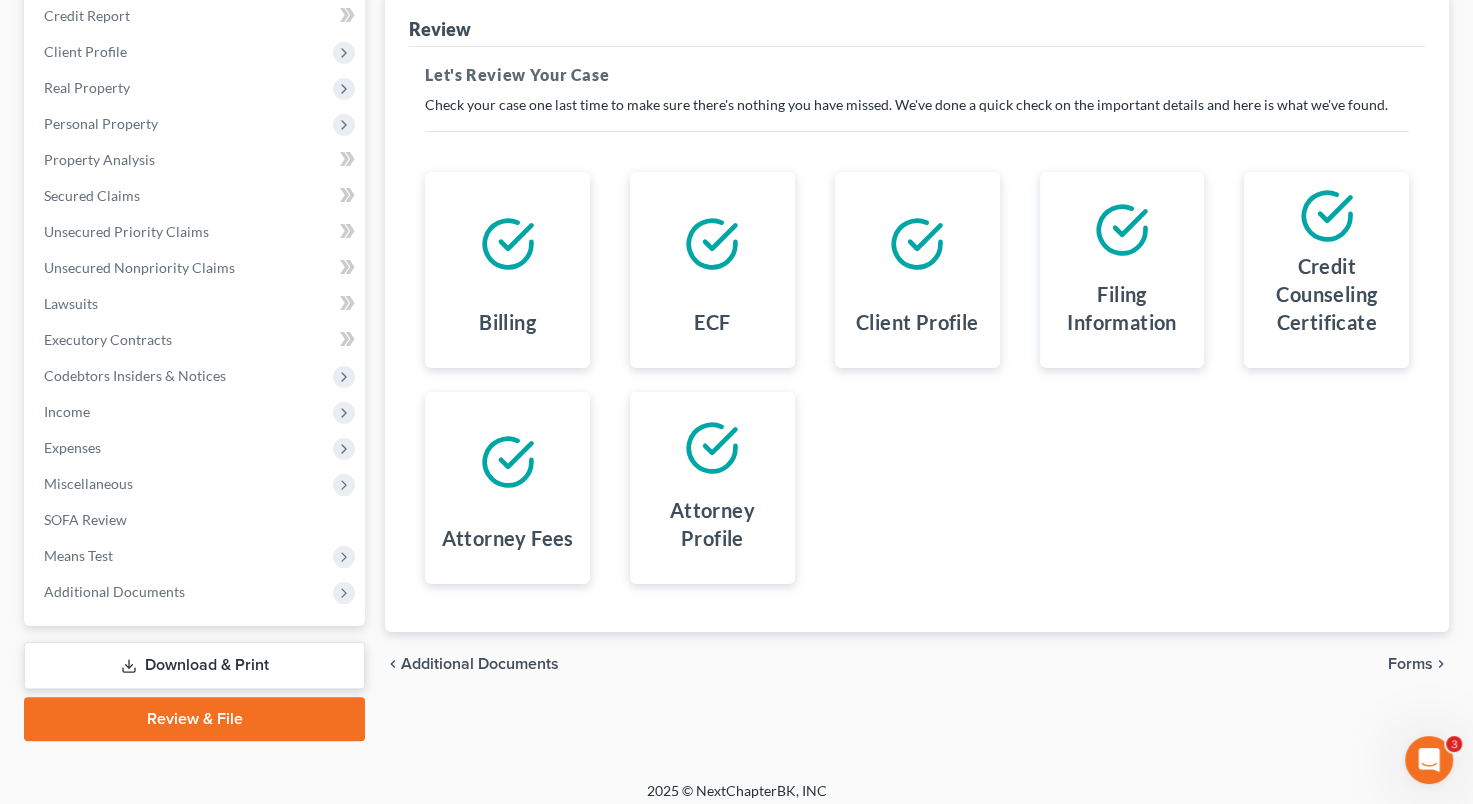 click on "Forms" at bounding box center [1410, 664] 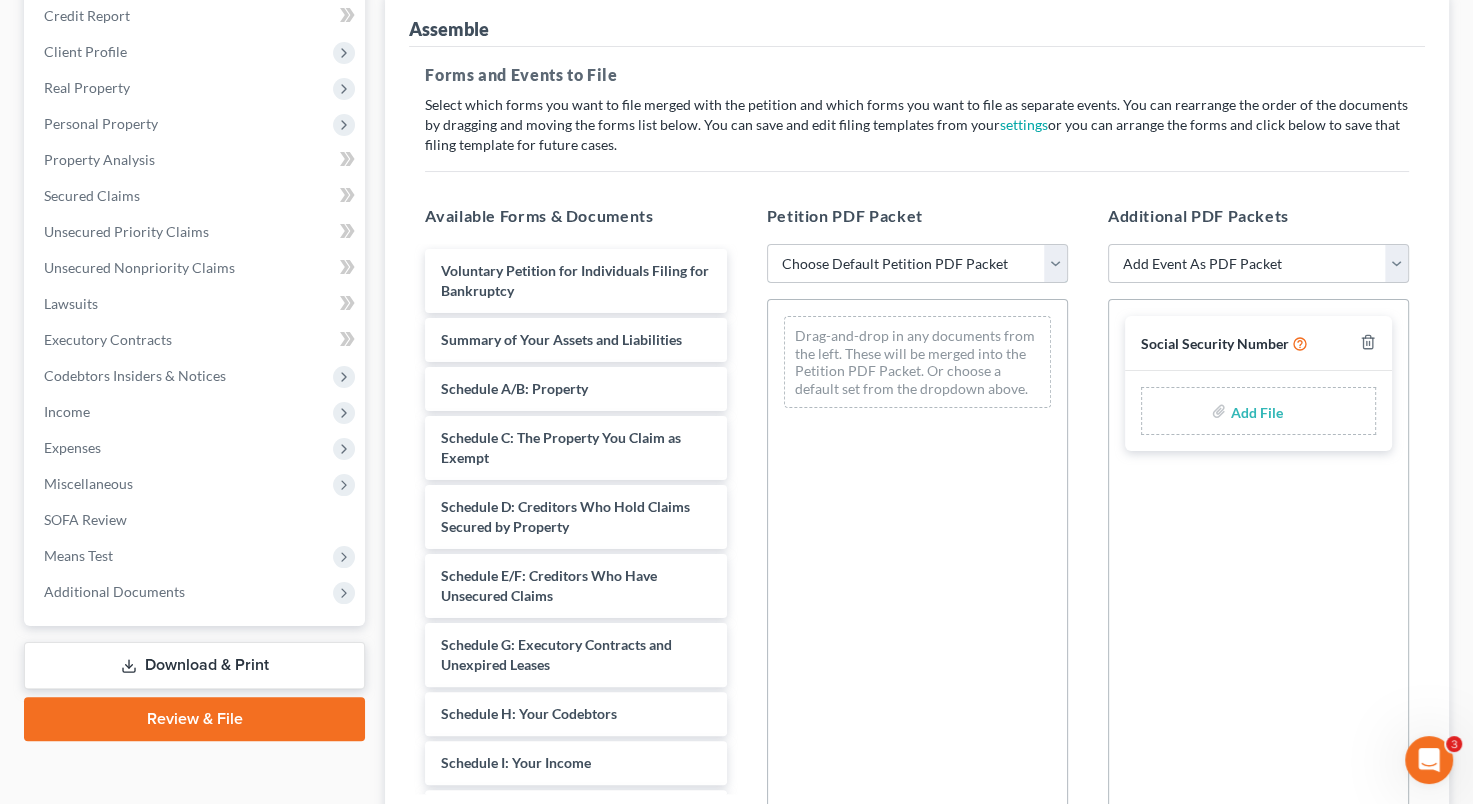 click on "Choose Default Petition PDF Packet Emergency Filing (Voluntary Petition and Creditor List Only) Initial 7 Filing Chapter 7 Template Wimmer - Case As Filed 11-12-24" at bounding box center (917, 264) 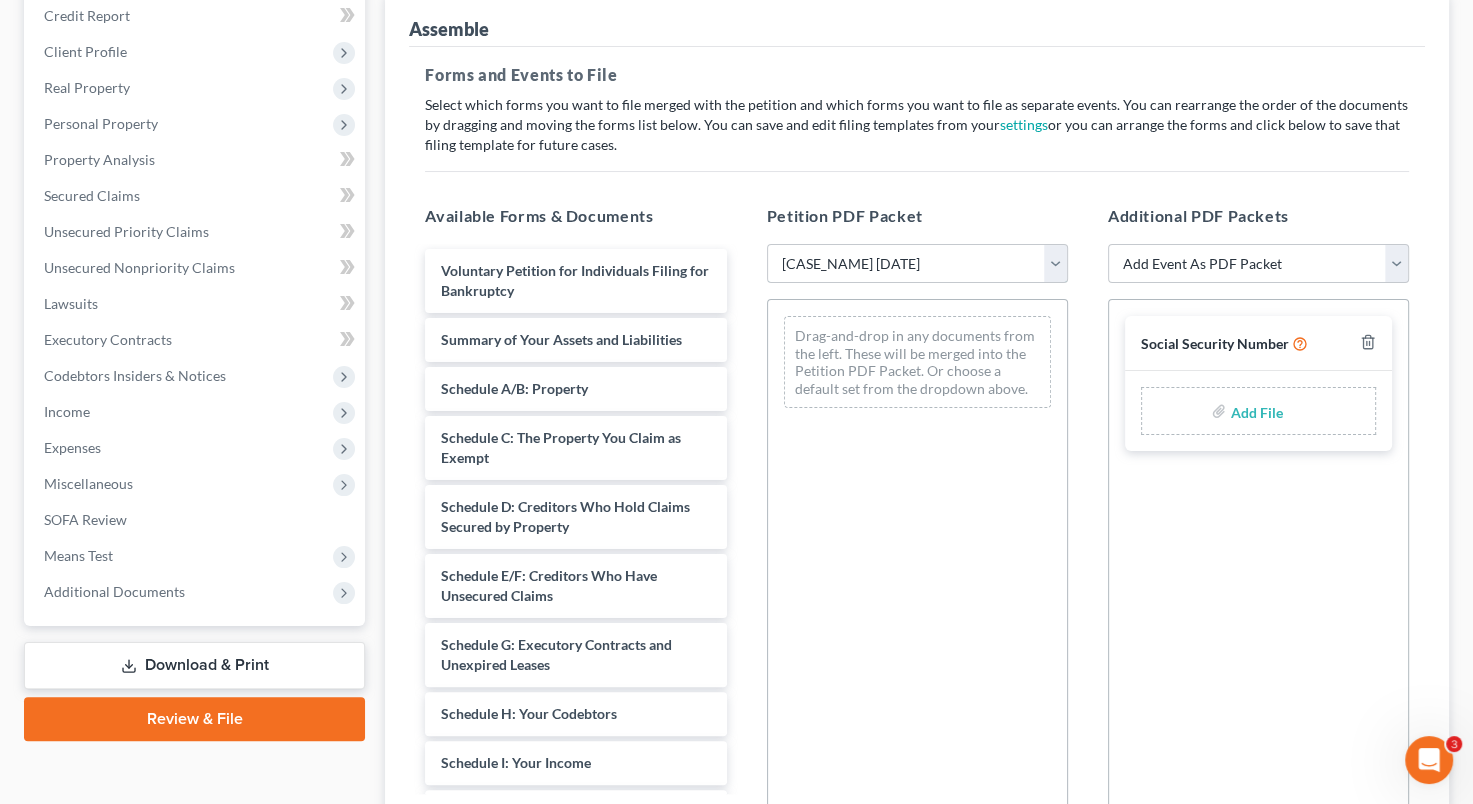 click on "Choose Default Petition PDF Packet Emergency Filing (Voluntary Petition and Creditor List Only) Initial 7 Filing Chapter 7 Template Wimmer - Case As Filed 11-12-24" at bounding box center [917, 264] 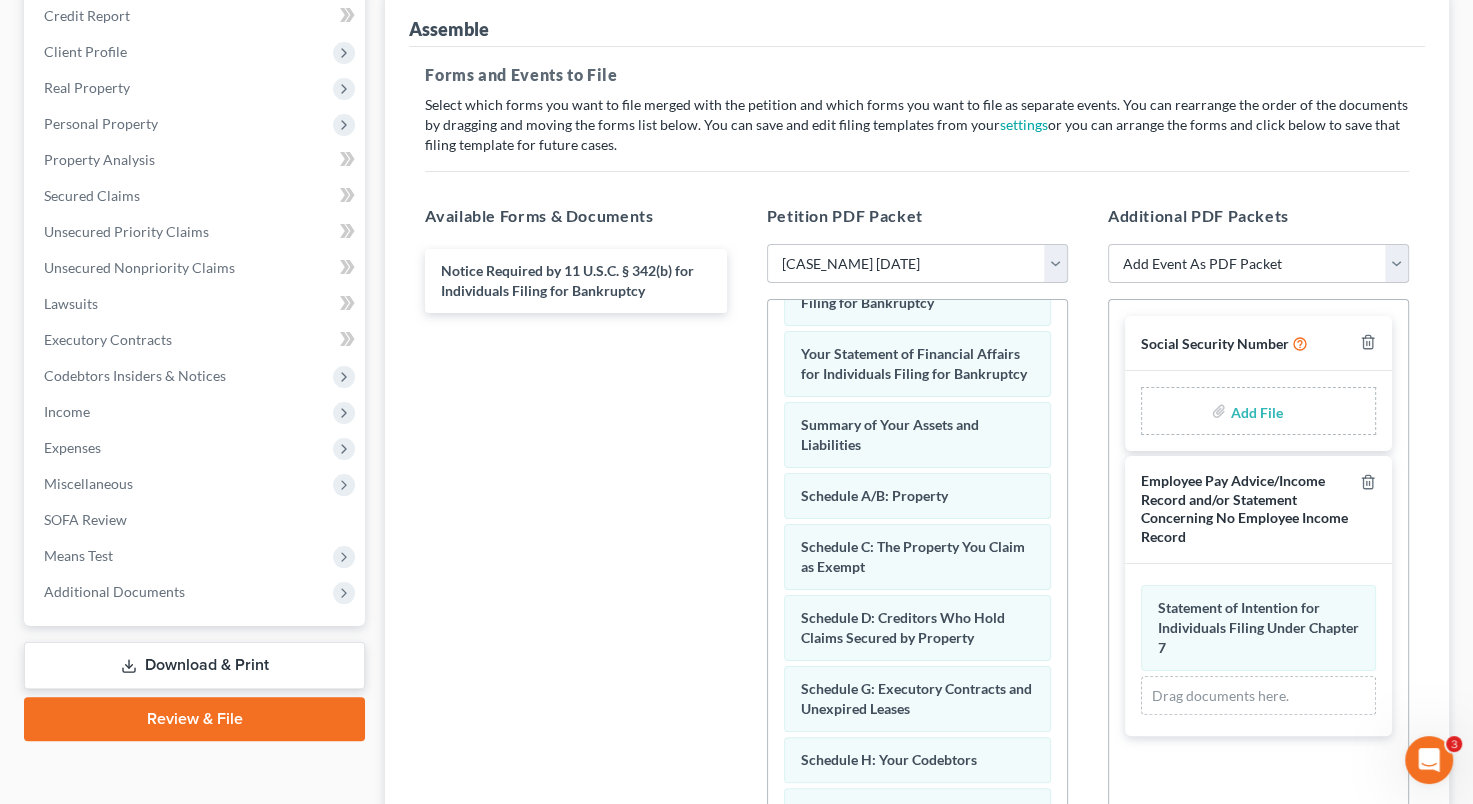 scroll, scrollTop: 55, scrollLeft: 0, axis: vertical 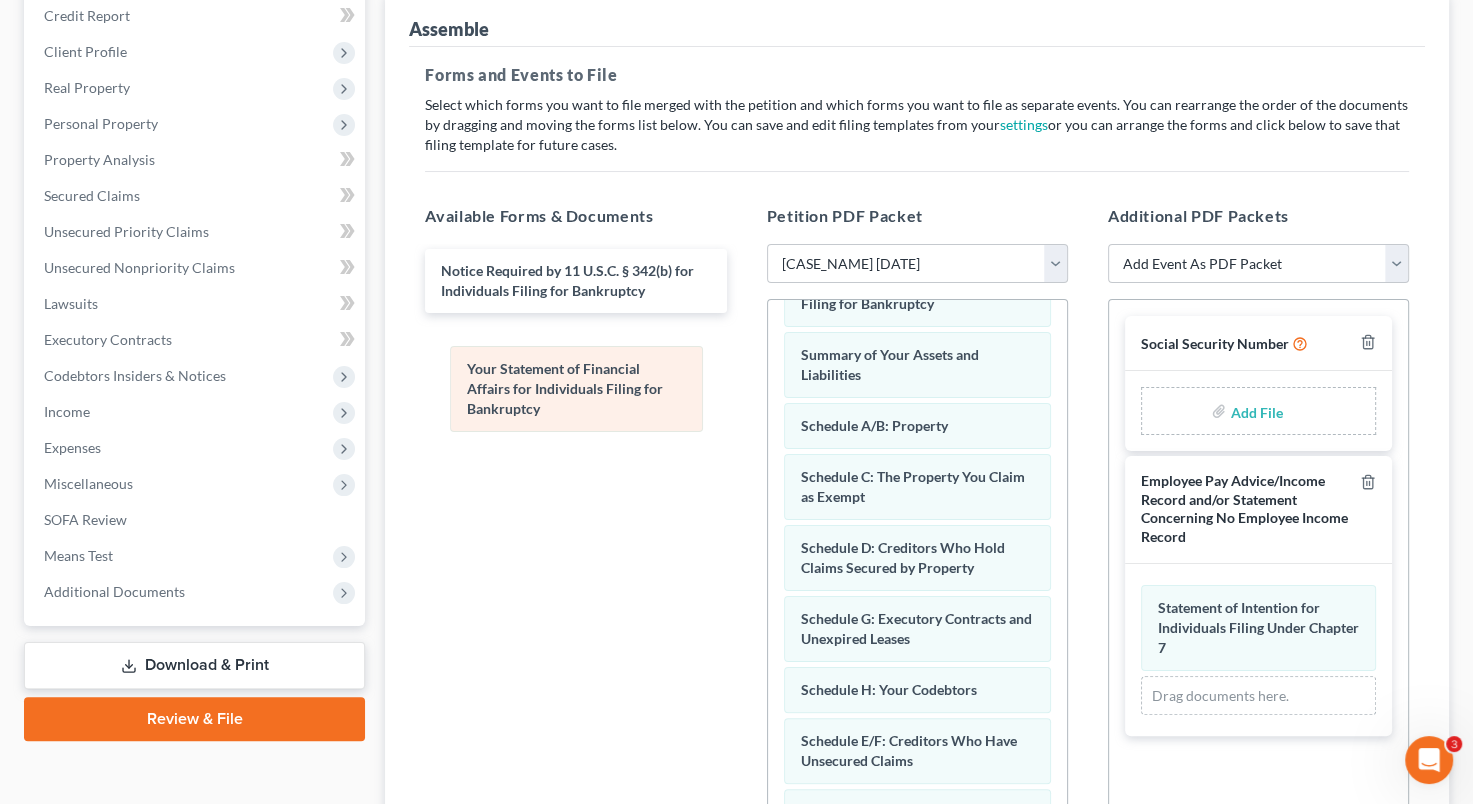drag, startPoint x: 949, startPoint y: 368, endPoint x: 608, endPoint y: 382, distance: 341.28726 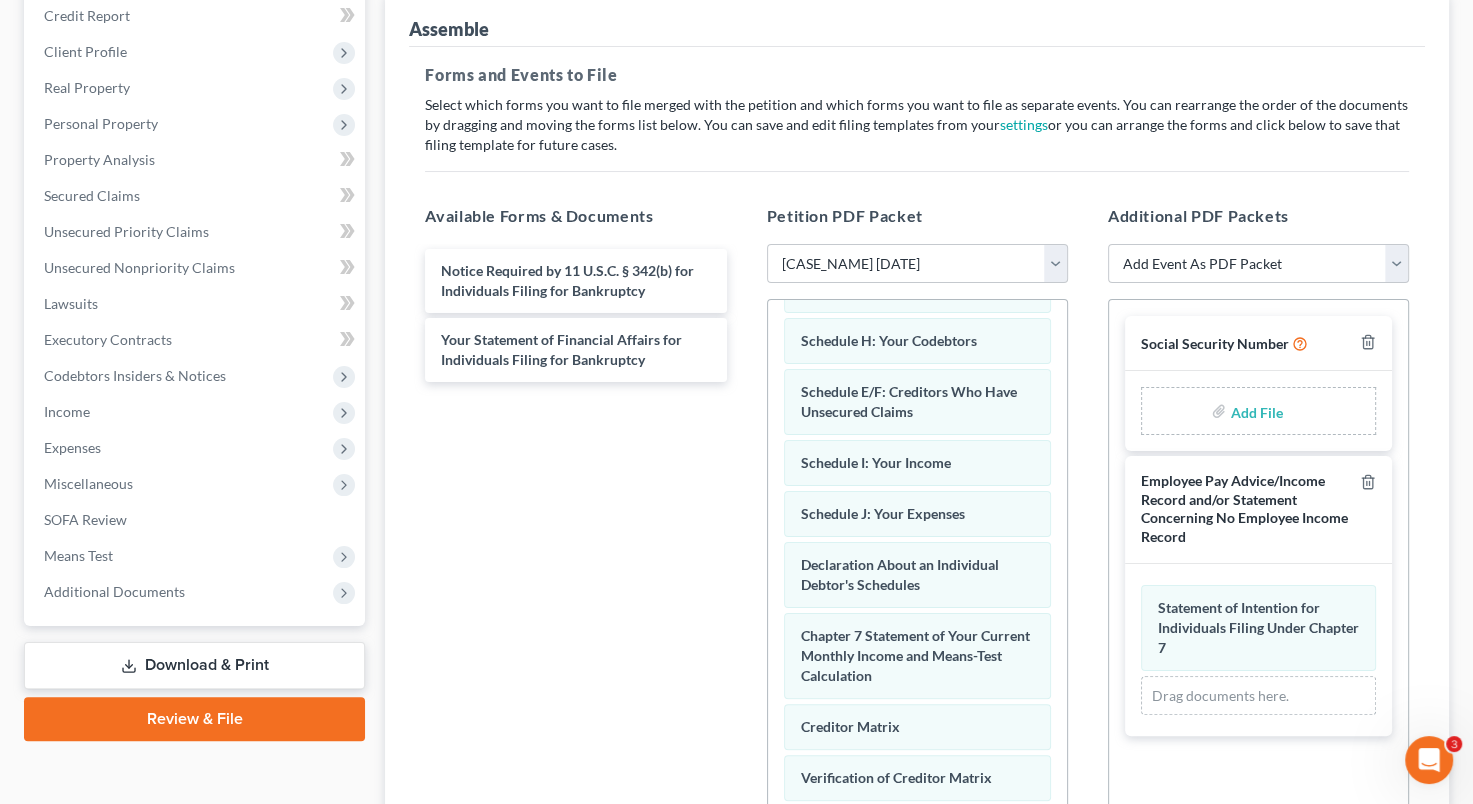 scroll, scrollTop: 406, scrollLeft: 0, axis: vertical 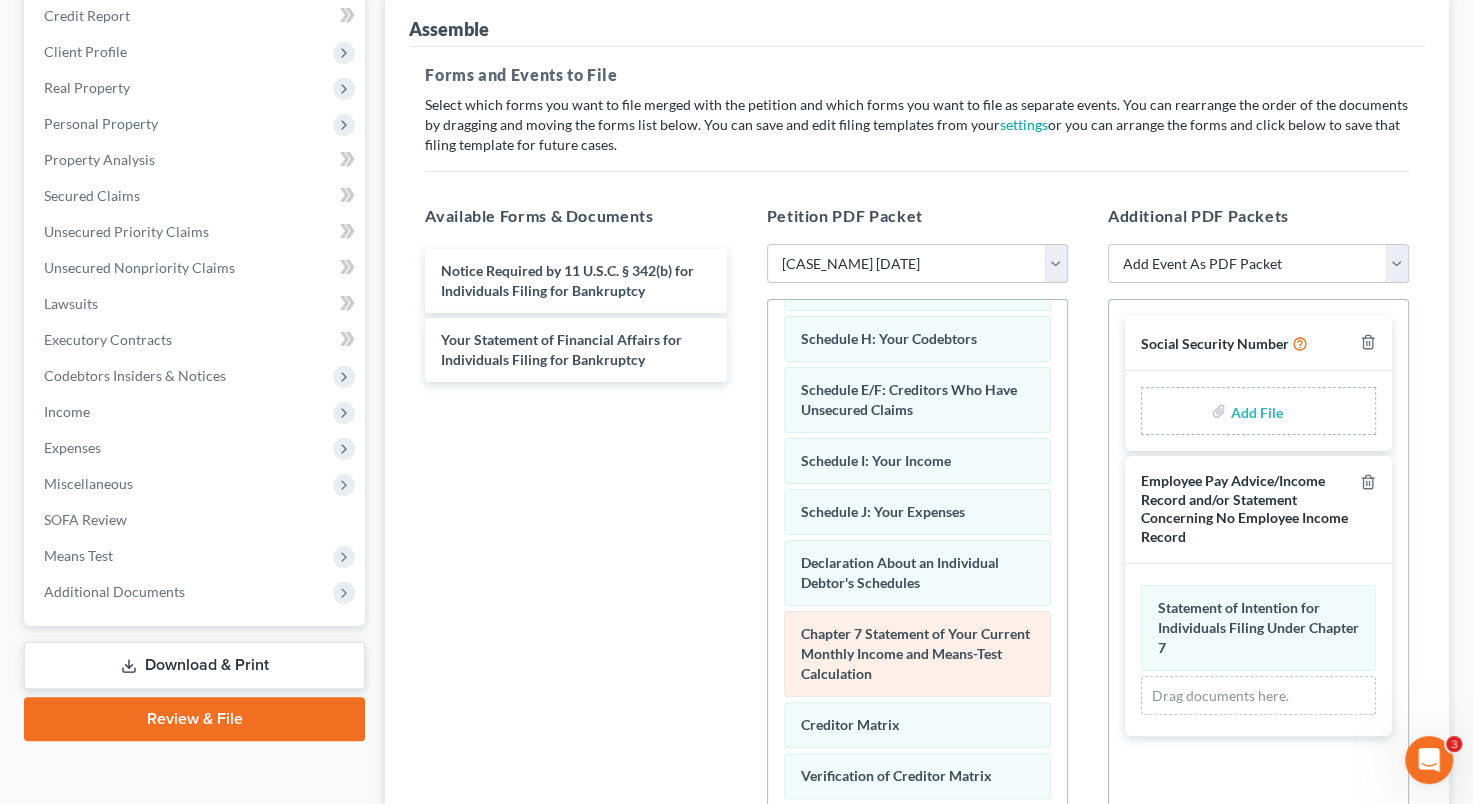 click on "Chapter 7 Statement of Your Current Monthly Income and Means-Test Calculation" at bounding box center (915, 653) 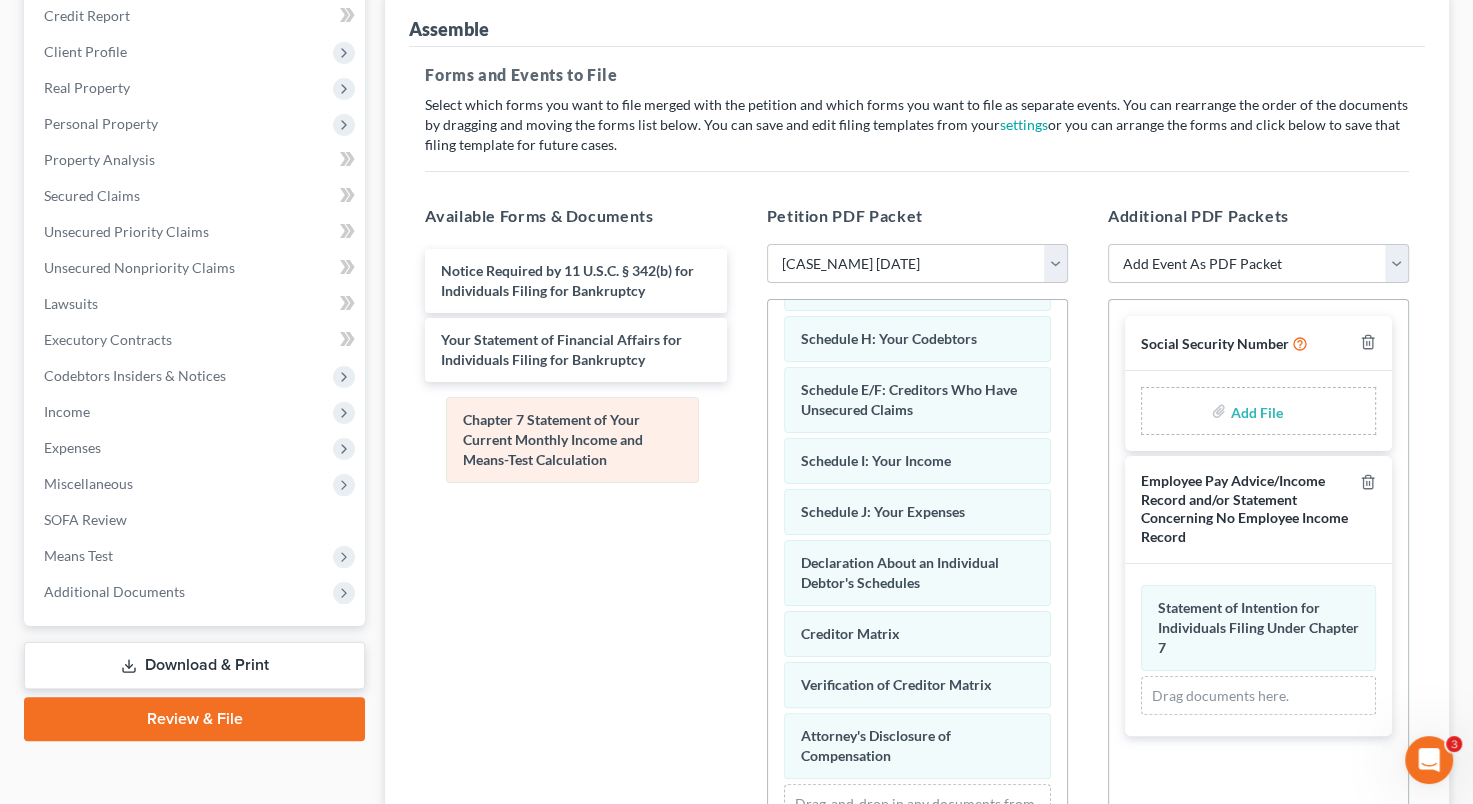 drag, startPoint x: 949, startPoint y: 649, endPoint x: 630, endPoint y: 453, distance: 374.4022 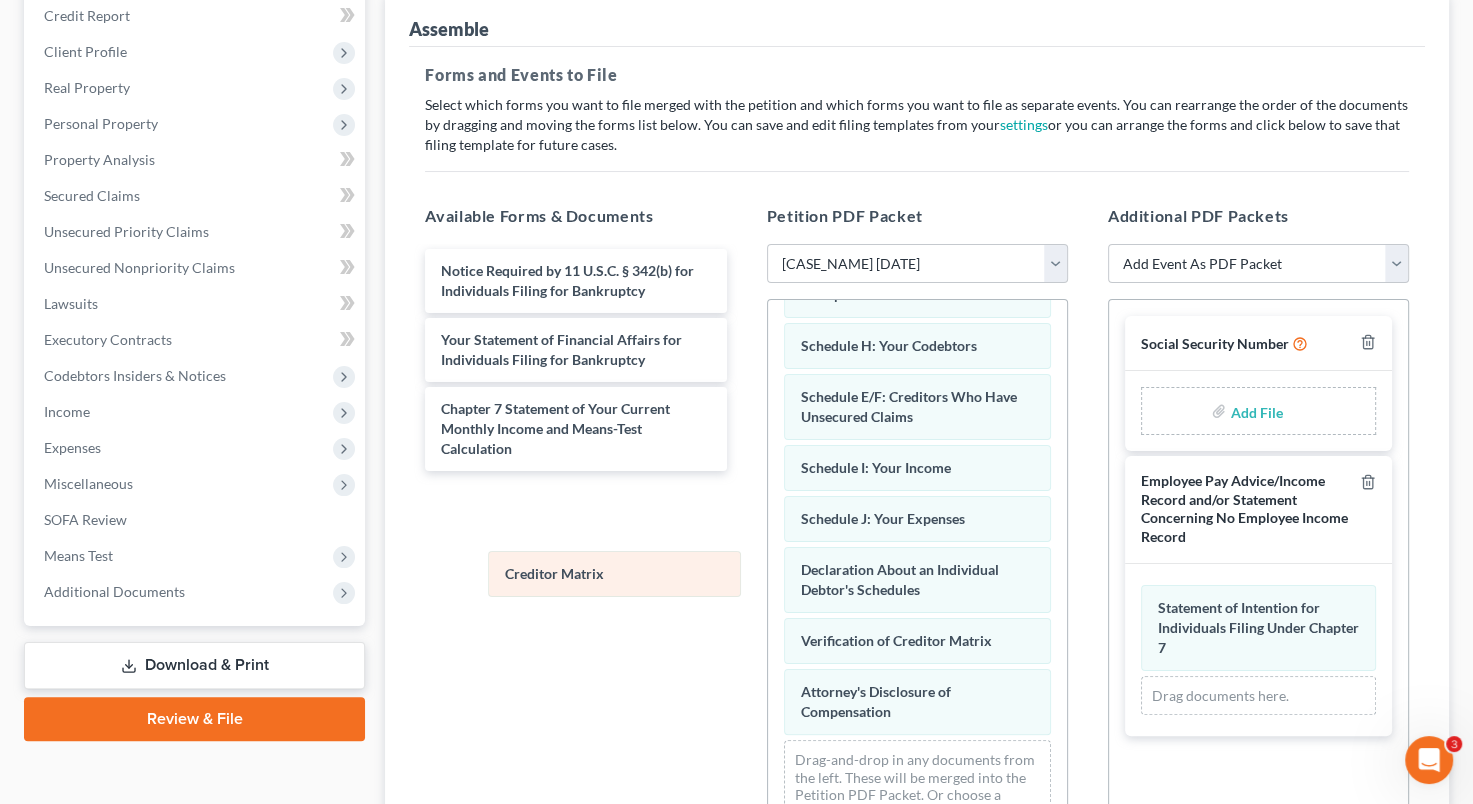 drag, startPoint x: 922, startPoint y: 620, endPoint x: 626, endPoint y: 567, distance: 300.7075 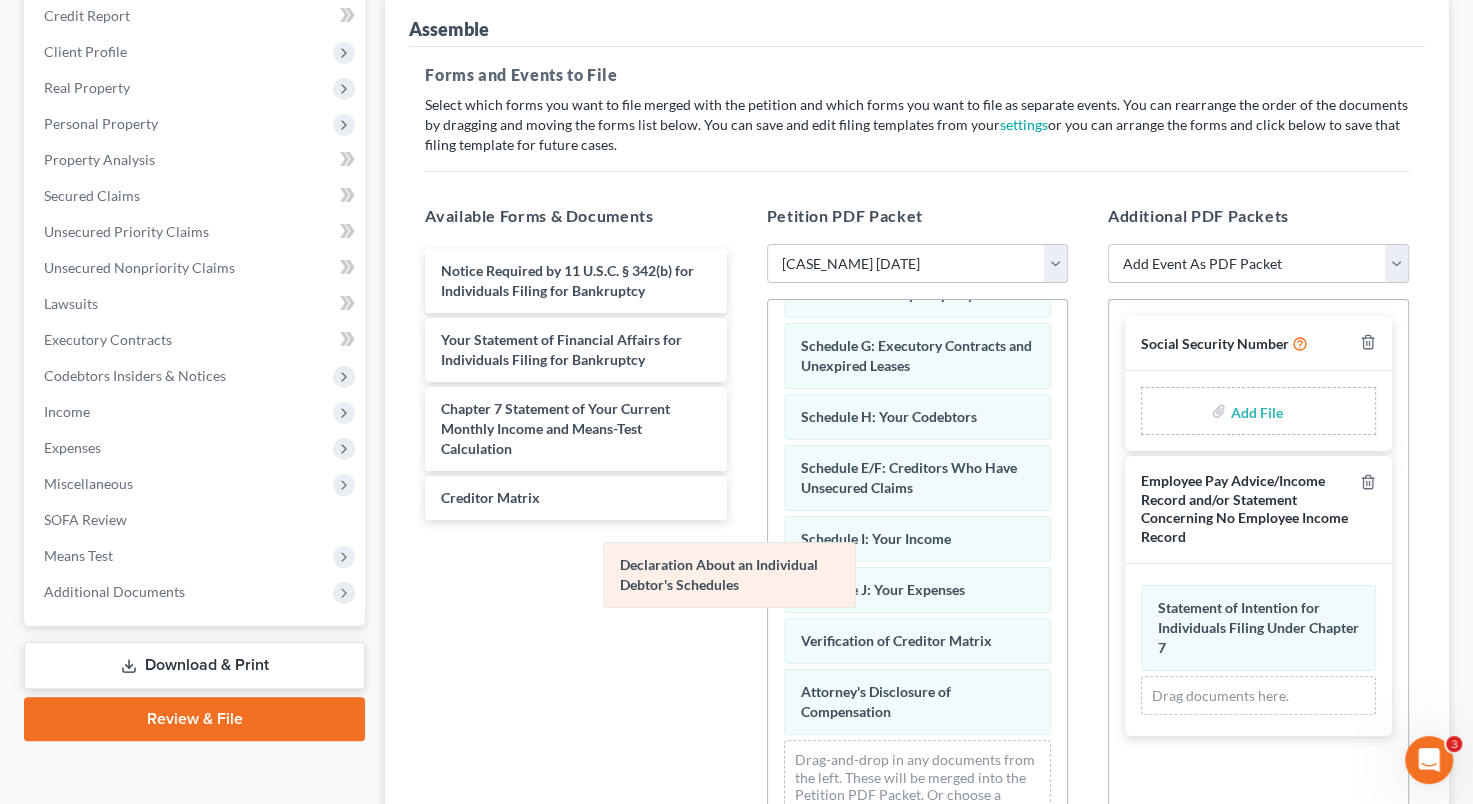scroll, scrollTop: 339, scrollLeft: 0, axis: vertical 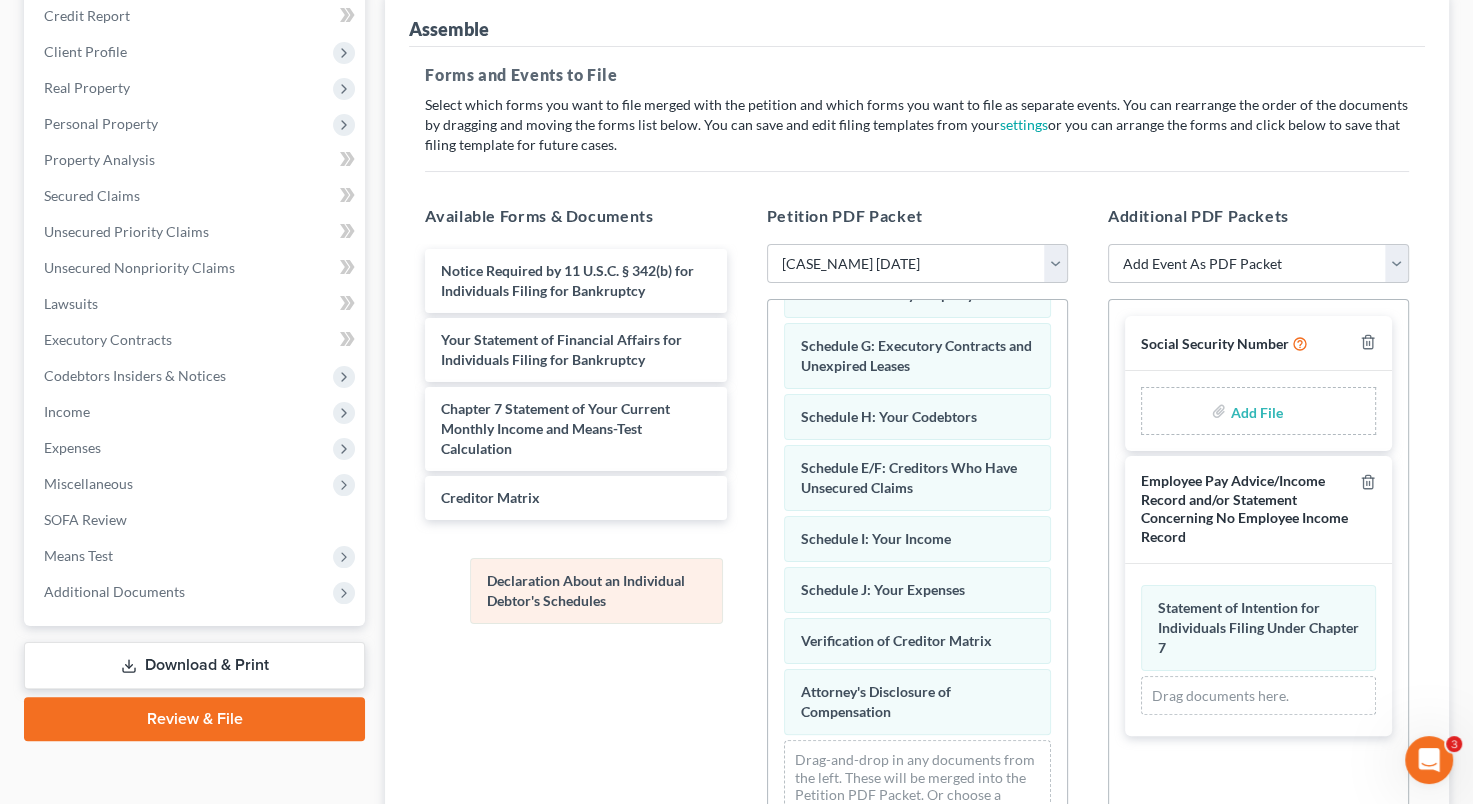 drag, startPoint x: 862, startPoint y: 560, endPoint x: 548, endPoint y: 584, distance: 314.91586 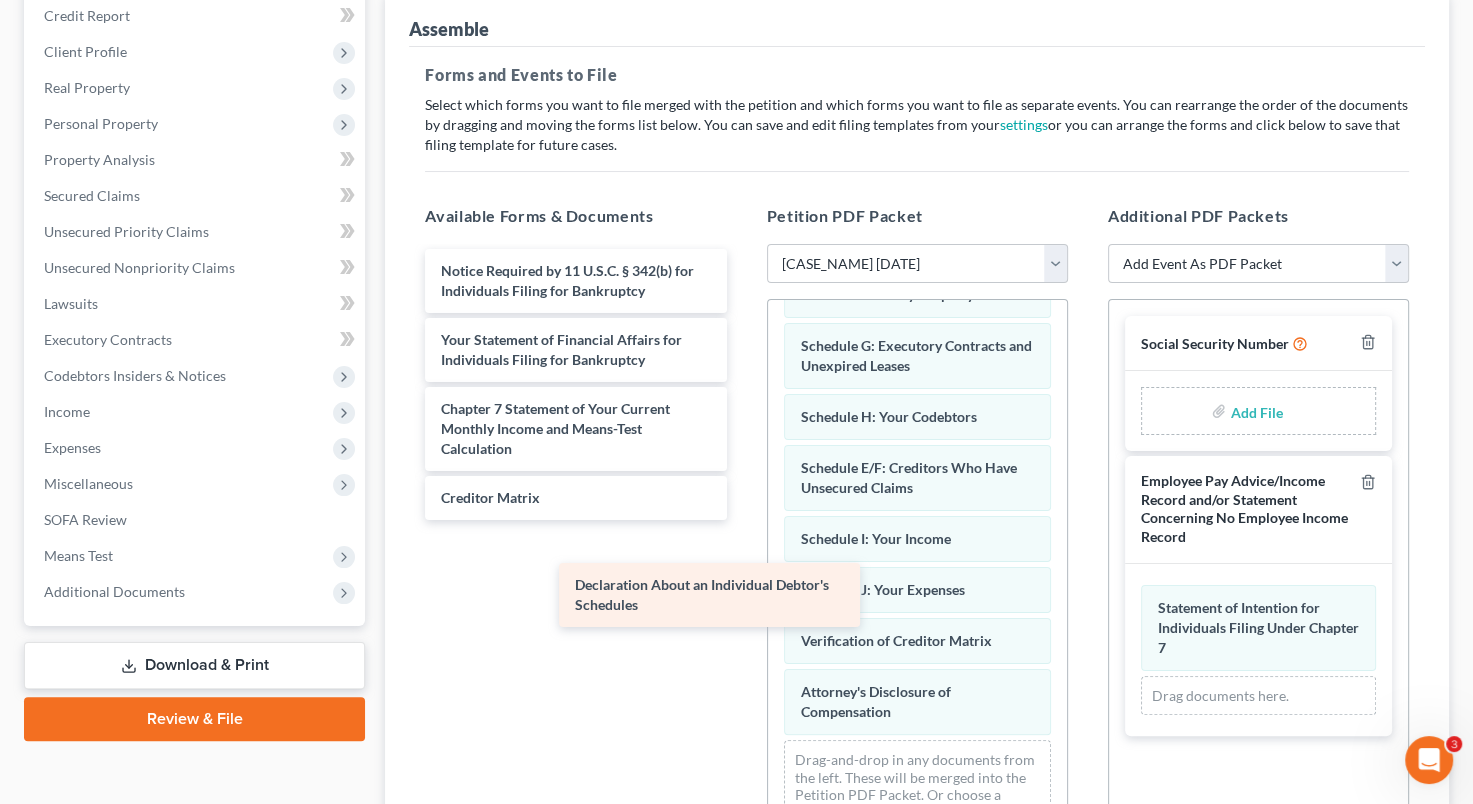 scroll, scrollTop: 406, scrollLeft: 0, axis: vertical 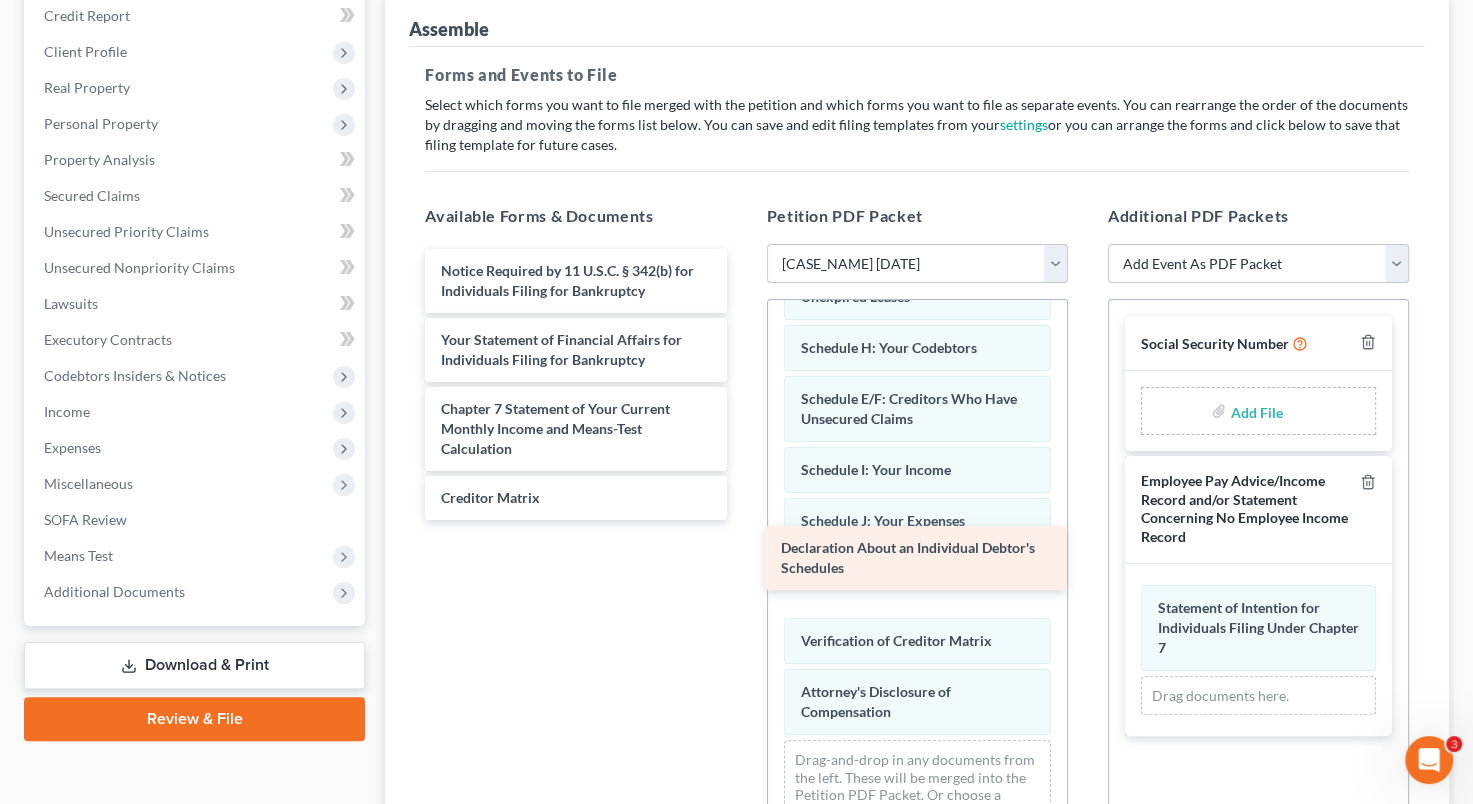 drag, startPoint x: 556, startPoint y: 565, endPoint x: 896, endPoint y: 569, distance: 340.02353 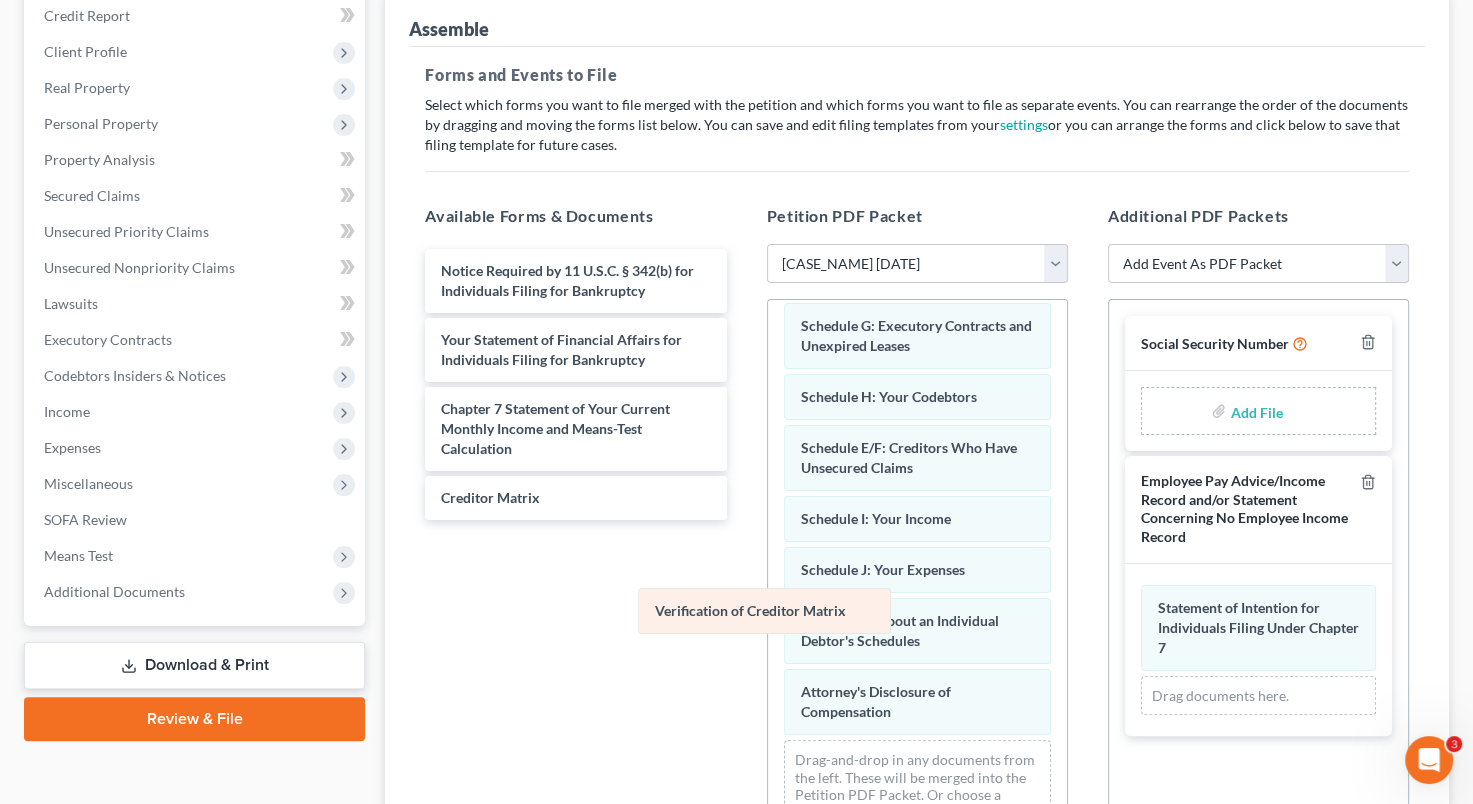 scroll, scrollTop: 359, scrollLeft: 0, axis: vertical 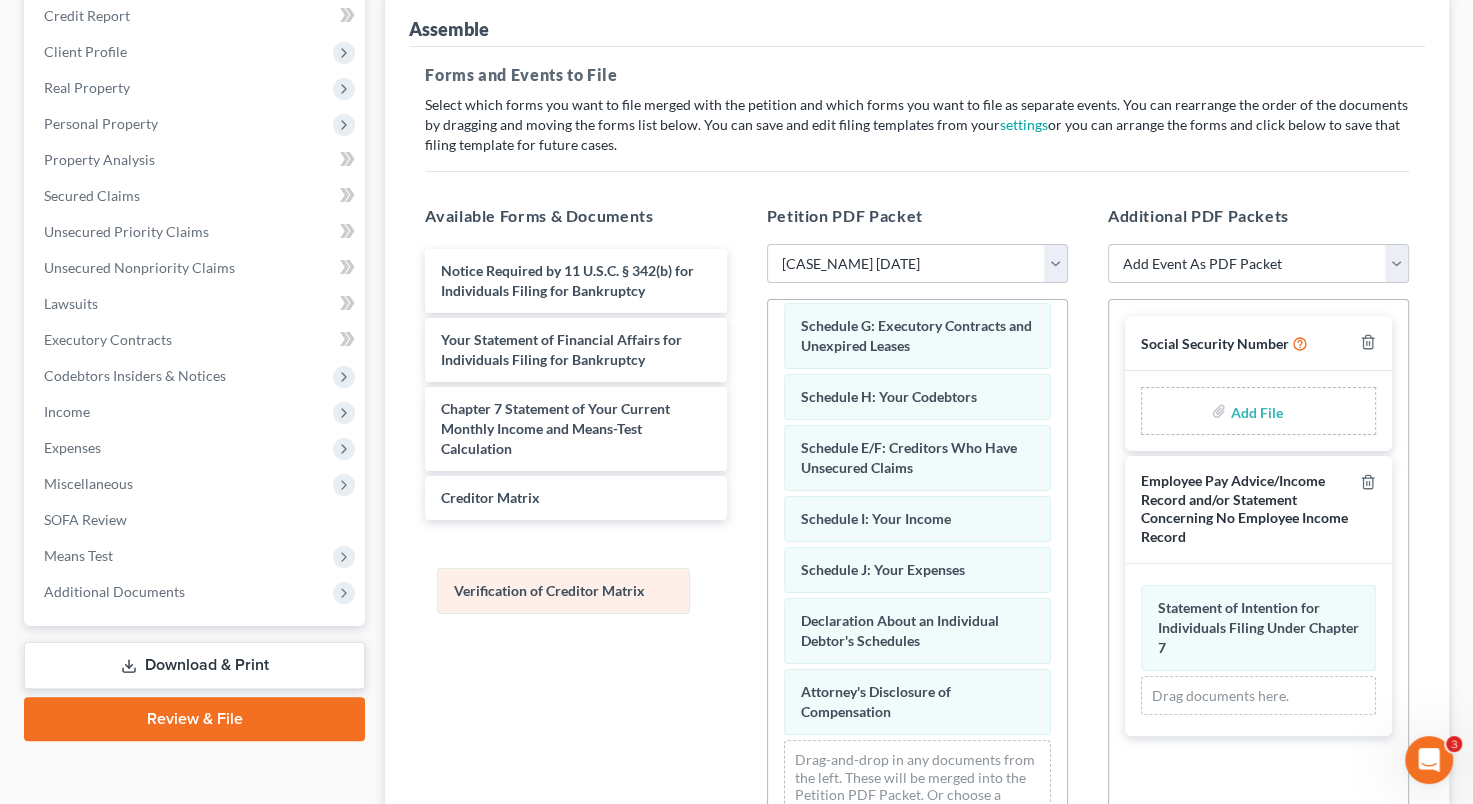 drag, startPoint x: 840, startPoint y: 627, endPoint x: 494, endPoint y: 591, distance: 347.8678 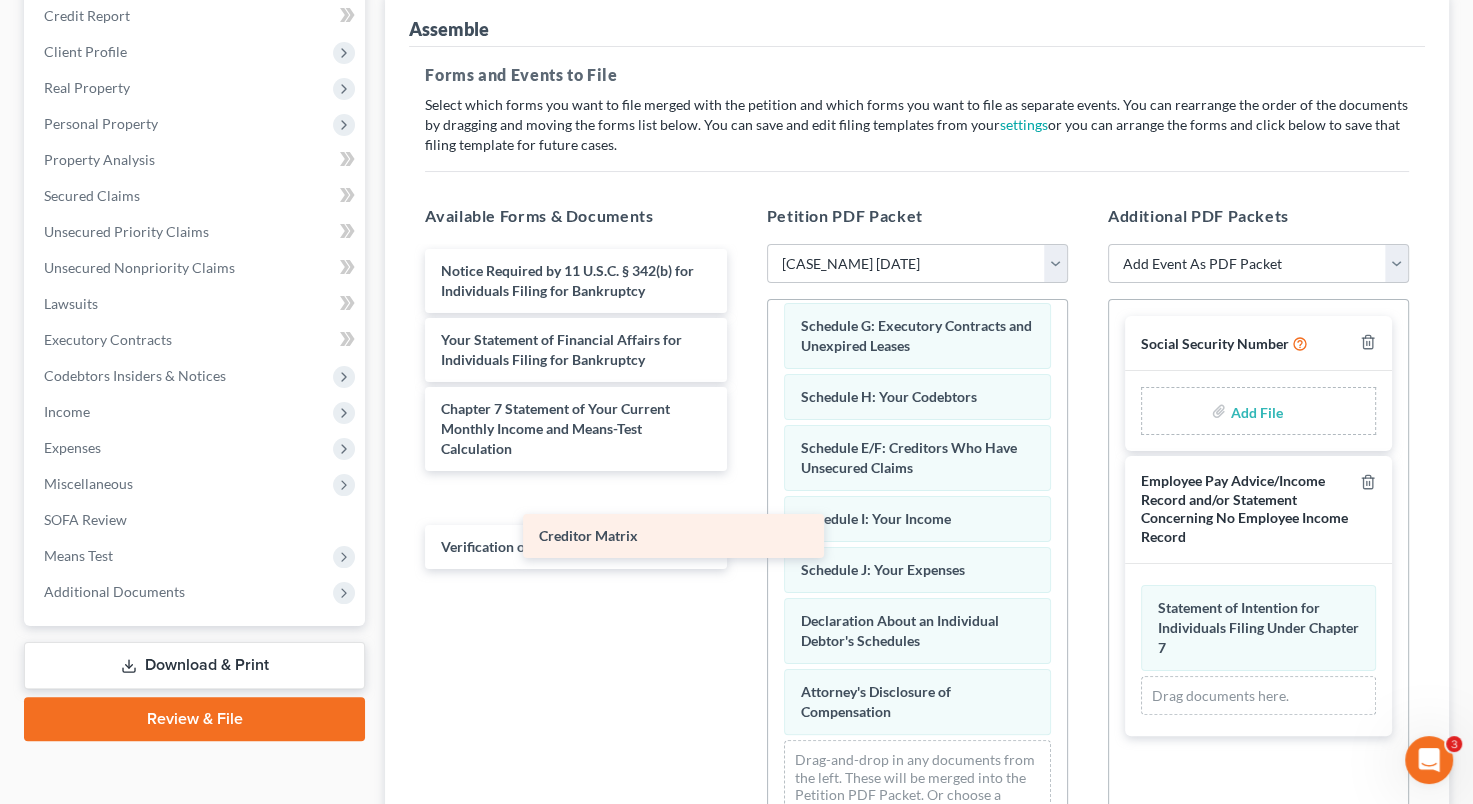 scroll, scrollTop: 406, scrollLeft: 0, axis: vertical 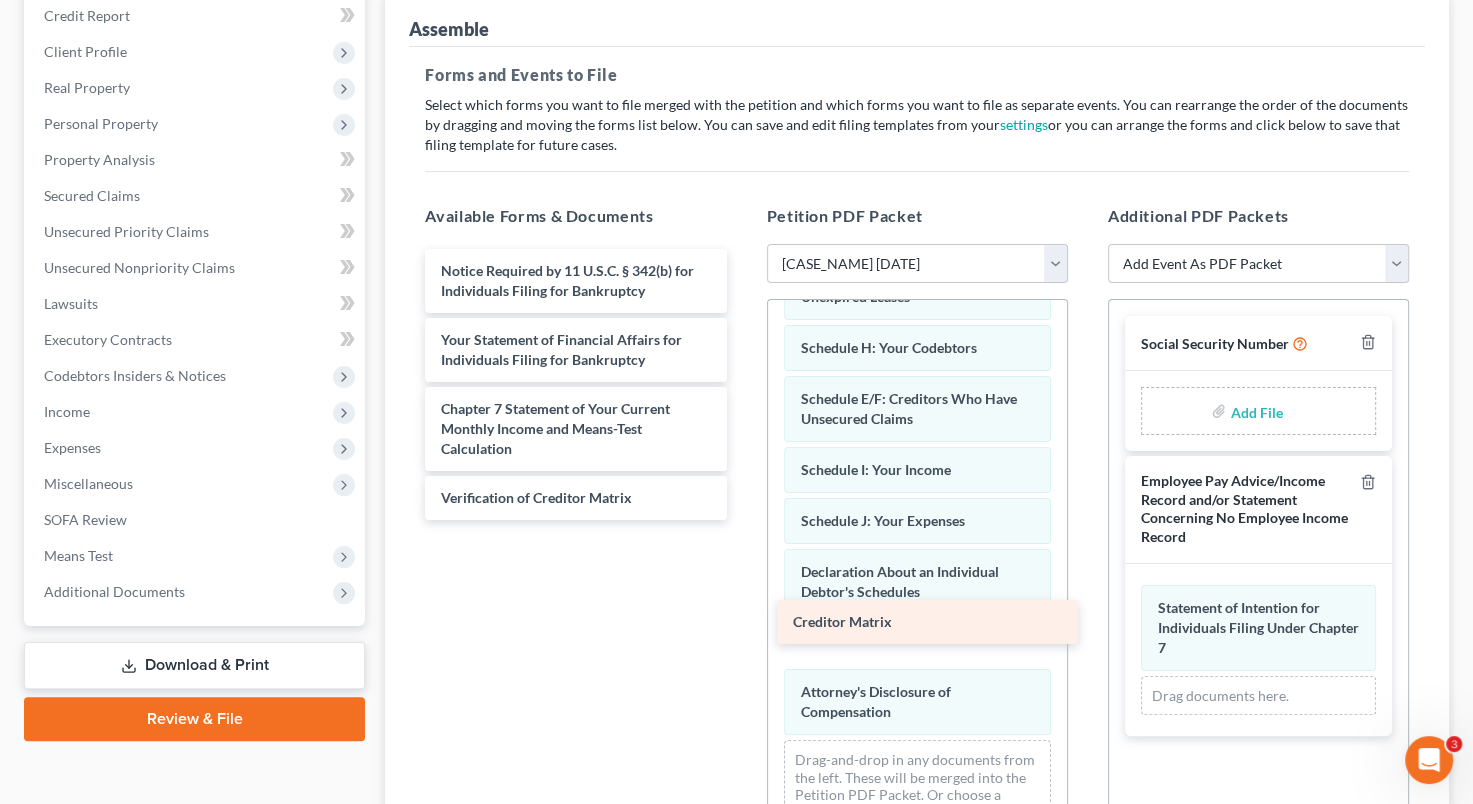 drag, startPoint x: 530, startPoint y: 492, endPoint x: 880, endPoint y: 623, distance: 373.71246 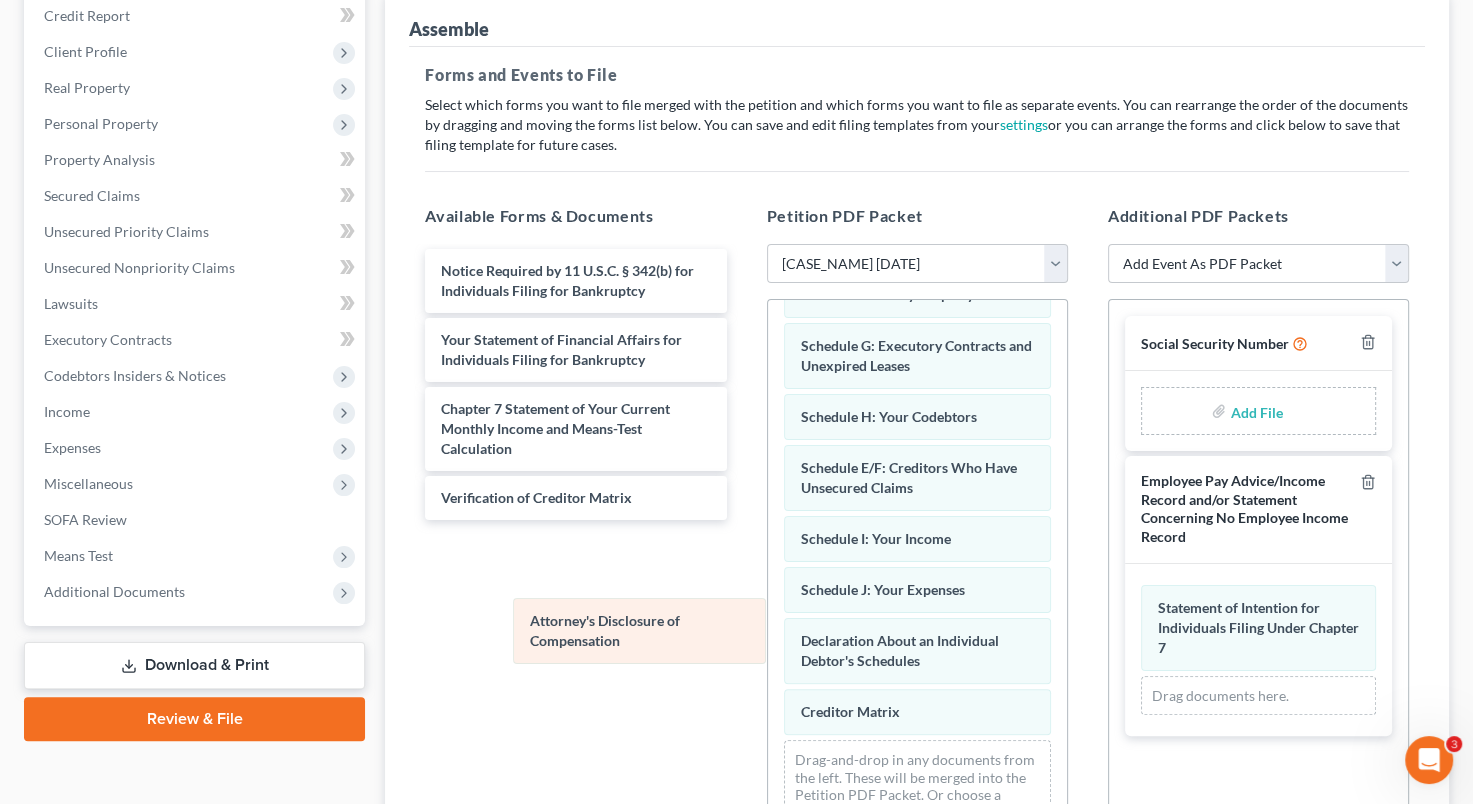 scroll, scrollTop: 339, scrollLeft: 0, axis: vertical 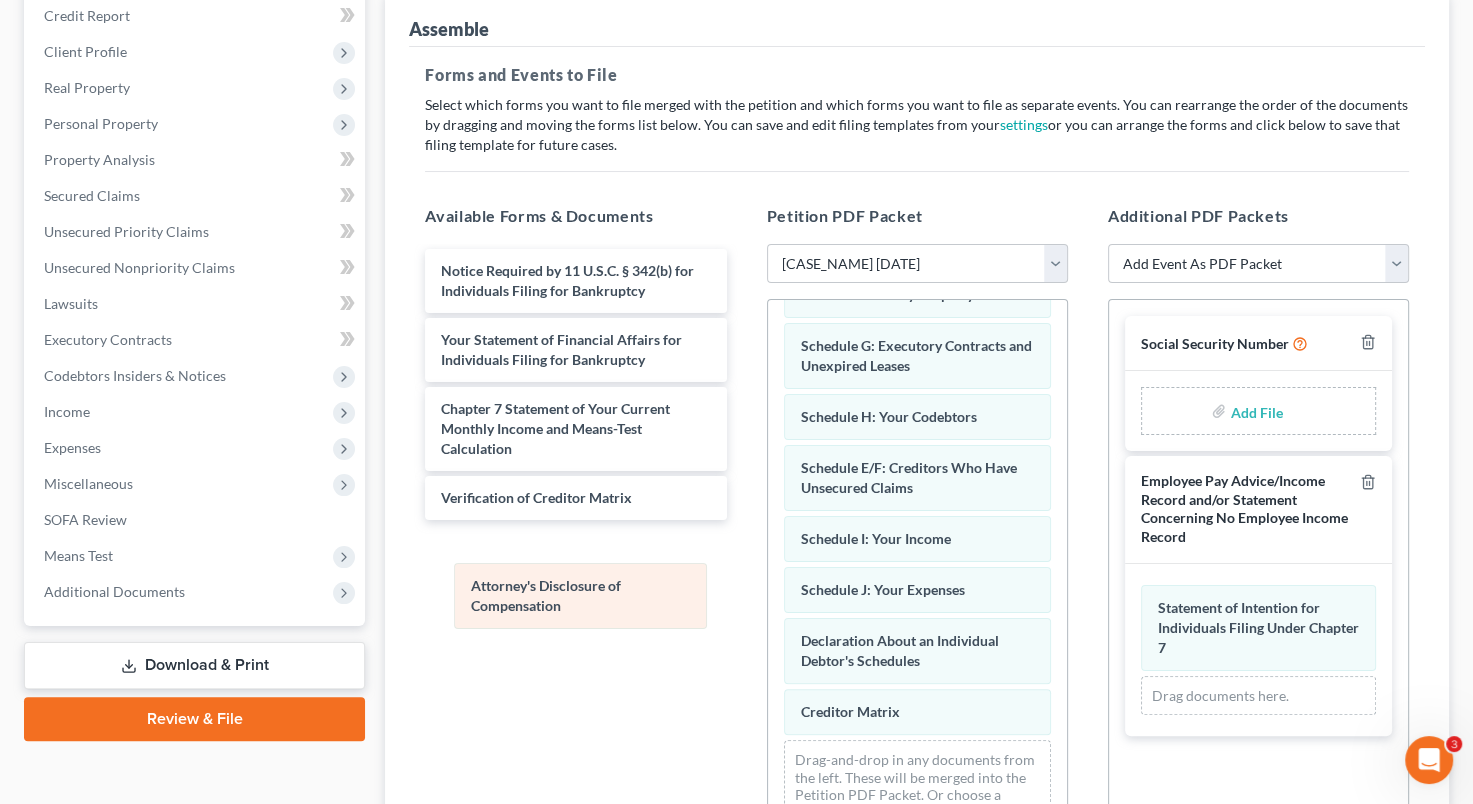 drag, startPoint x: 884, startPoint y: 673, endPoint x: 553, endPoint y: 580, distance: 343.8168 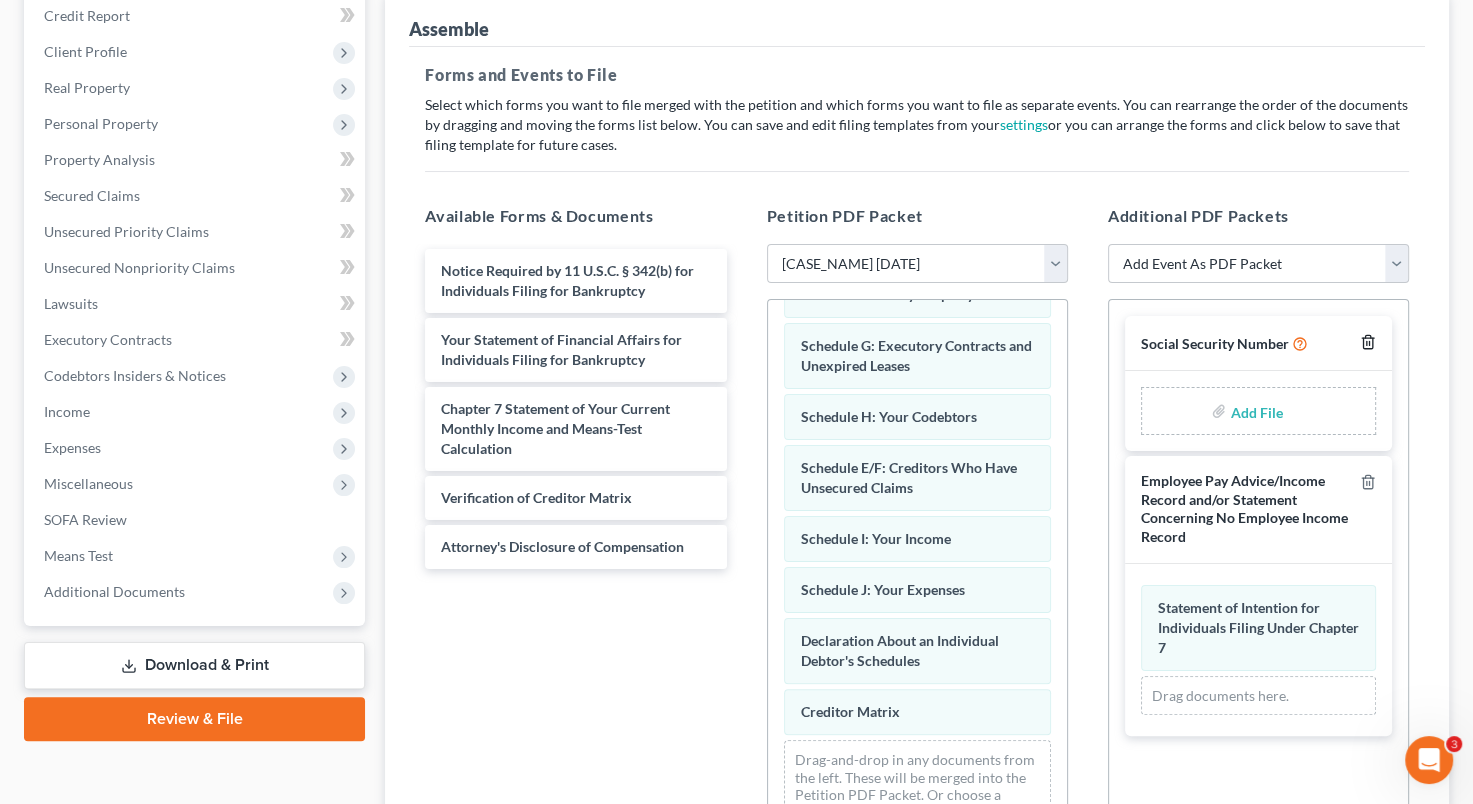 click 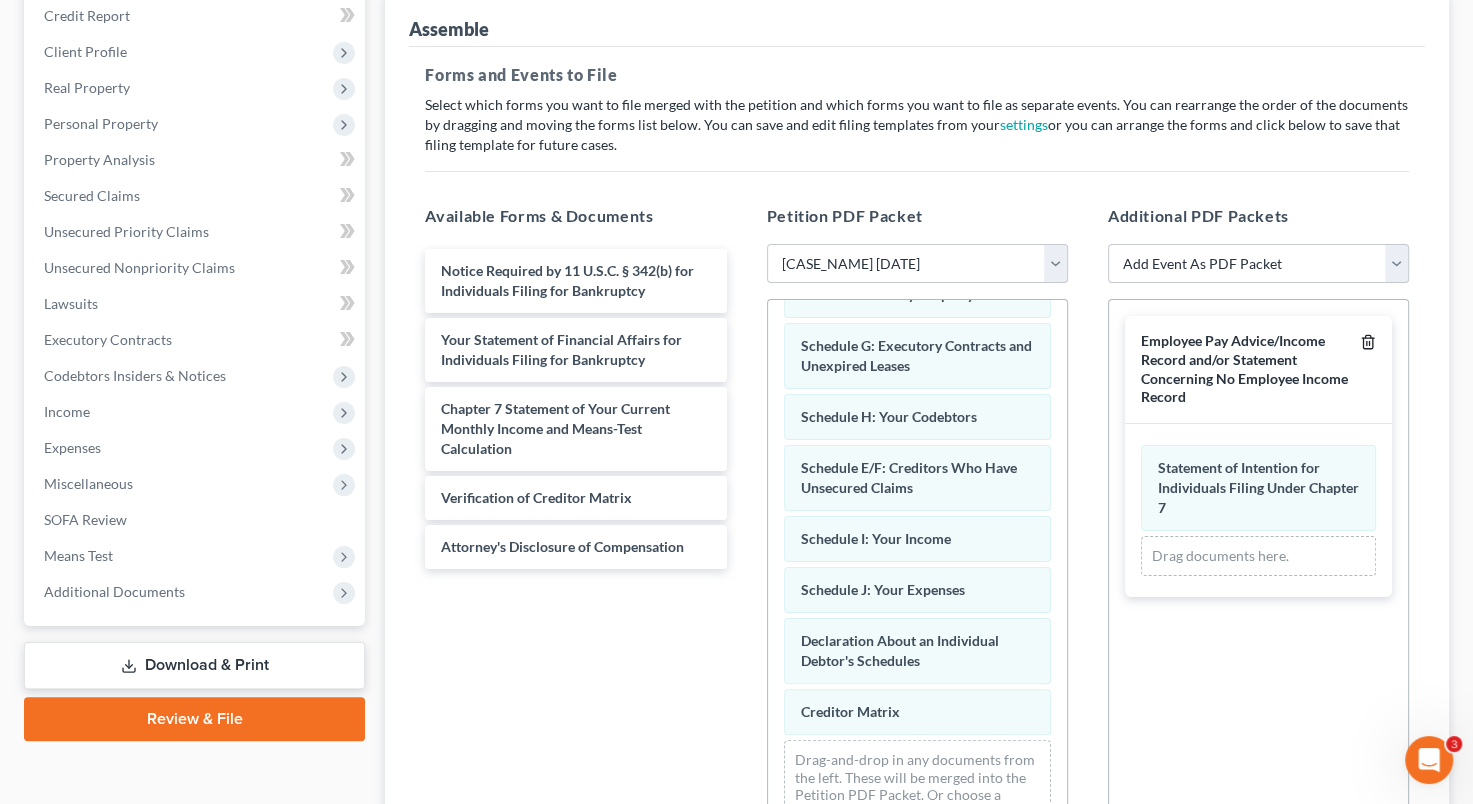 click 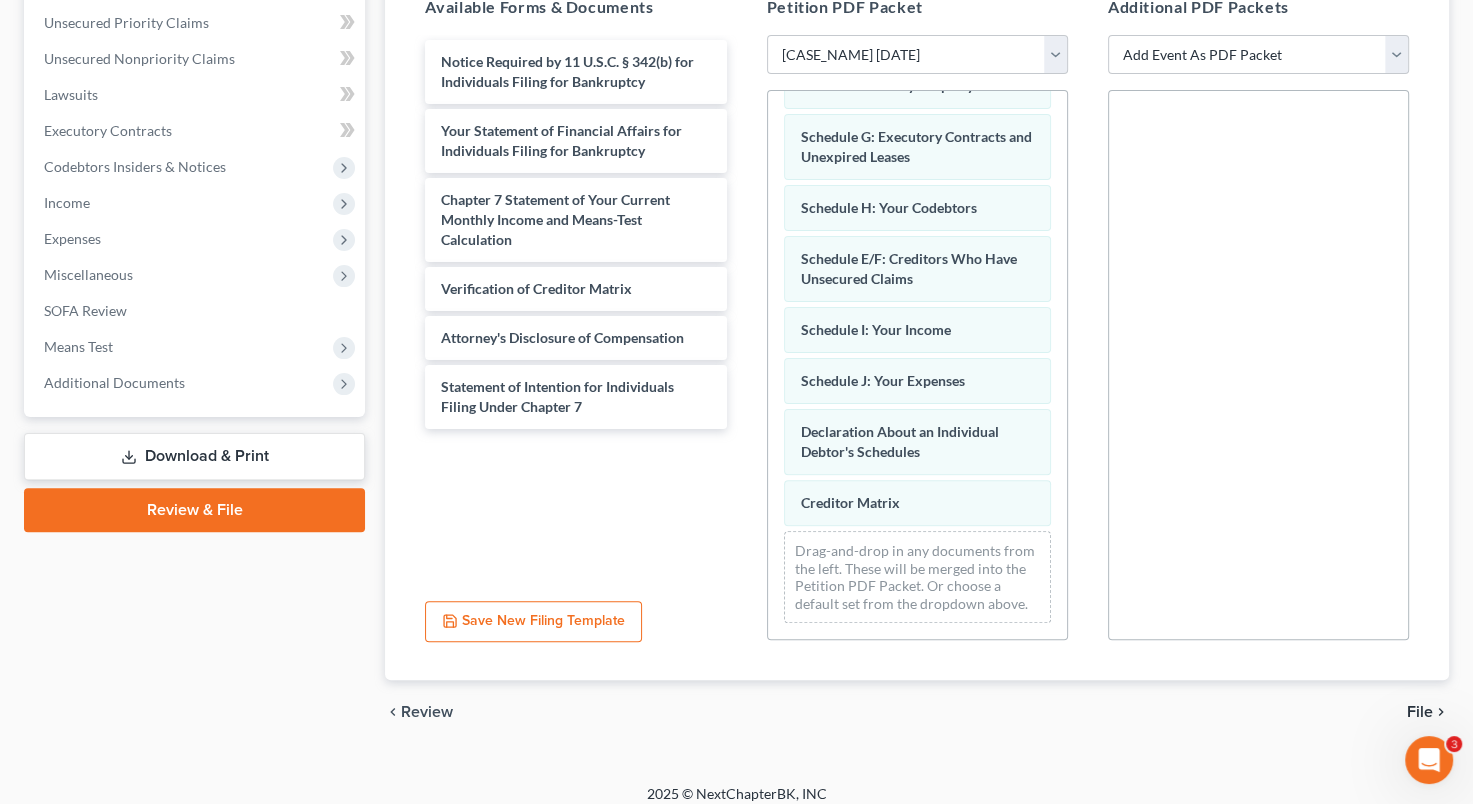 scroll, scrollTop: 469, scrollLeft: 0, axis: vertical 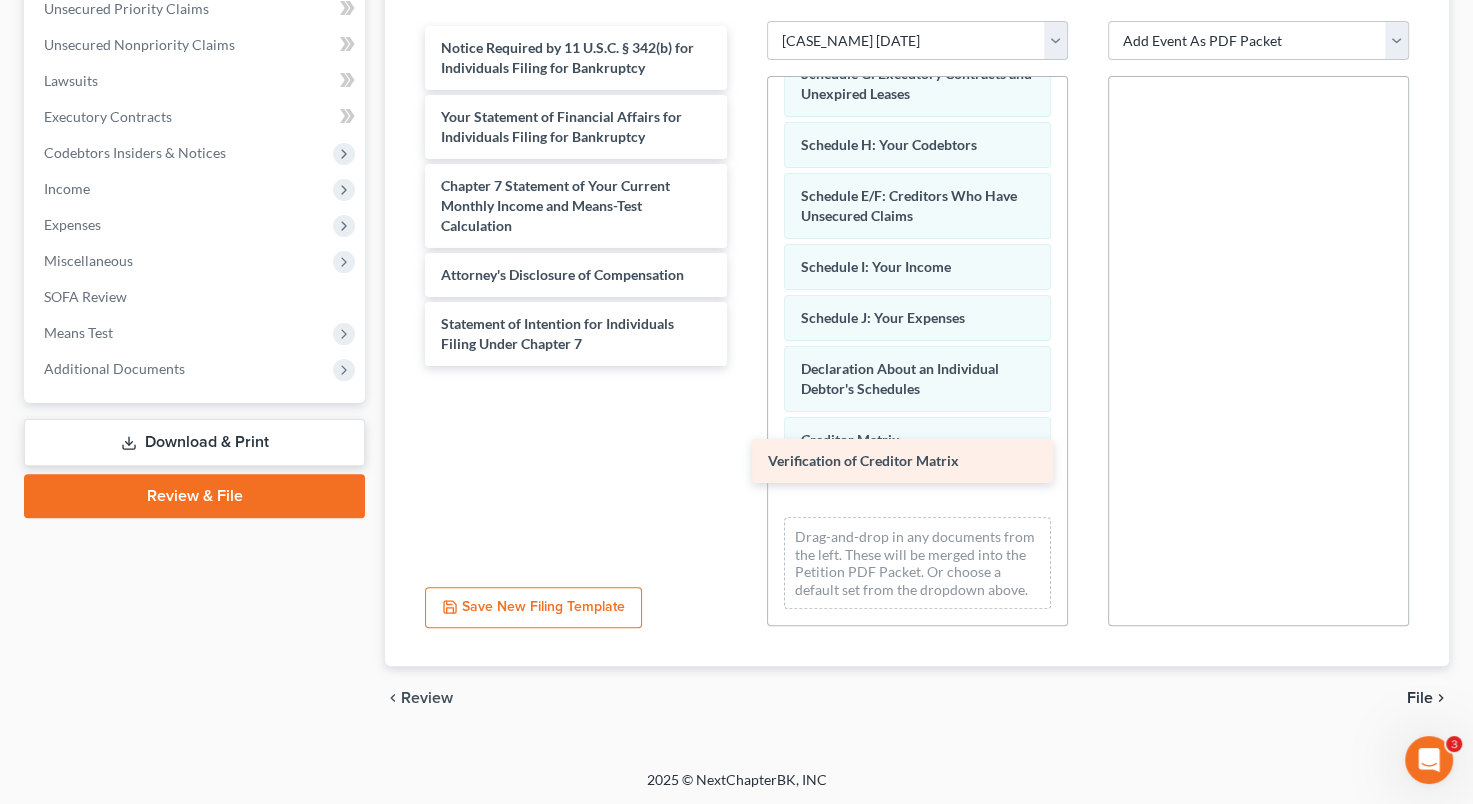 drag, startPoint x: 596, startPoint y: 262, endPoint x: 923, endPoint y: 450, distance: 377.19092 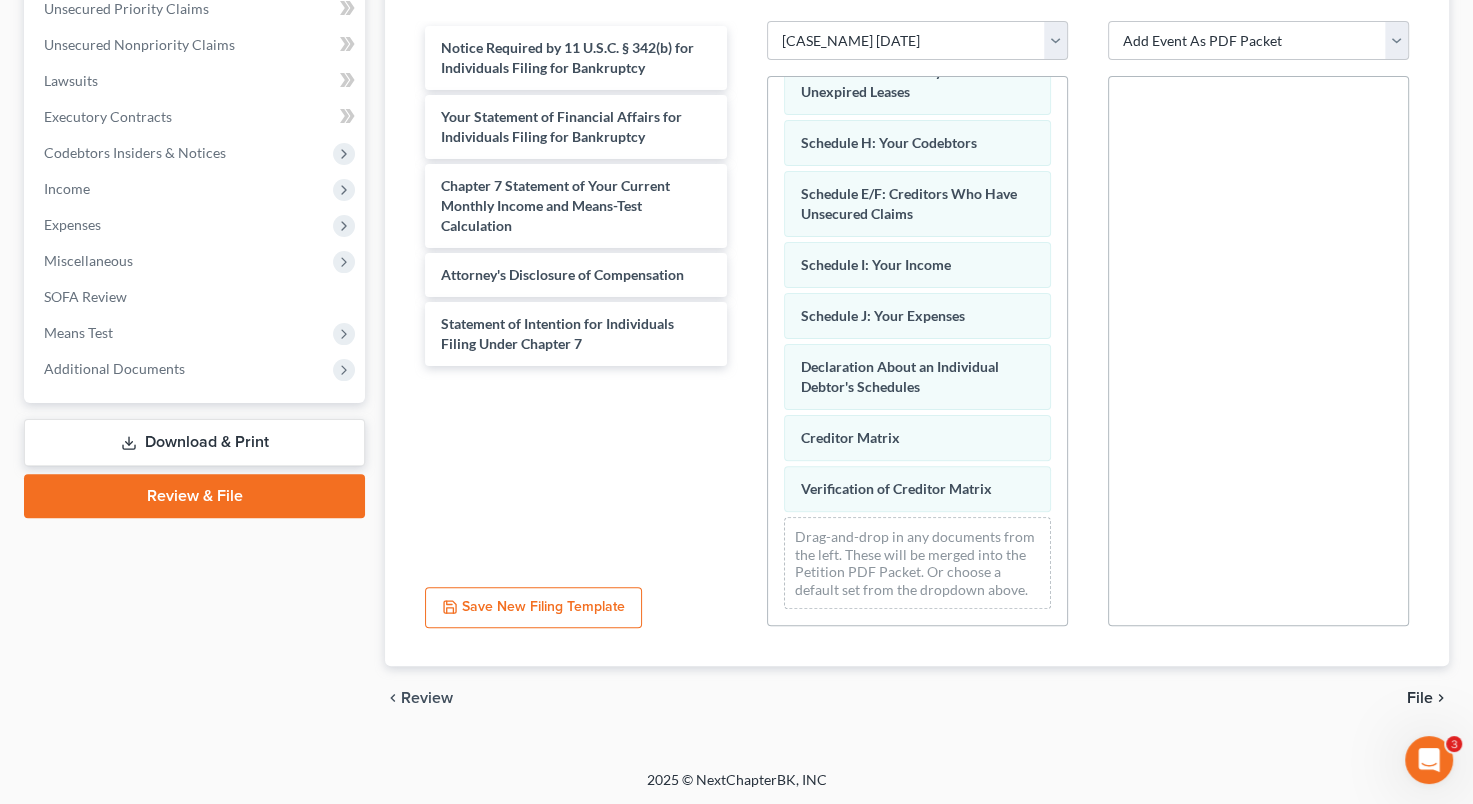 scroll, scrollTop: 390, scrollLeft: 0, axis: vertical 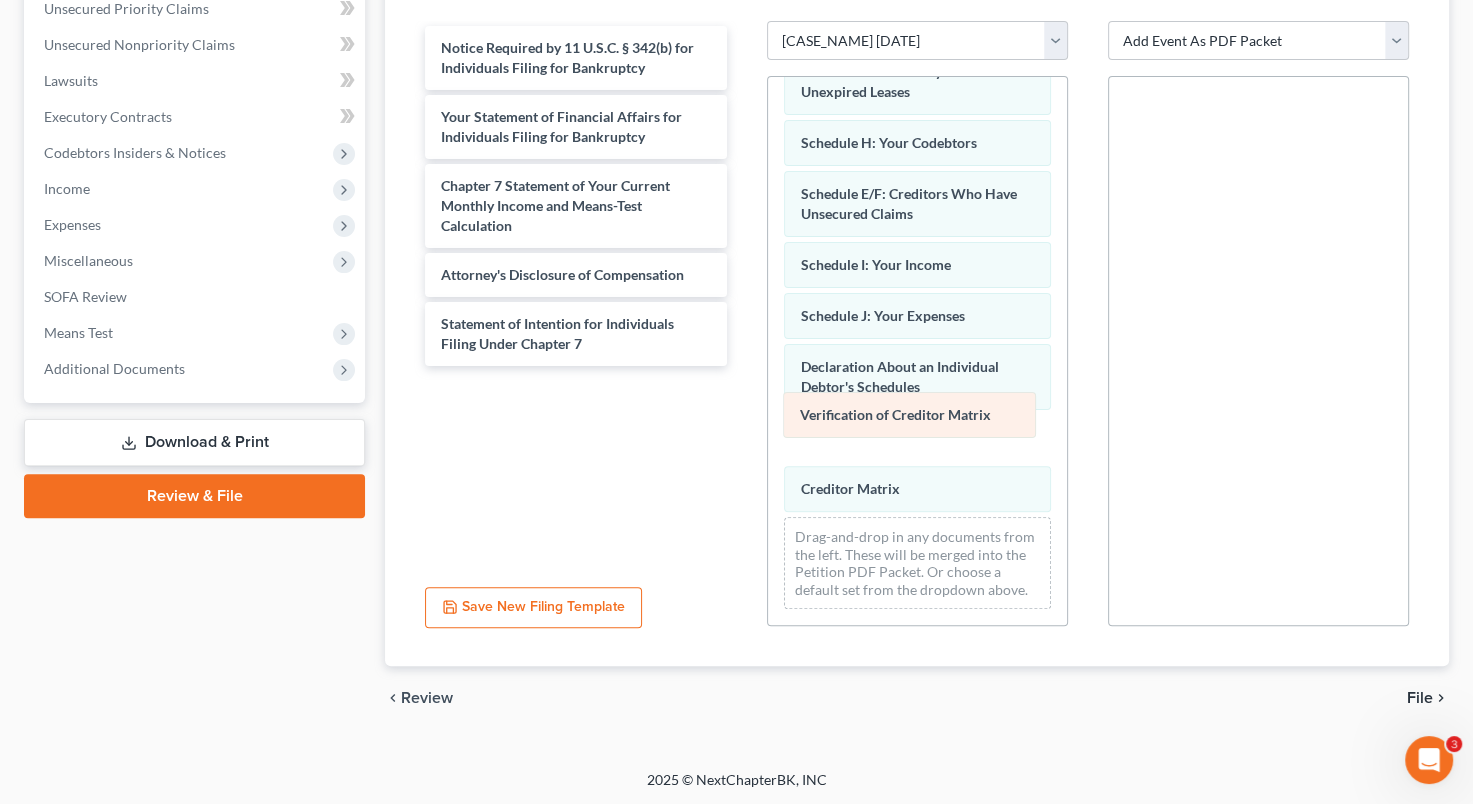 drag, startPoint x: 967, startPoint y: 620, endPoint x: 924, endPoint y: 418, distance: 206.52603 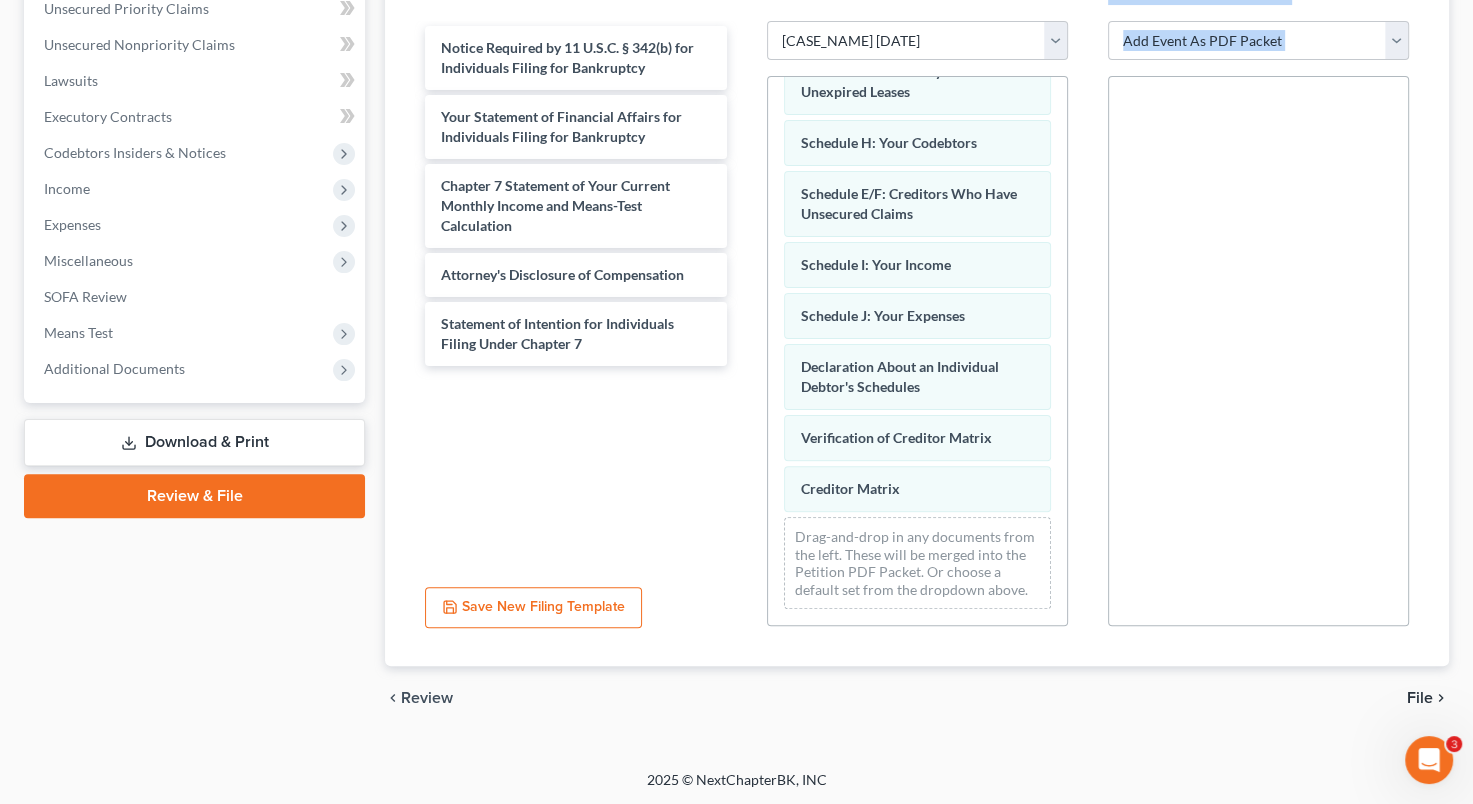 click on "File" at bounding box center [1420, 698] 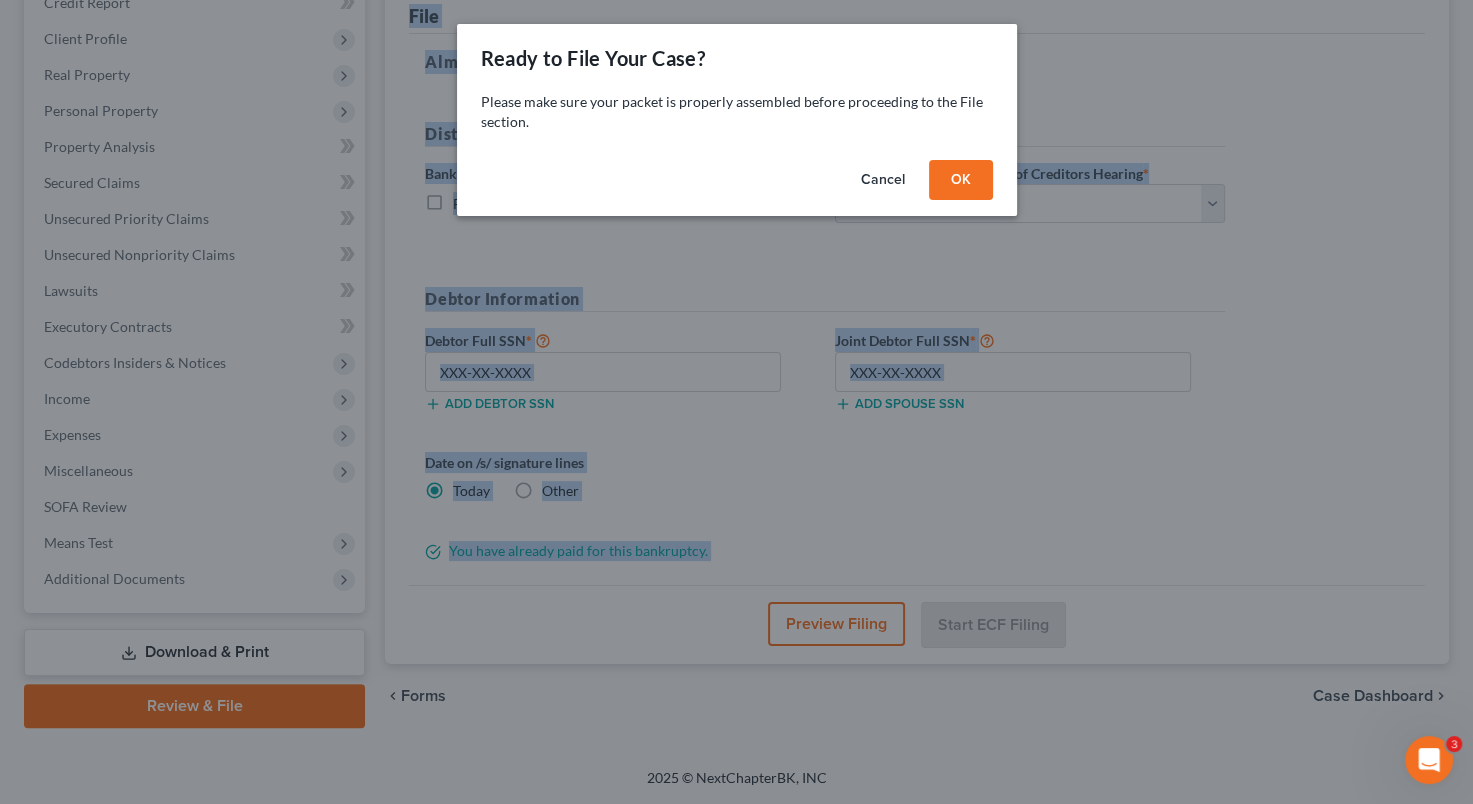 scroll, scrollTop: 257, scrollLeft: 0, axis: vertical 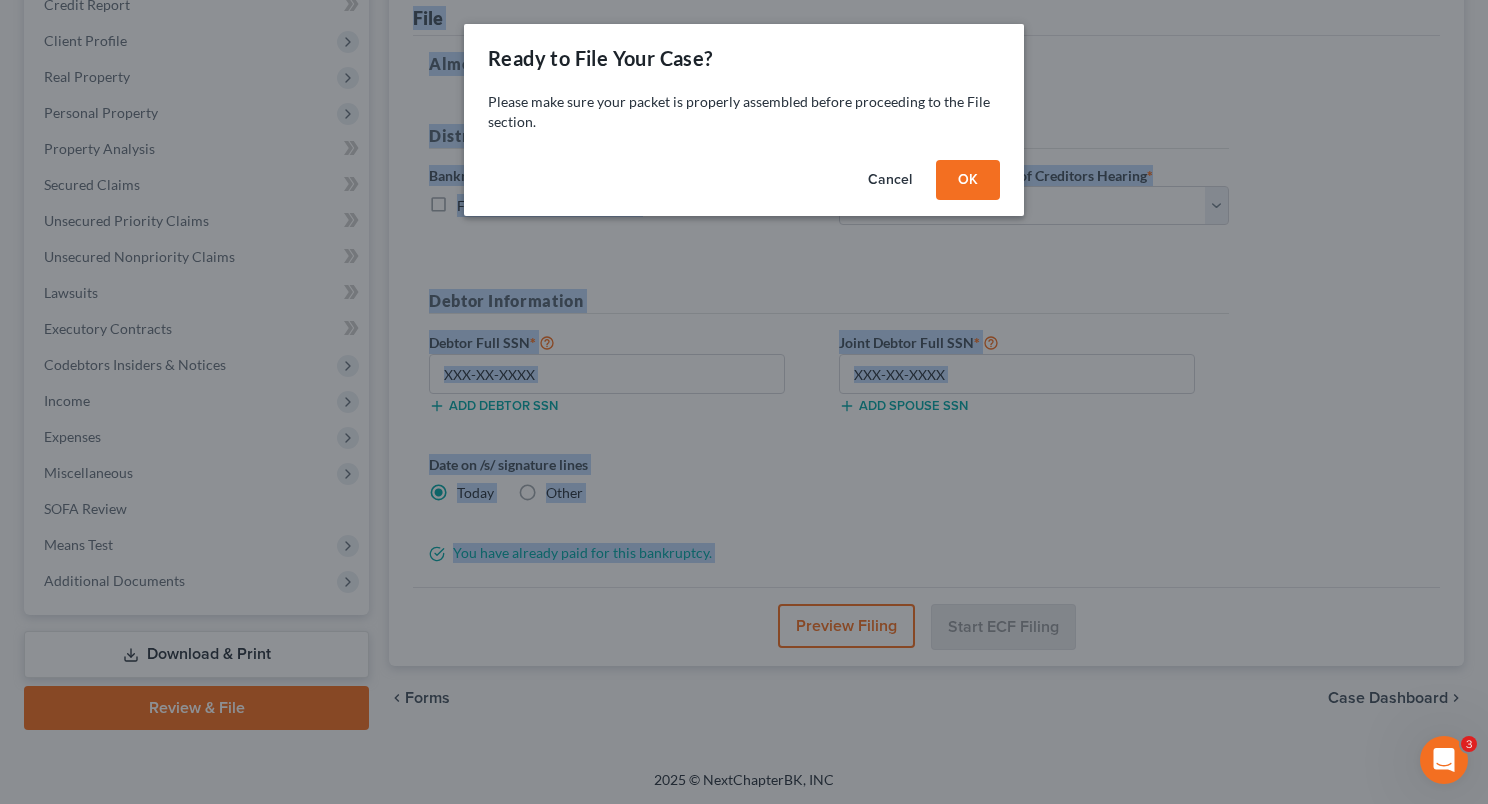 click on "OK" at bounding box center (968, 180) 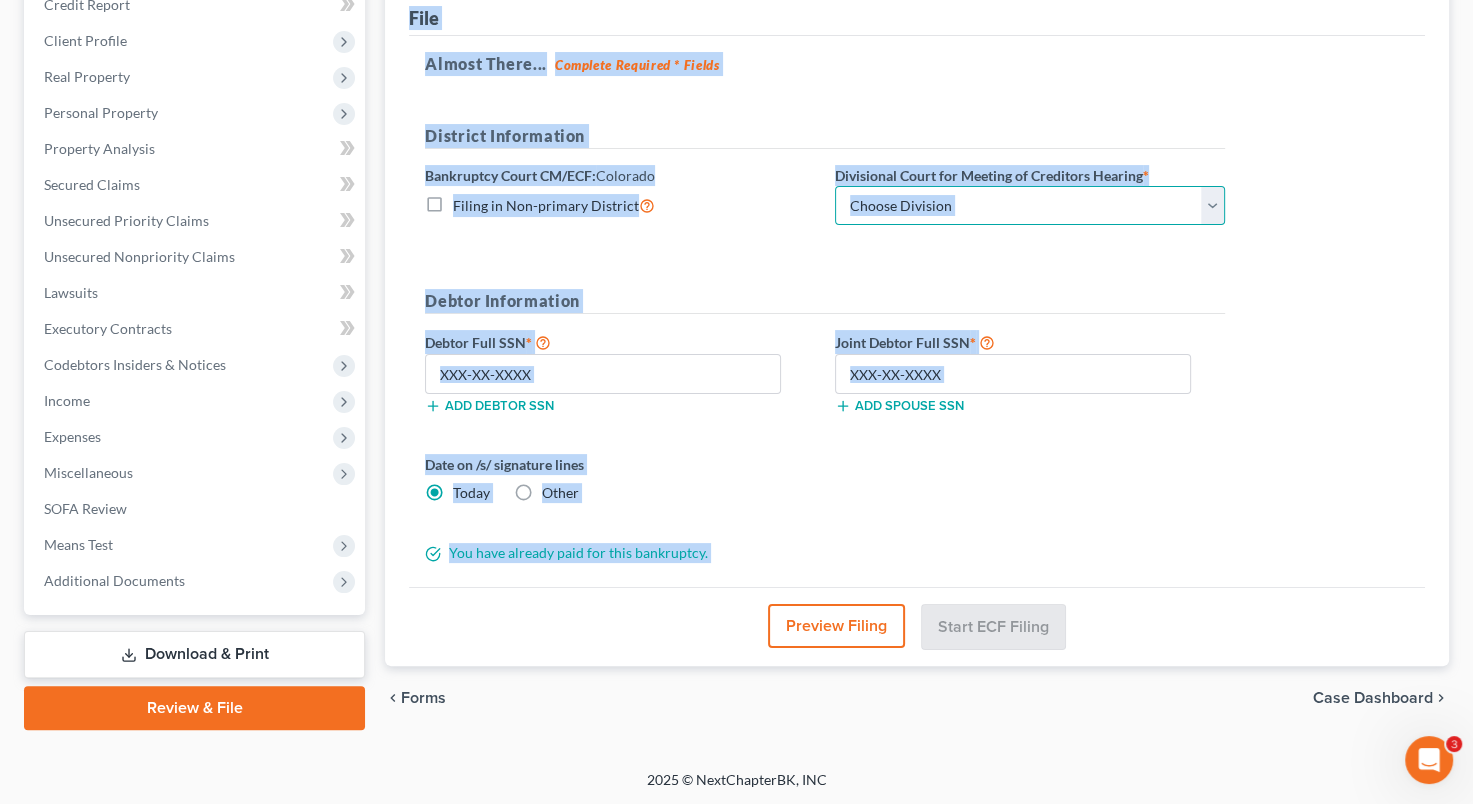 click on "Choose Division Denver" at bounding box center (1030, 206) 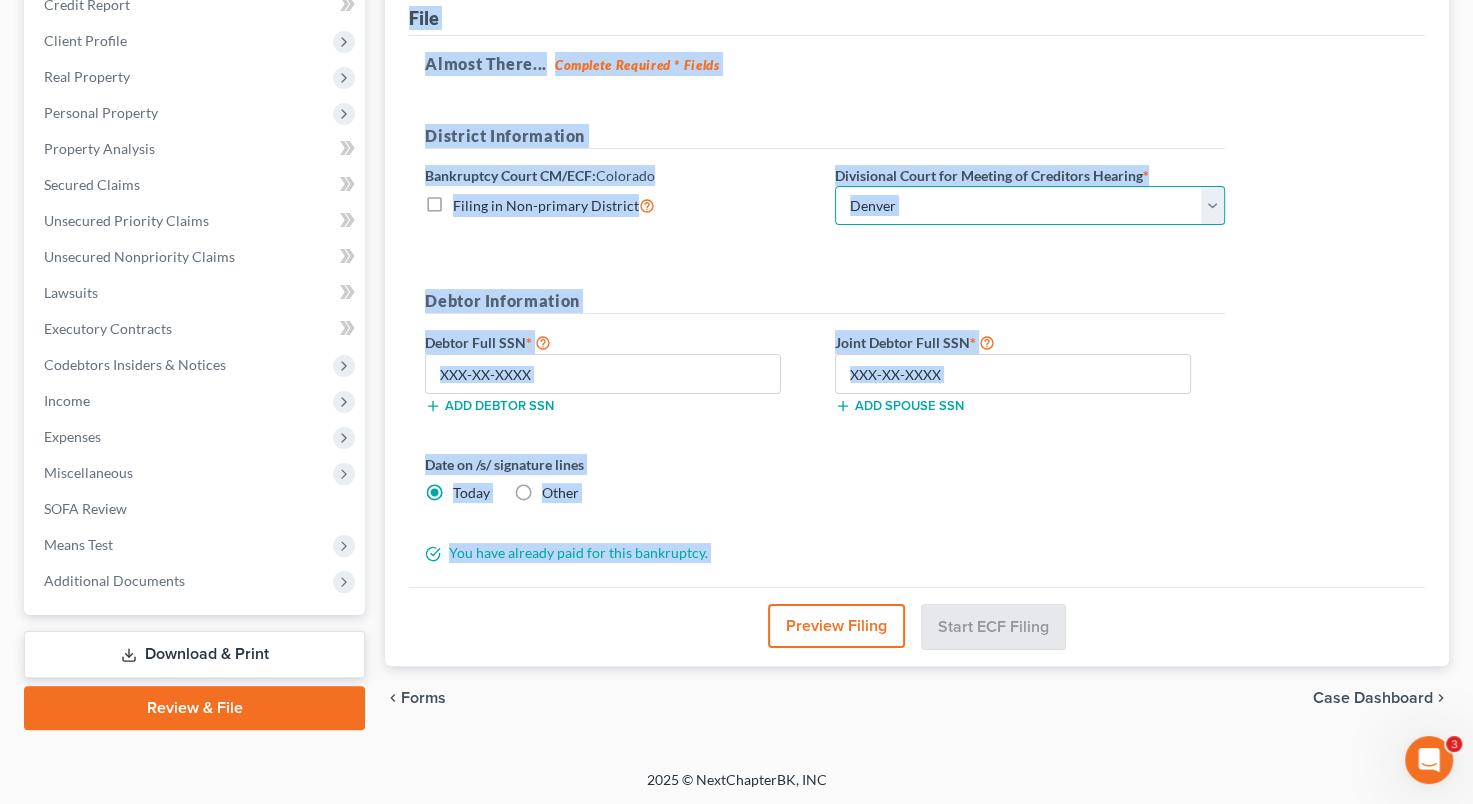 click on "Choose Division Denver" at bounding box center (1030, 206) 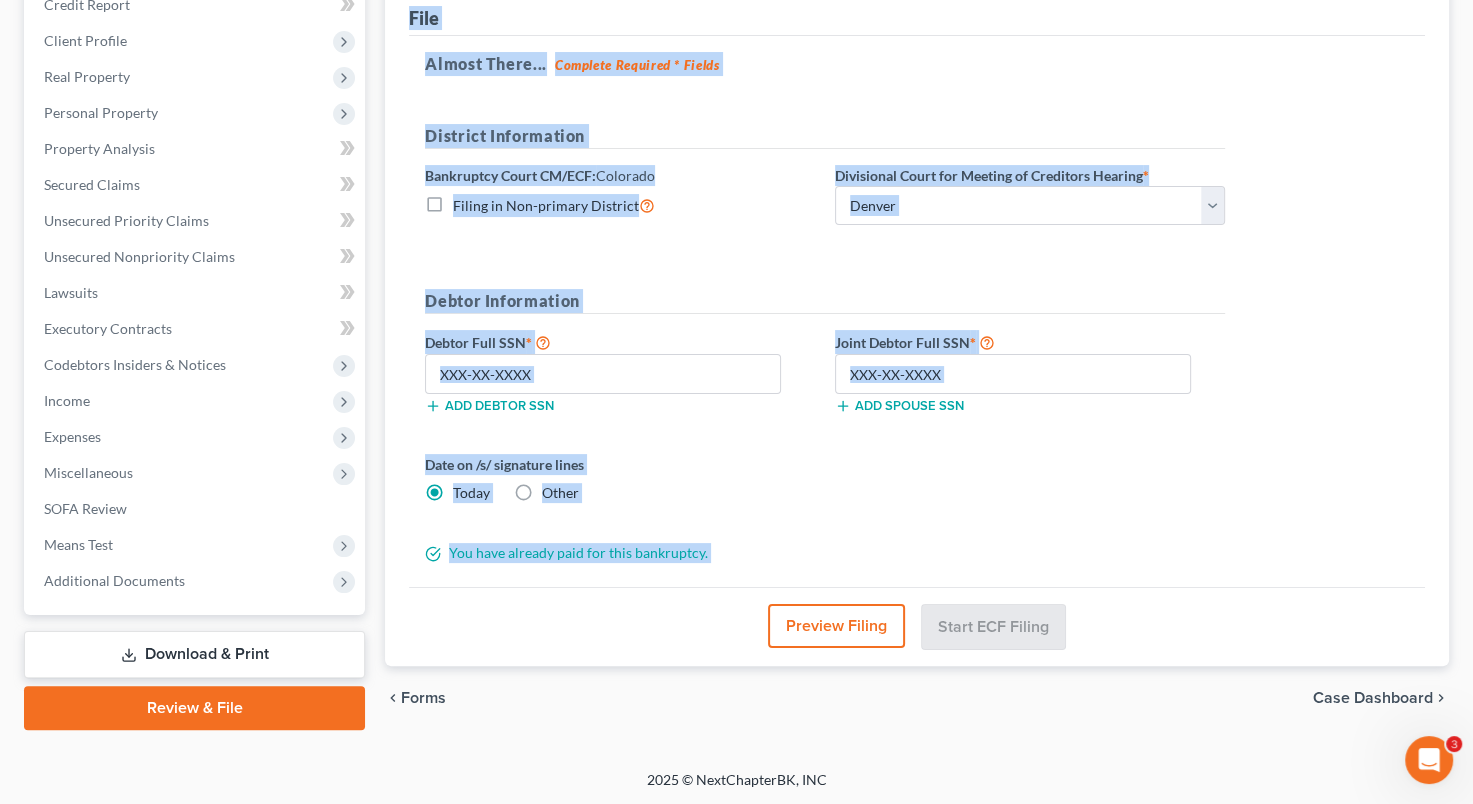 click on "Debtor Full SSN * Add debtor SSN Joint Debtor Full SSN * Add spouse SSN Date on /s/ signature lines Today" at bounding box center (825, 344) 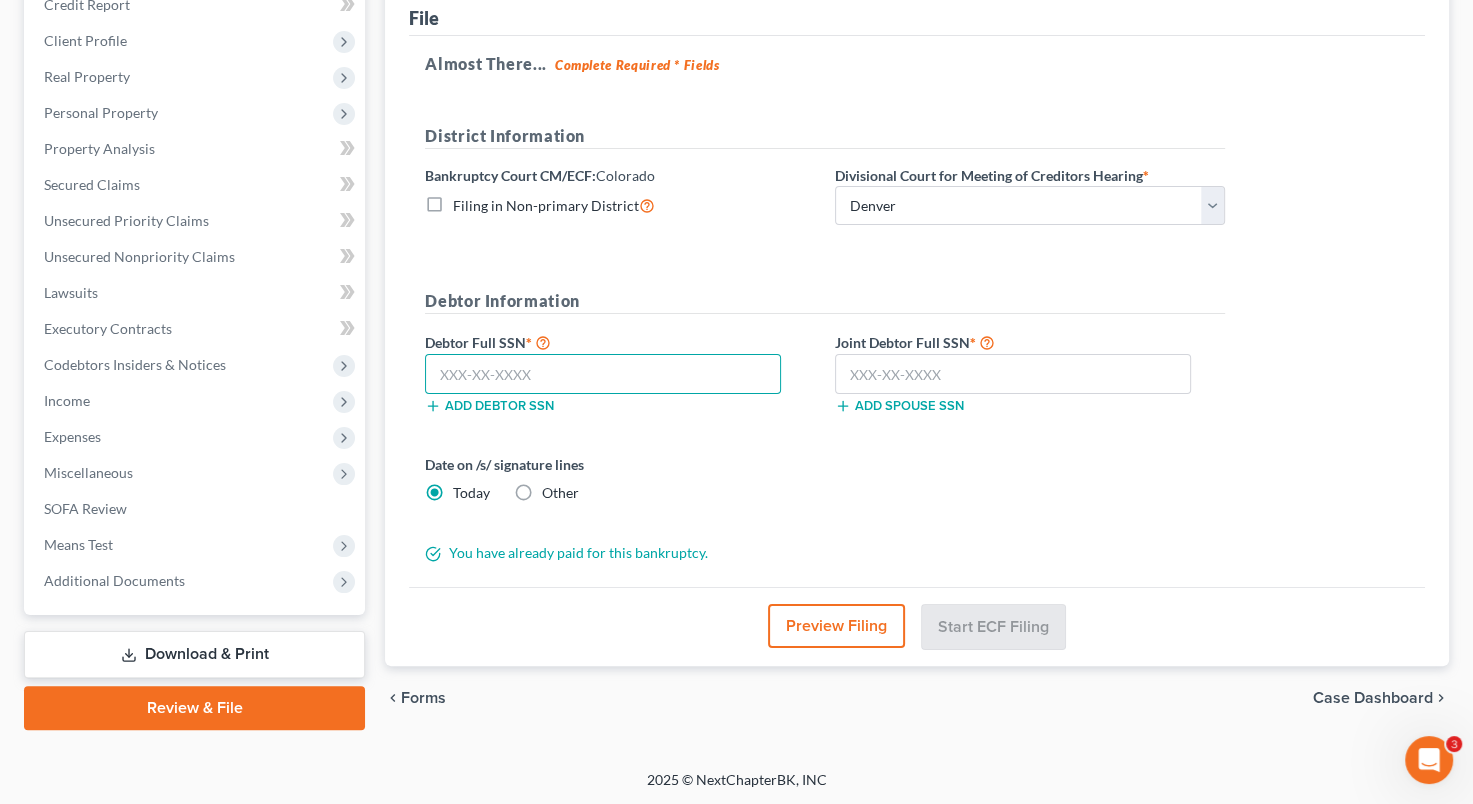 click at bounding box center [603, 374] 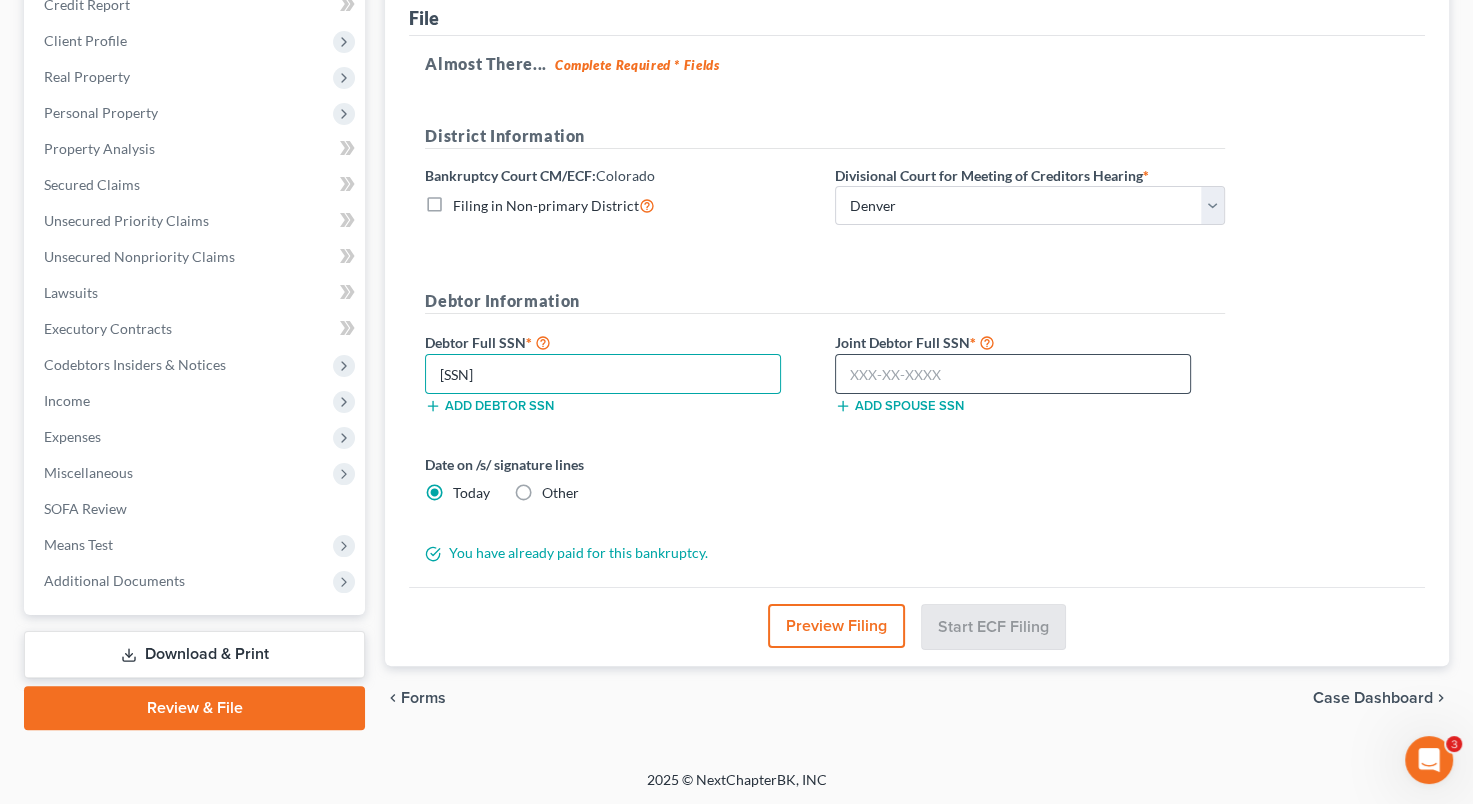 type on "[SSN]" 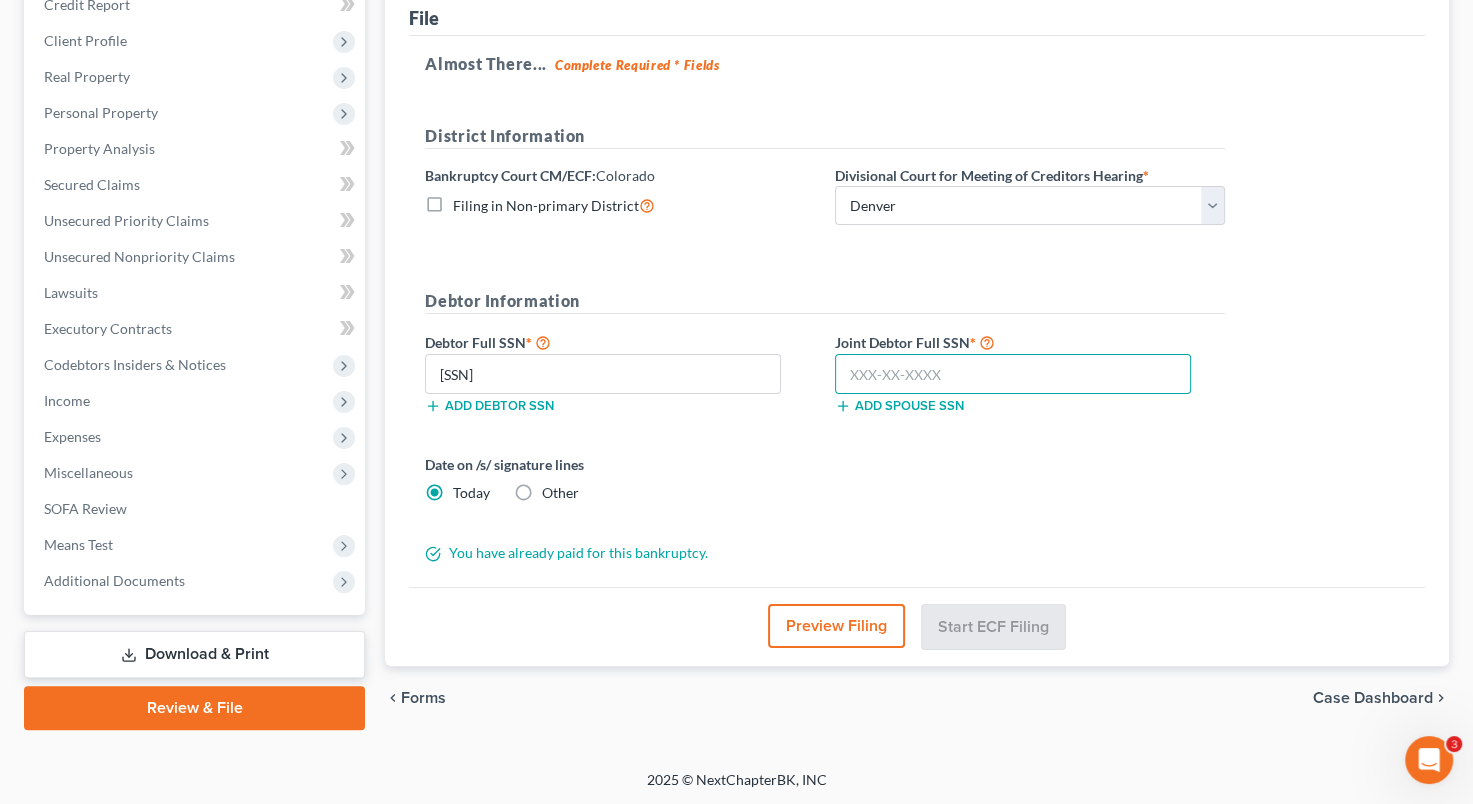 click at bounding box center (1013, 374) 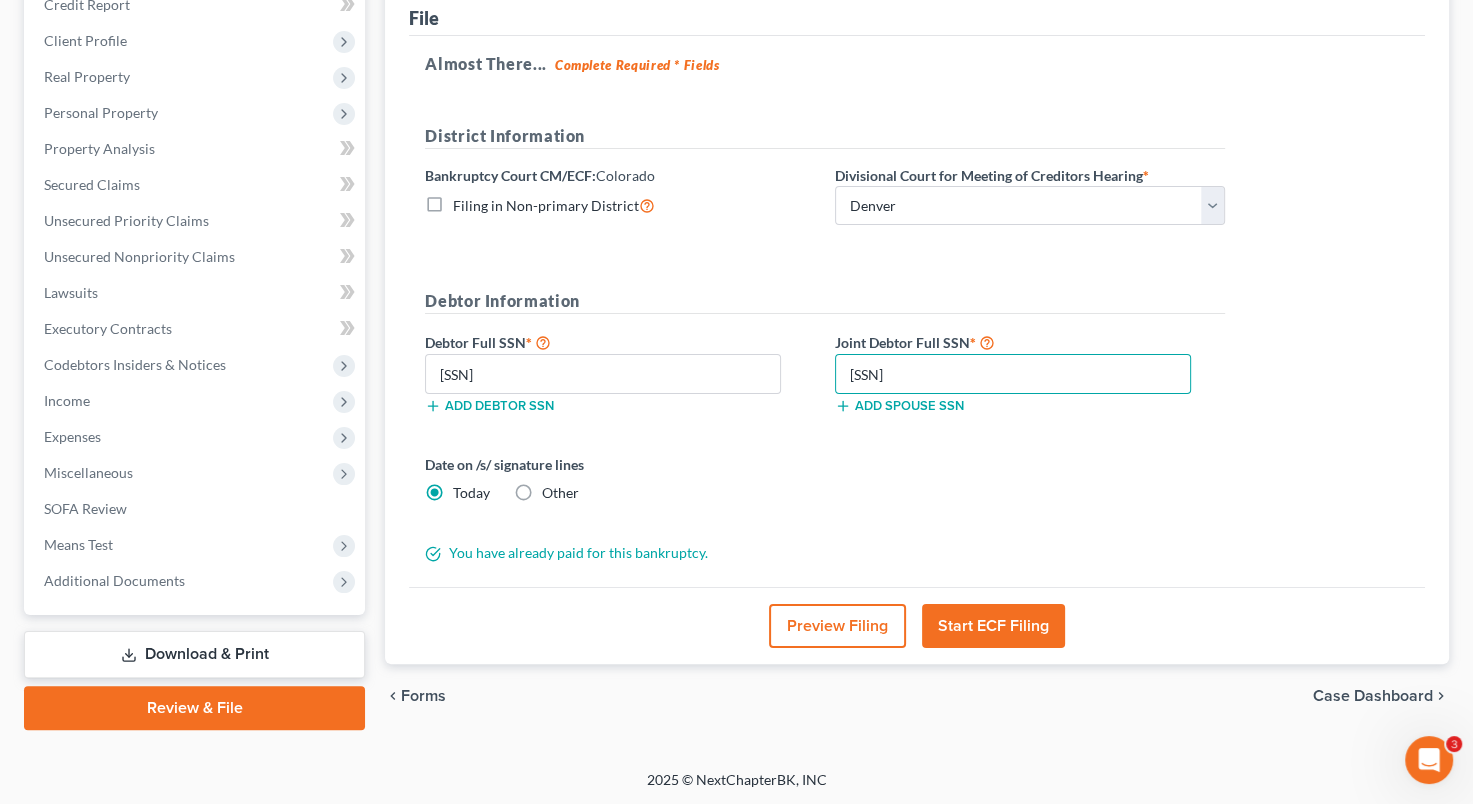 type on "[SSN]" 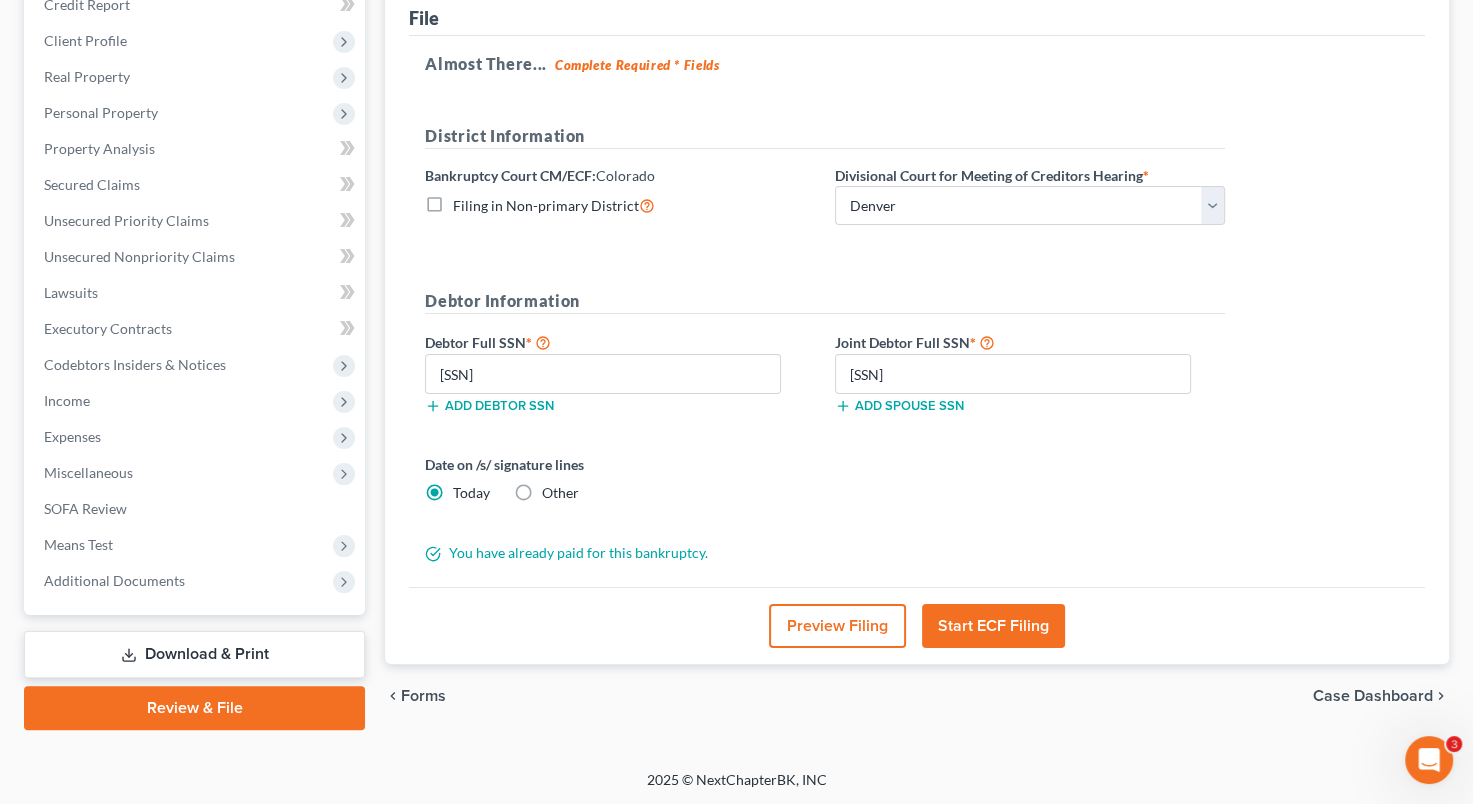 click on "Start ECF Filing" at bounding box center [993, 626] 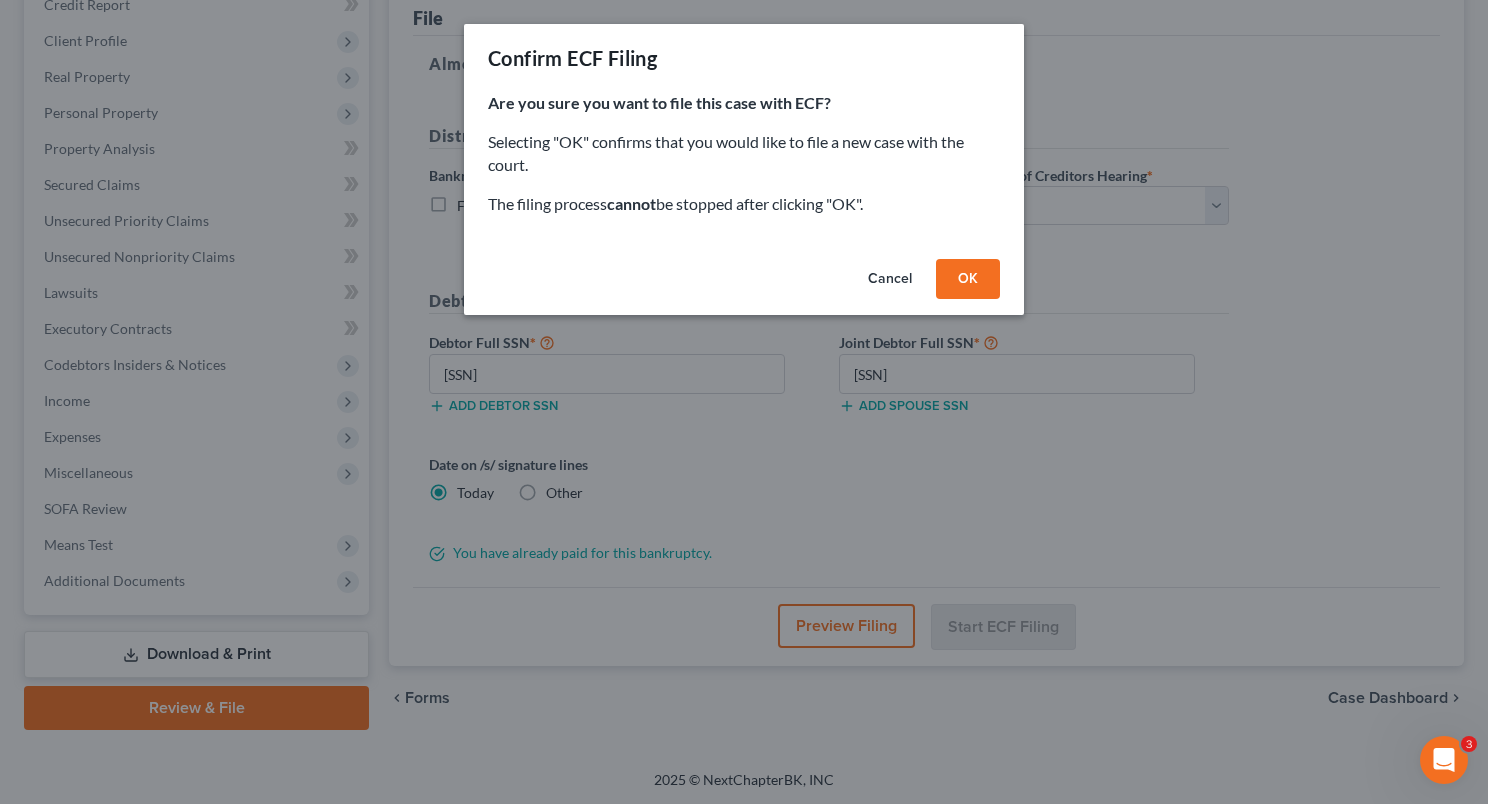 click on "OK" at bounding box center (968, 279) 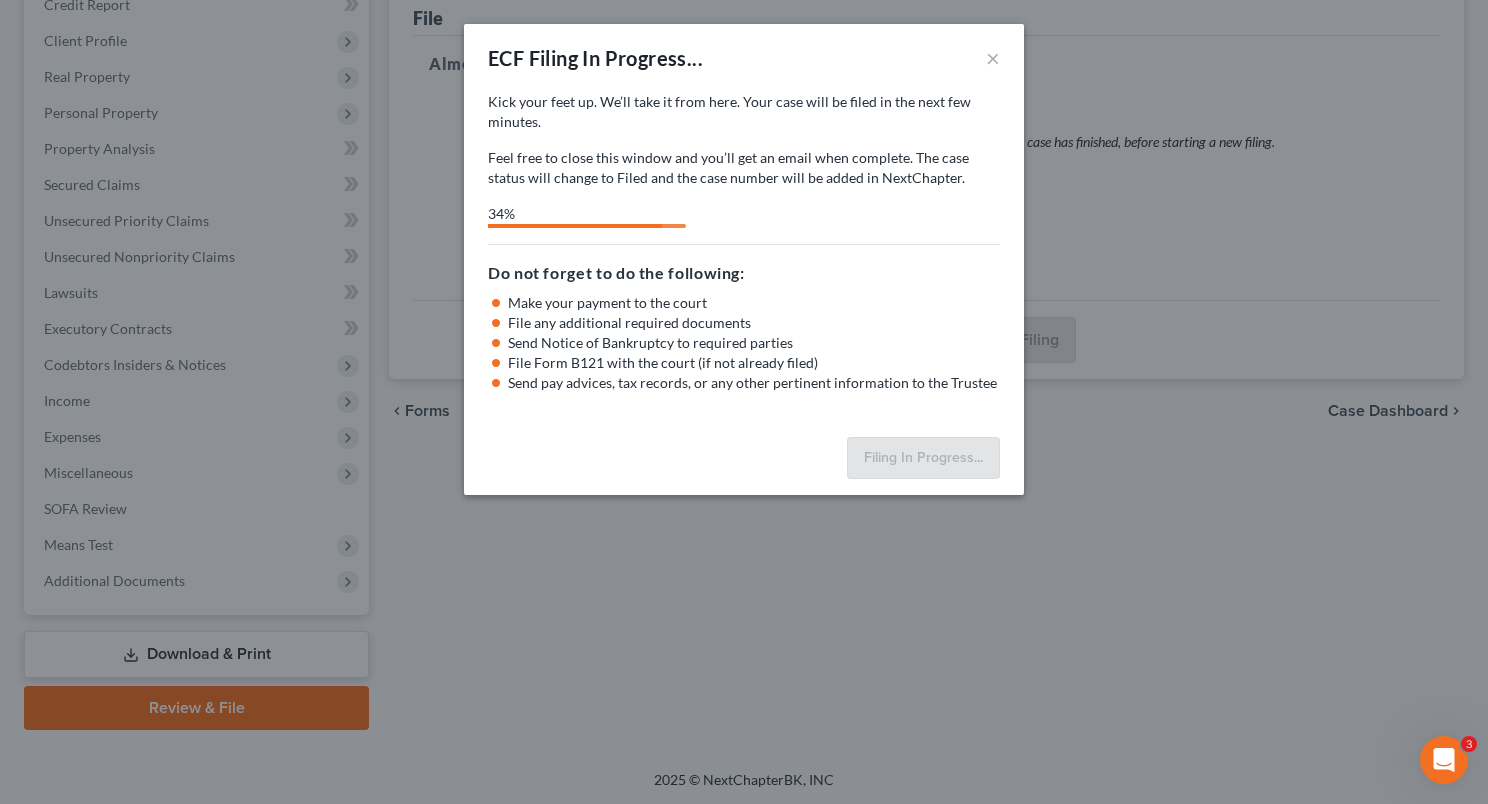 select on "0" 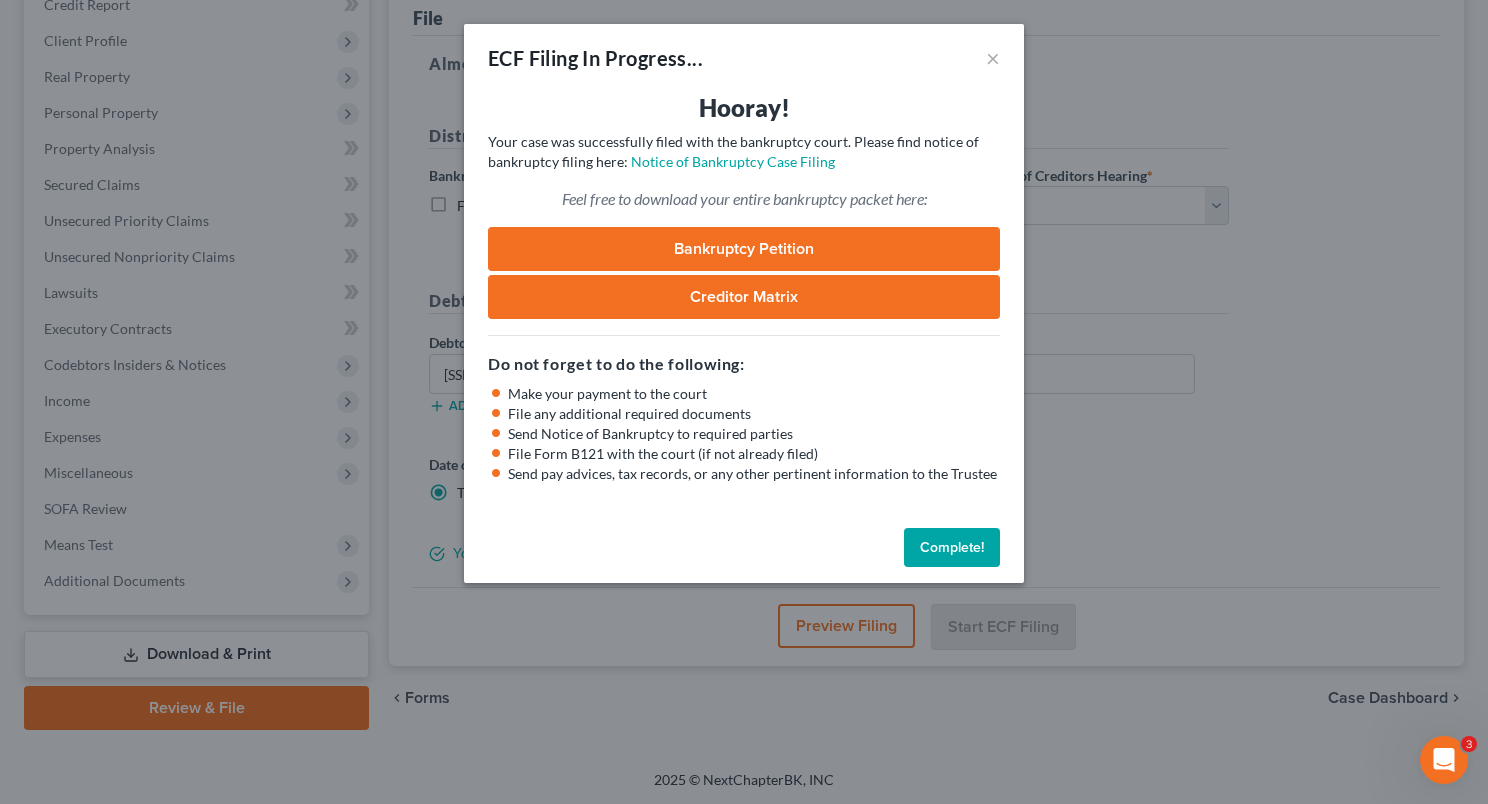 click on "Complete!" at bounding box center [952, 548] 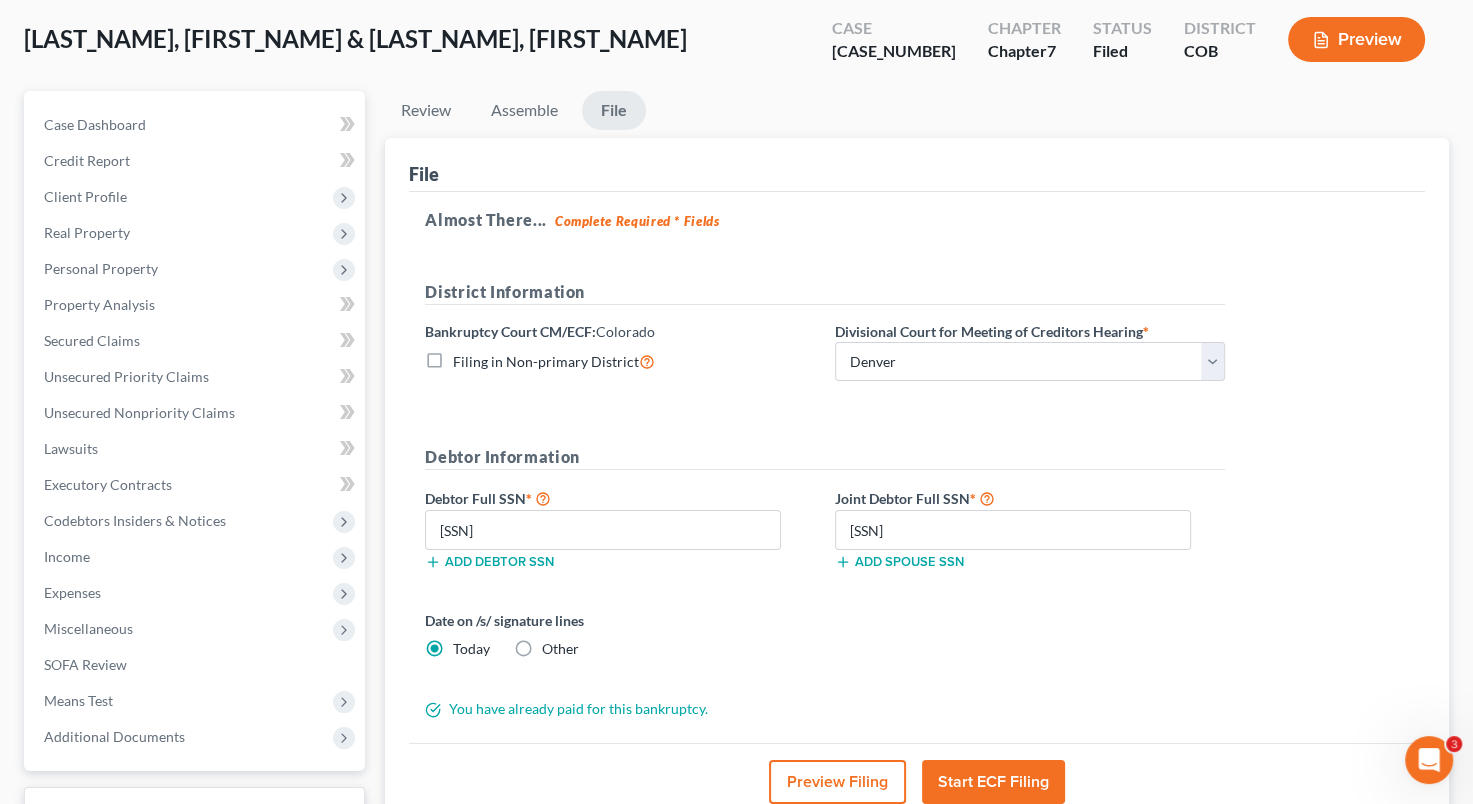 scroll, scrollTop: 0, scrollLeft: 0, axis: both 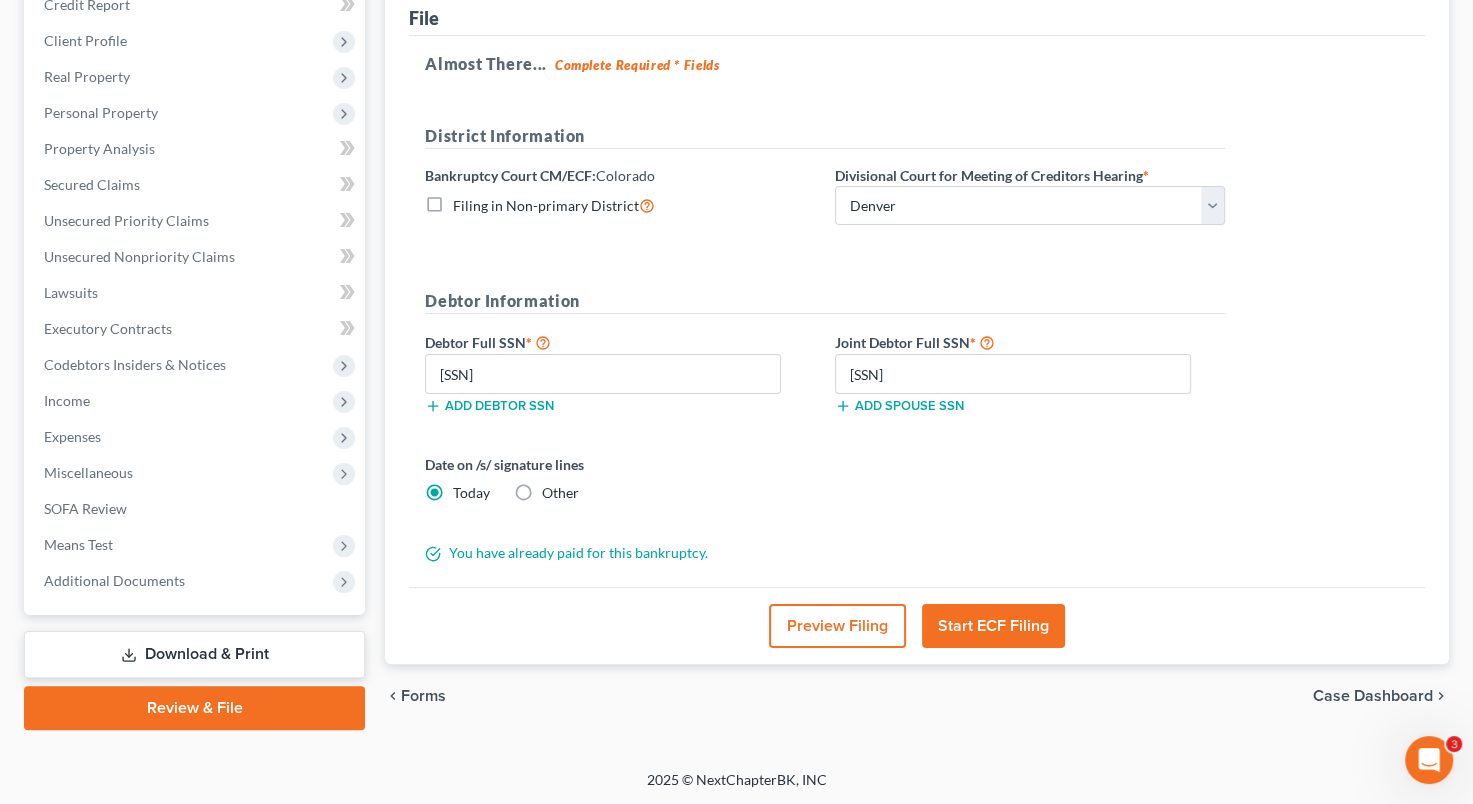 click on "Download & Print" at bounding box center (194, 654) 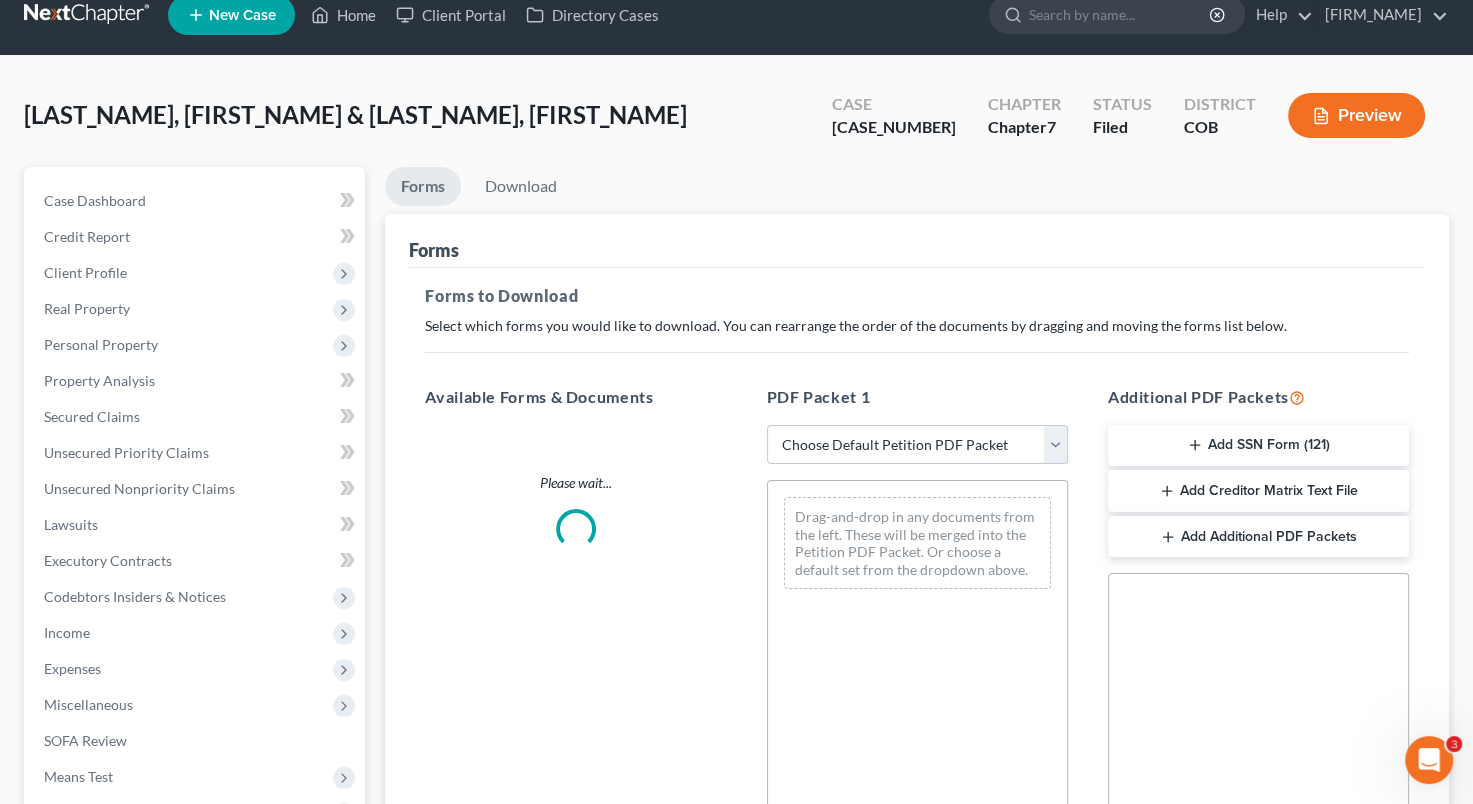 scroll, scrollTop: 0, scrollLeft: 0, axis: both 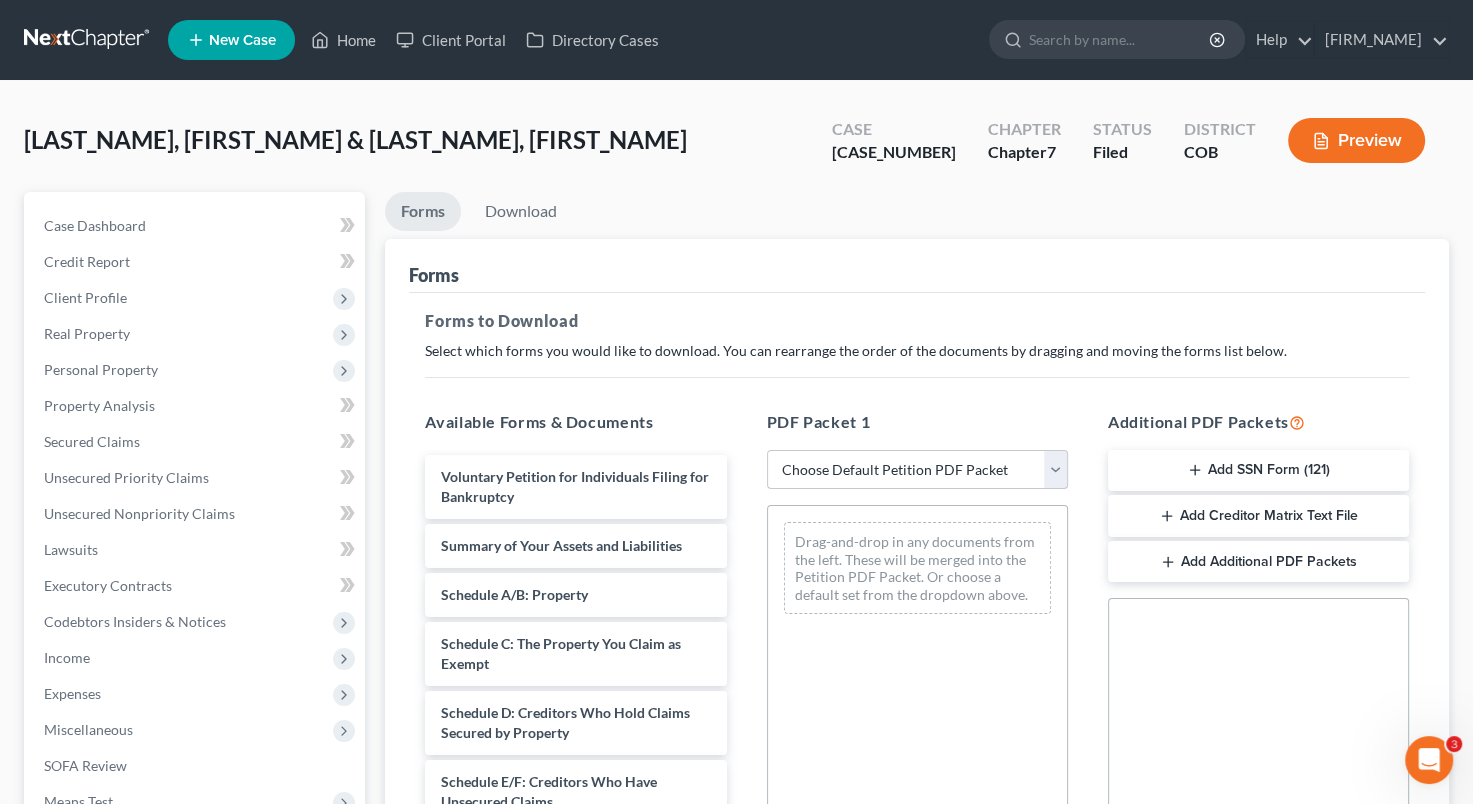 click on "Choose Default Petition PDF Packet Complete Bankruptcy Petition (all forms and schedules) Emergency Filing Forms (Petition and Creditor List Only) Amended Forms Signature Pages Only Walker -Petition Packet 4-5-24 White Bankruptcy Case - For Review Client Advisory" at bounding box center (917, 470) 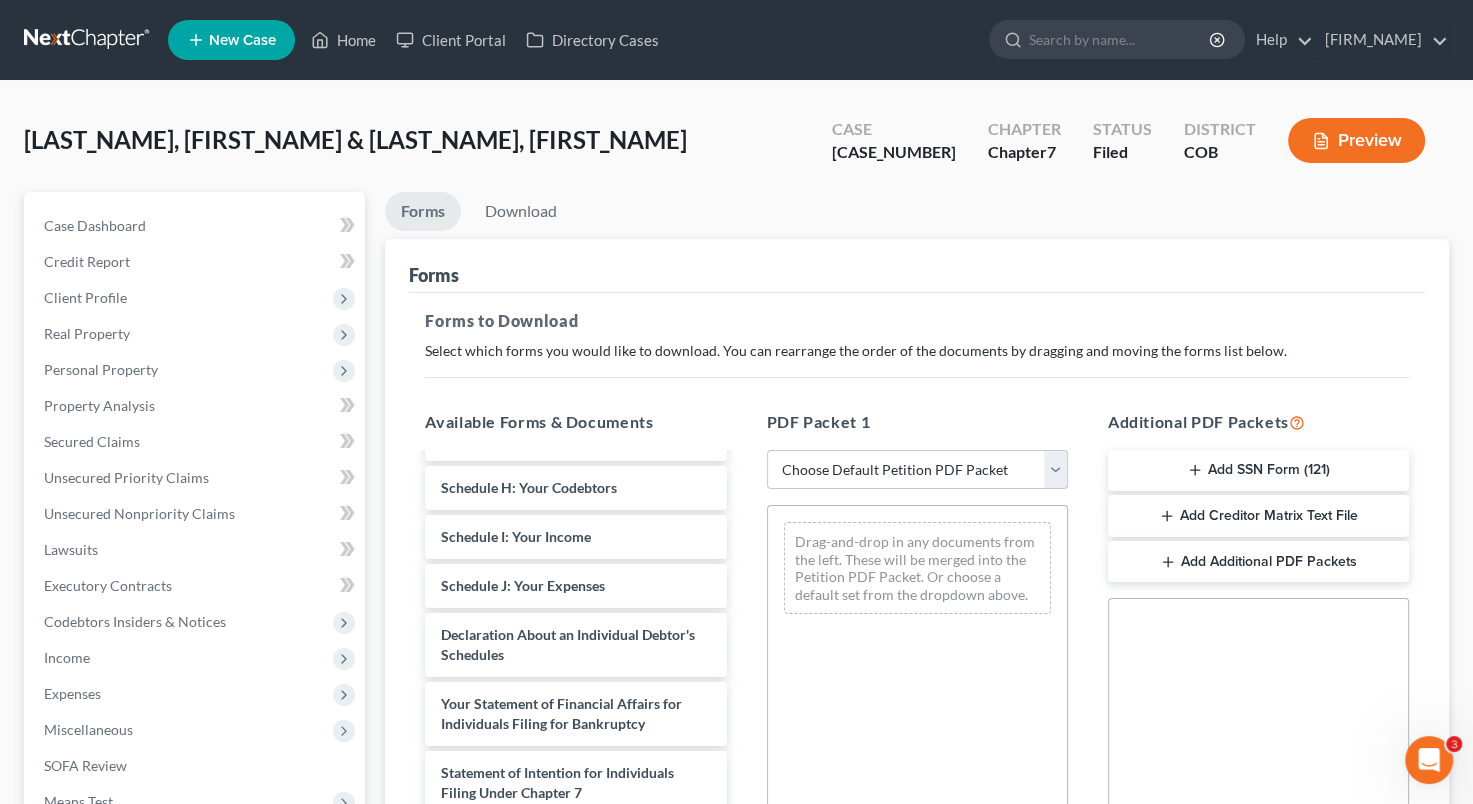 scroll, scrollTop: 444, scrollLeft: 0, axis: vertical 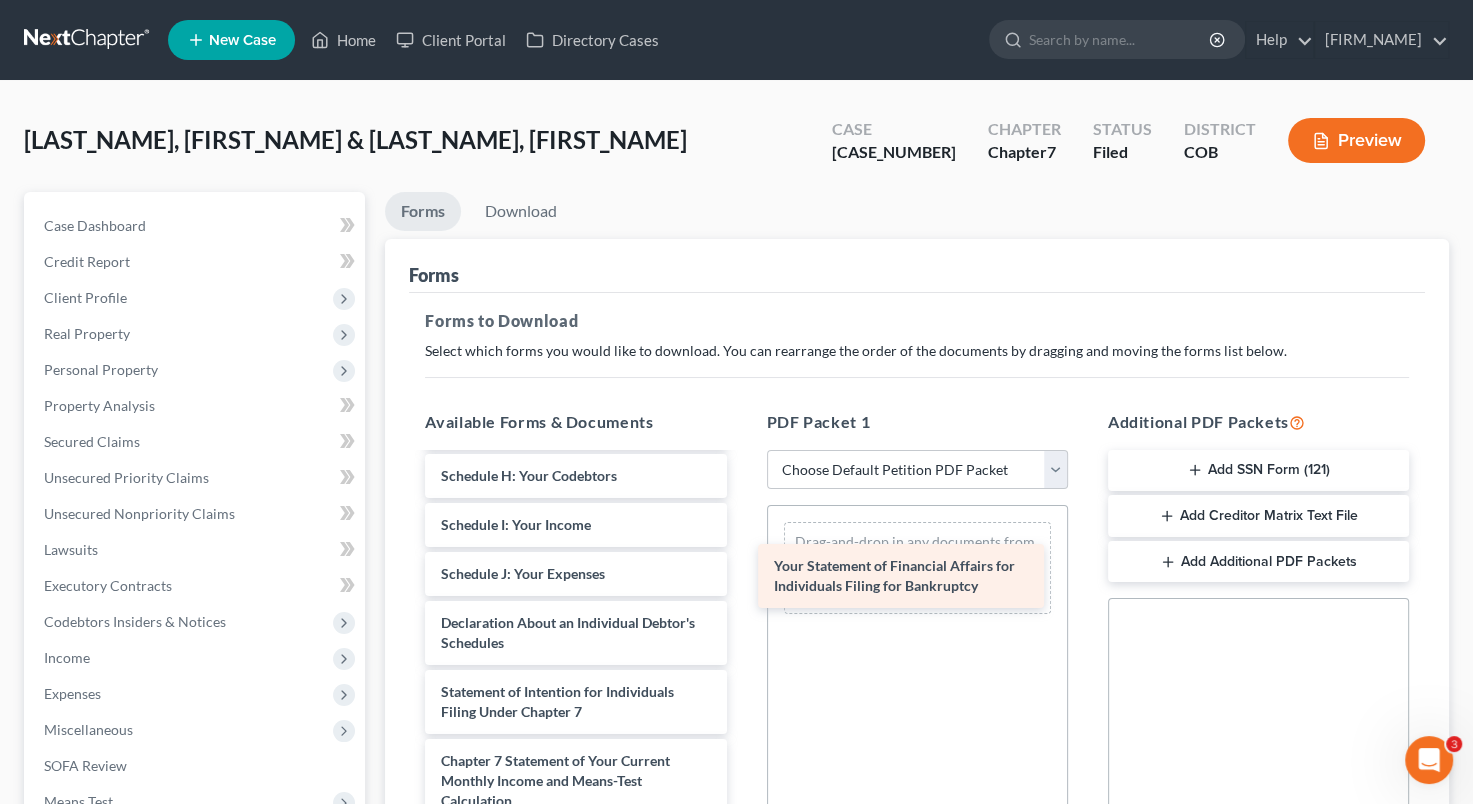 drag, startPoint x: 588, startPoint y: 680, endPoint x: 921, endPoint y: 555, distance: 355.68808 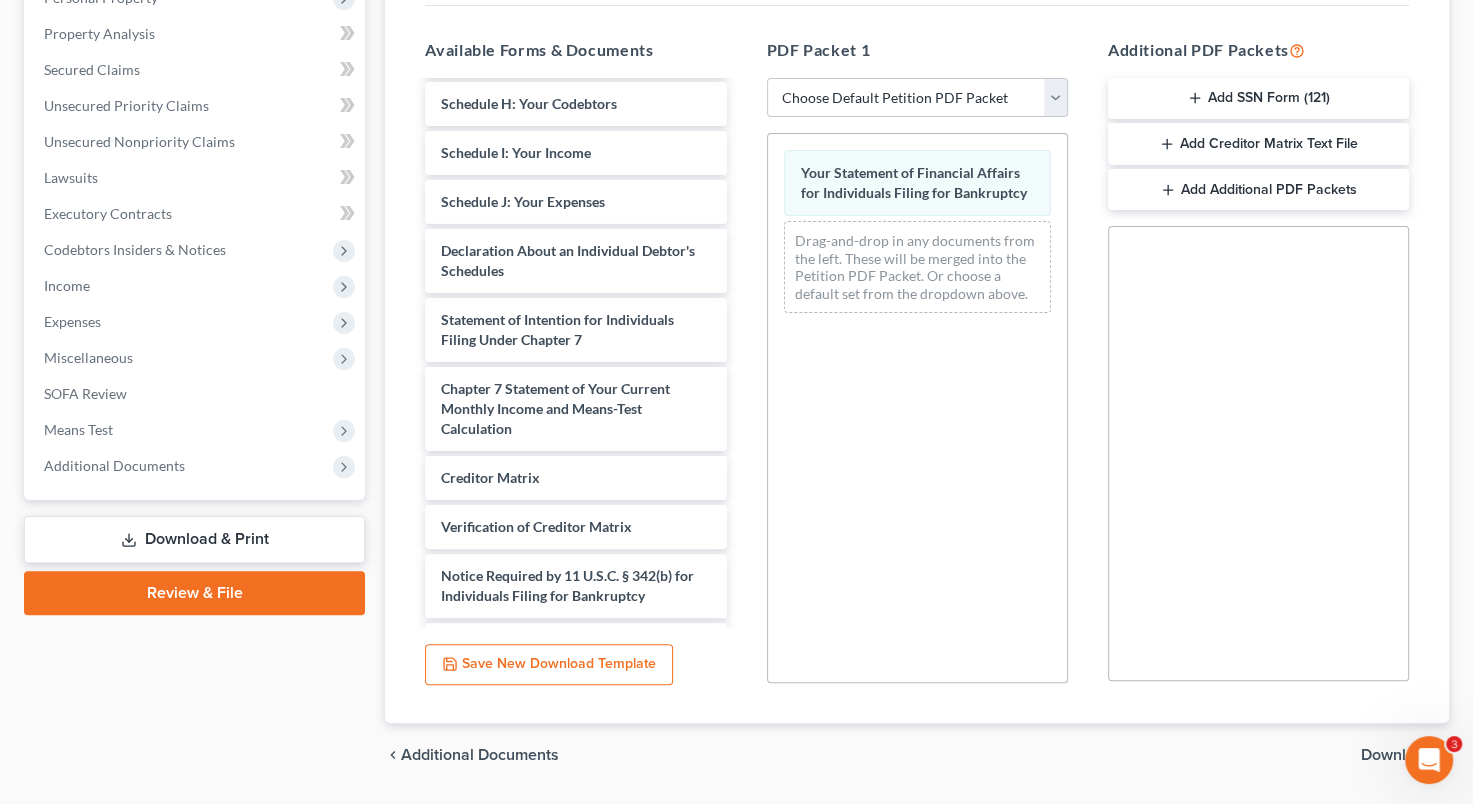 scroll, scrollTop: 384, scrollLeft: 0, axis: vertical 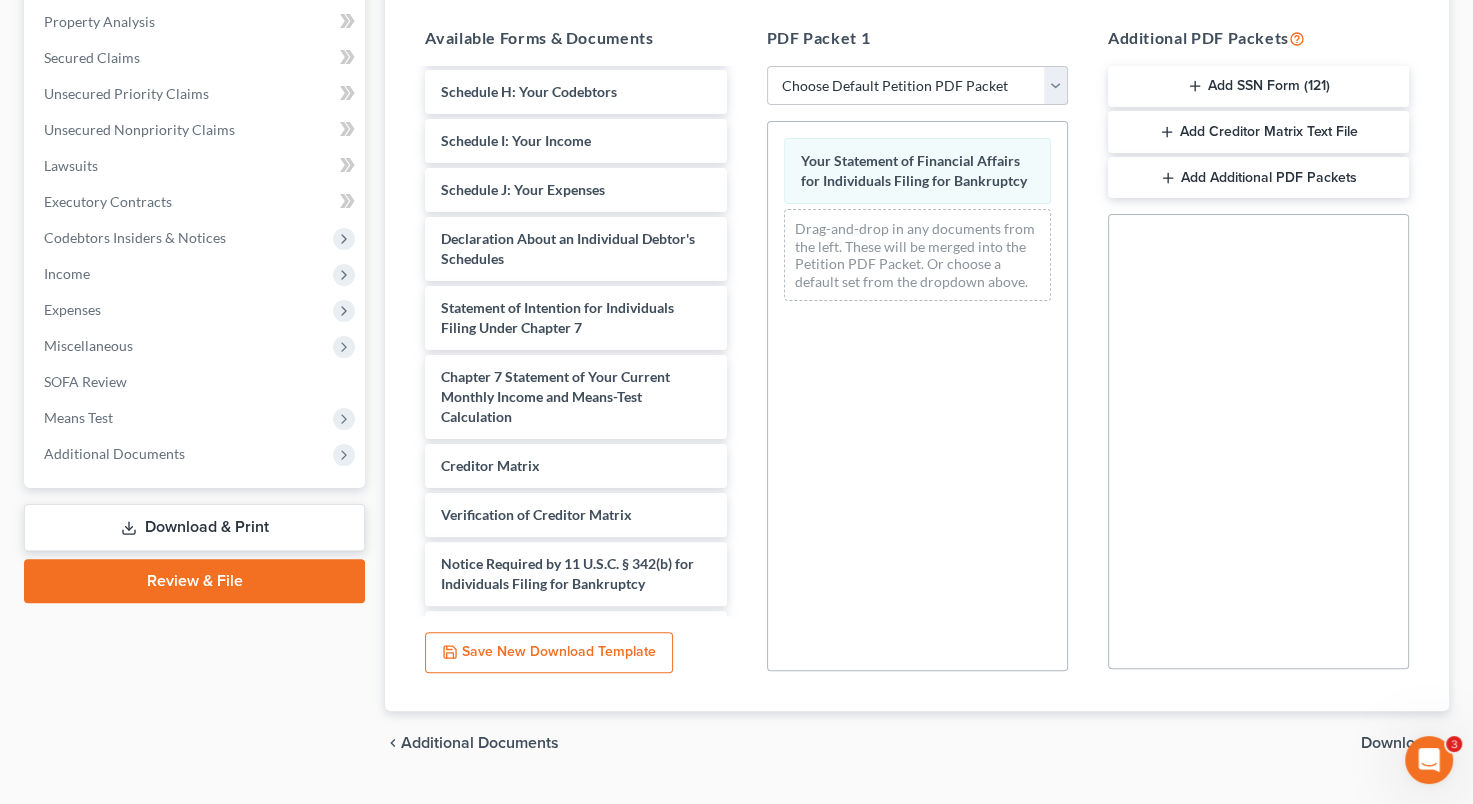 click on "Download" at bounding box center [1397, 743] 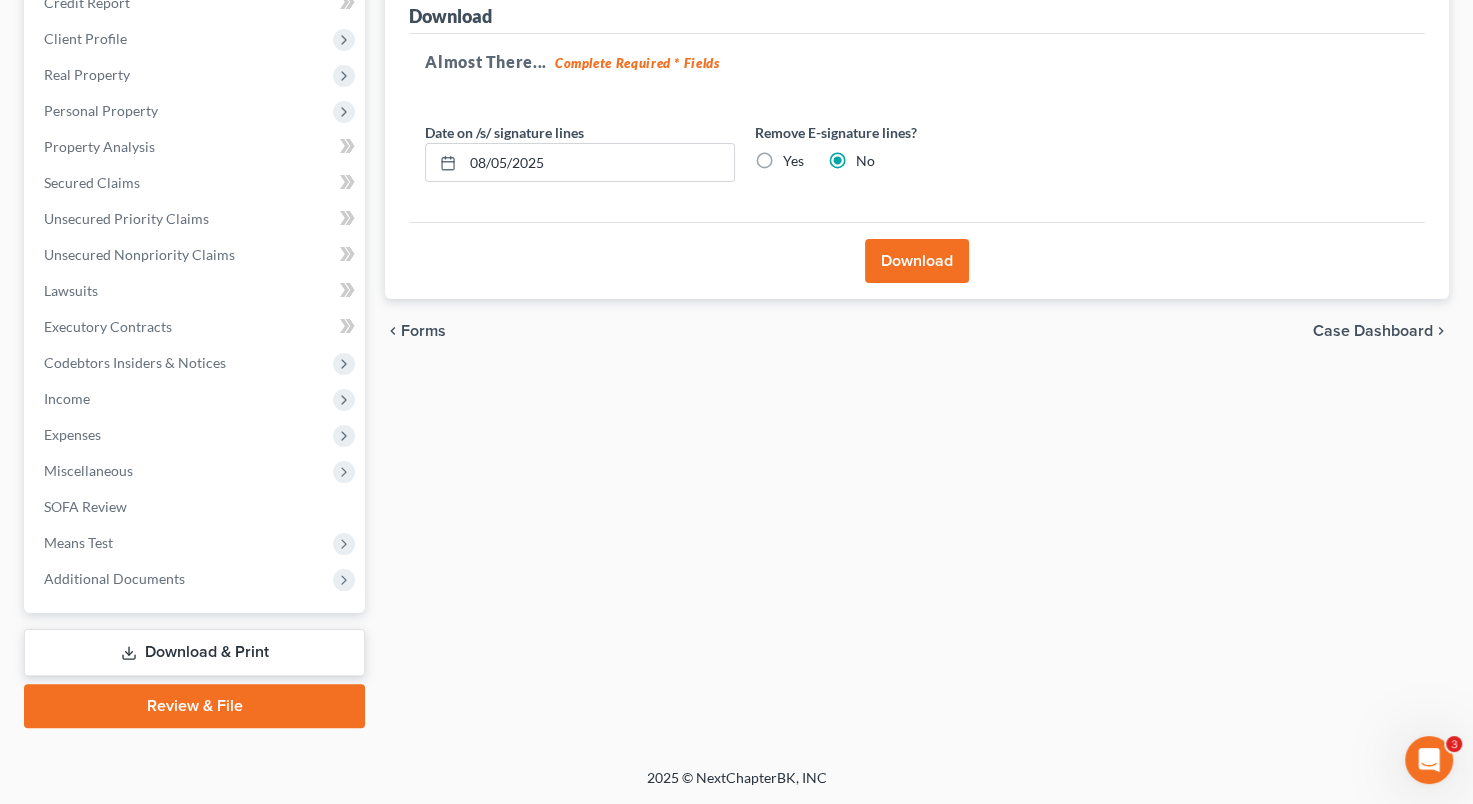 scroll, scrollTop: 257, scrollLeft: 0, axis: vertical 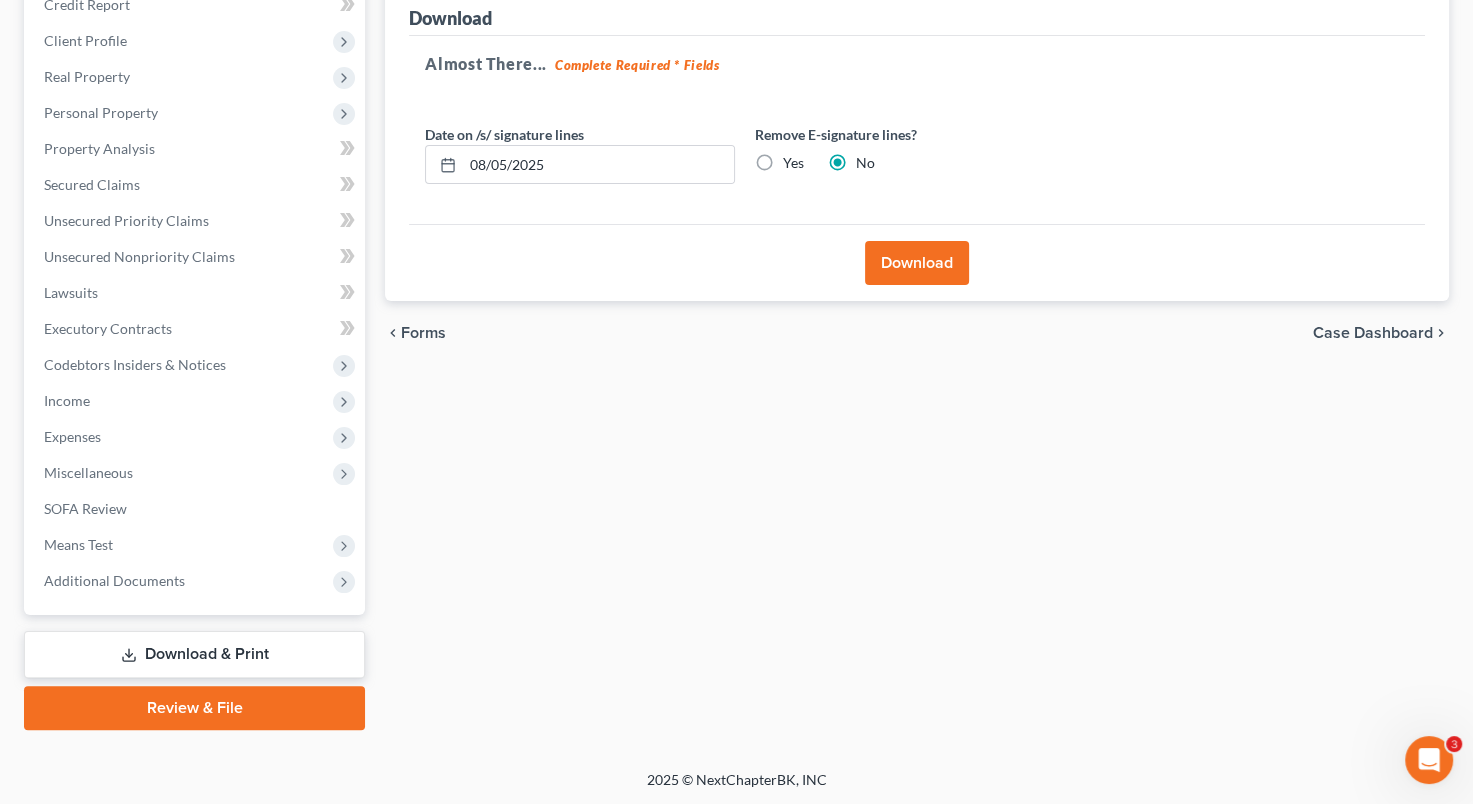 click on "Download" at bounding box center [917, 263] 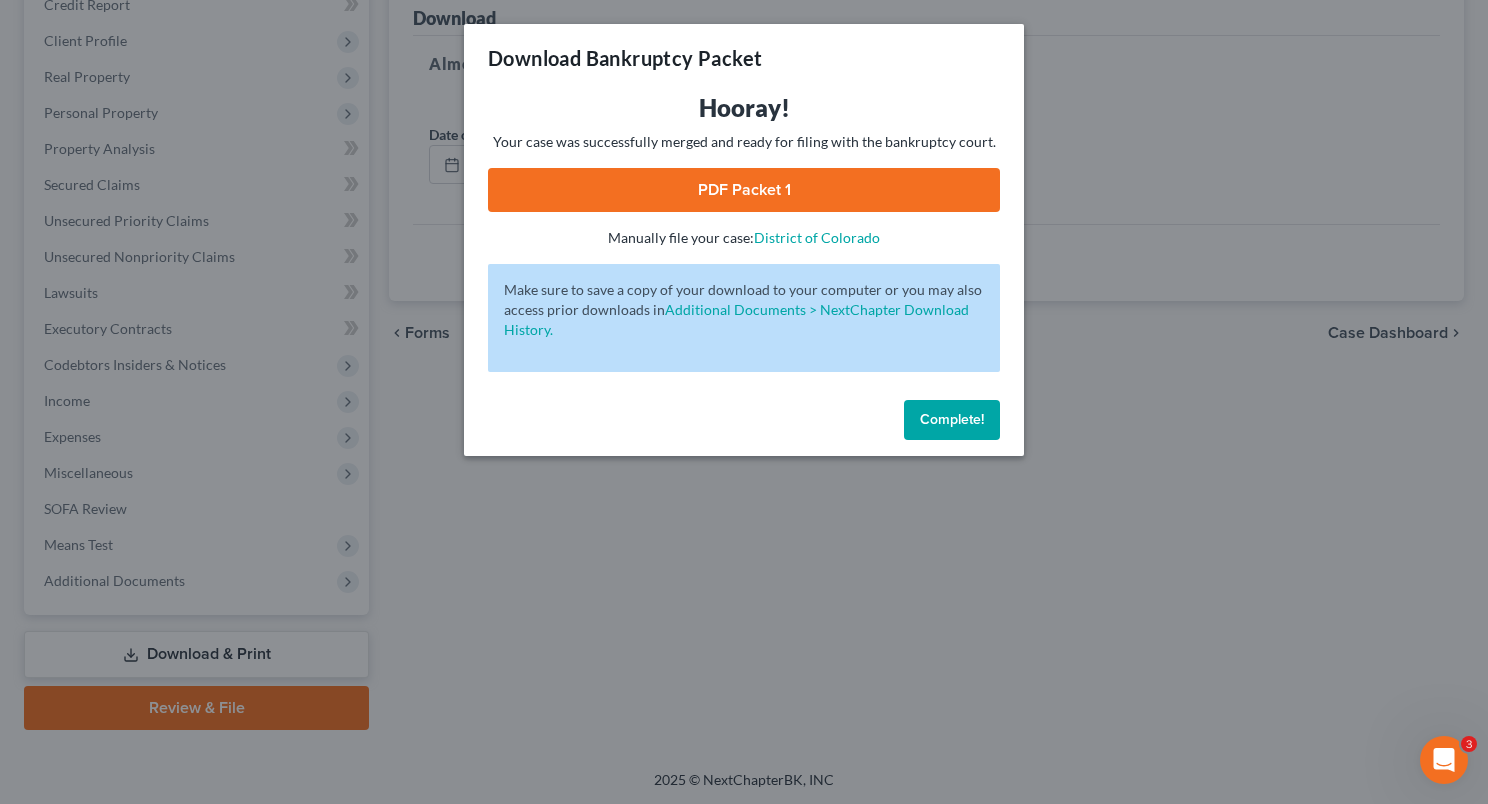 click on "PDF Packet 1" at bounding box center (744, 190) 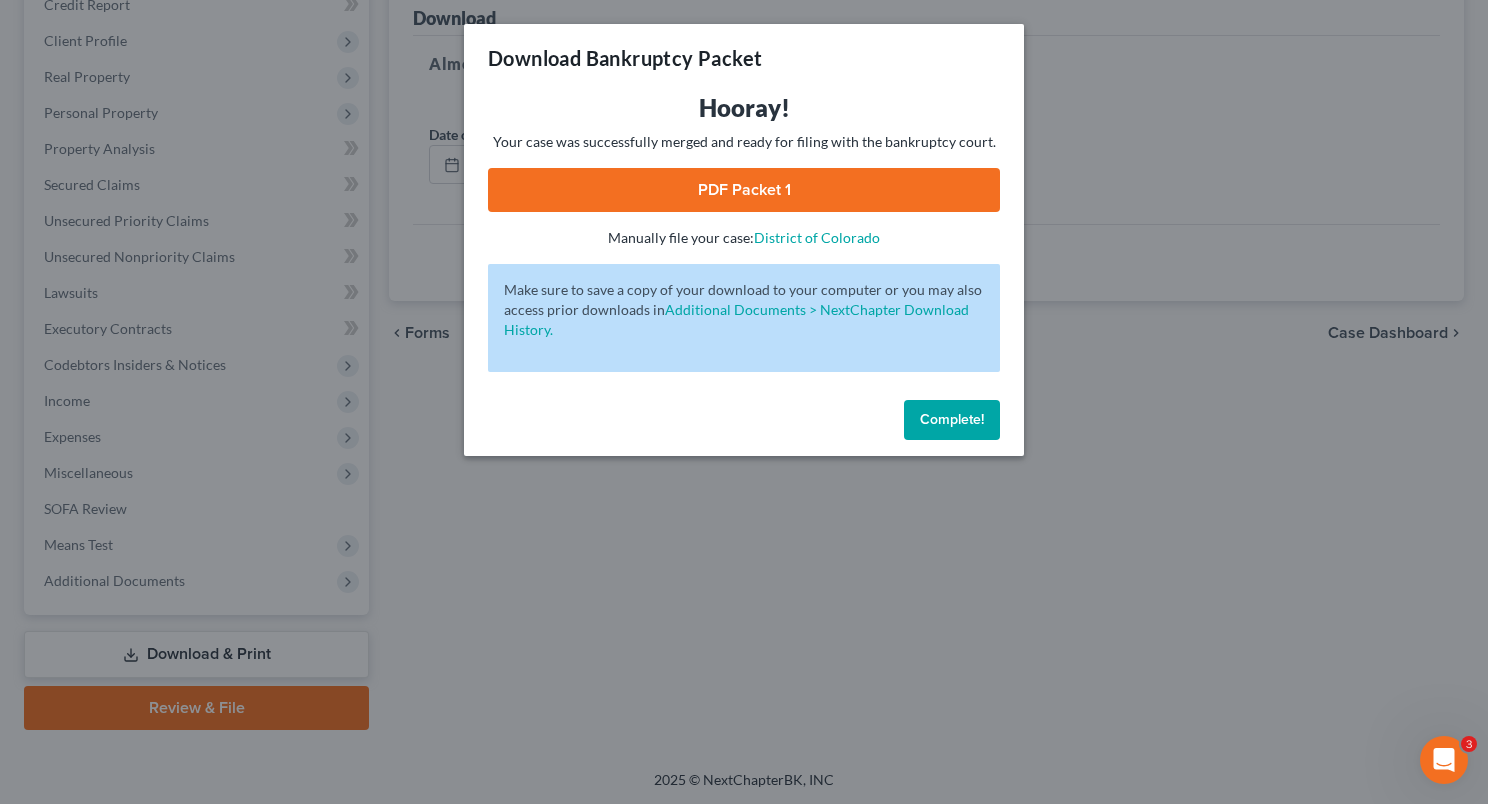 click on "Complete!" at bounding box center (952, 419) 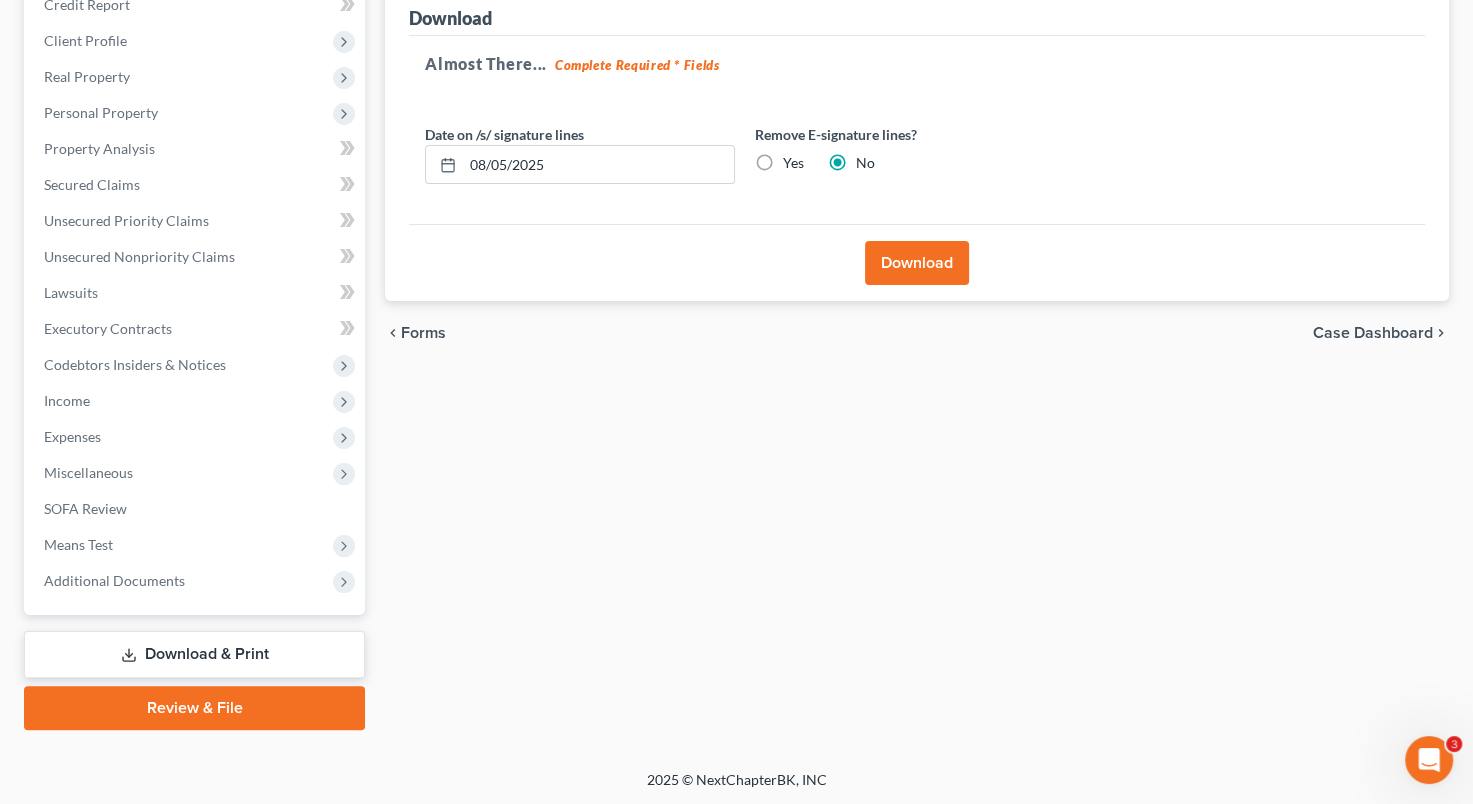 click on "Download & Print" at bounding box center (194, 654) 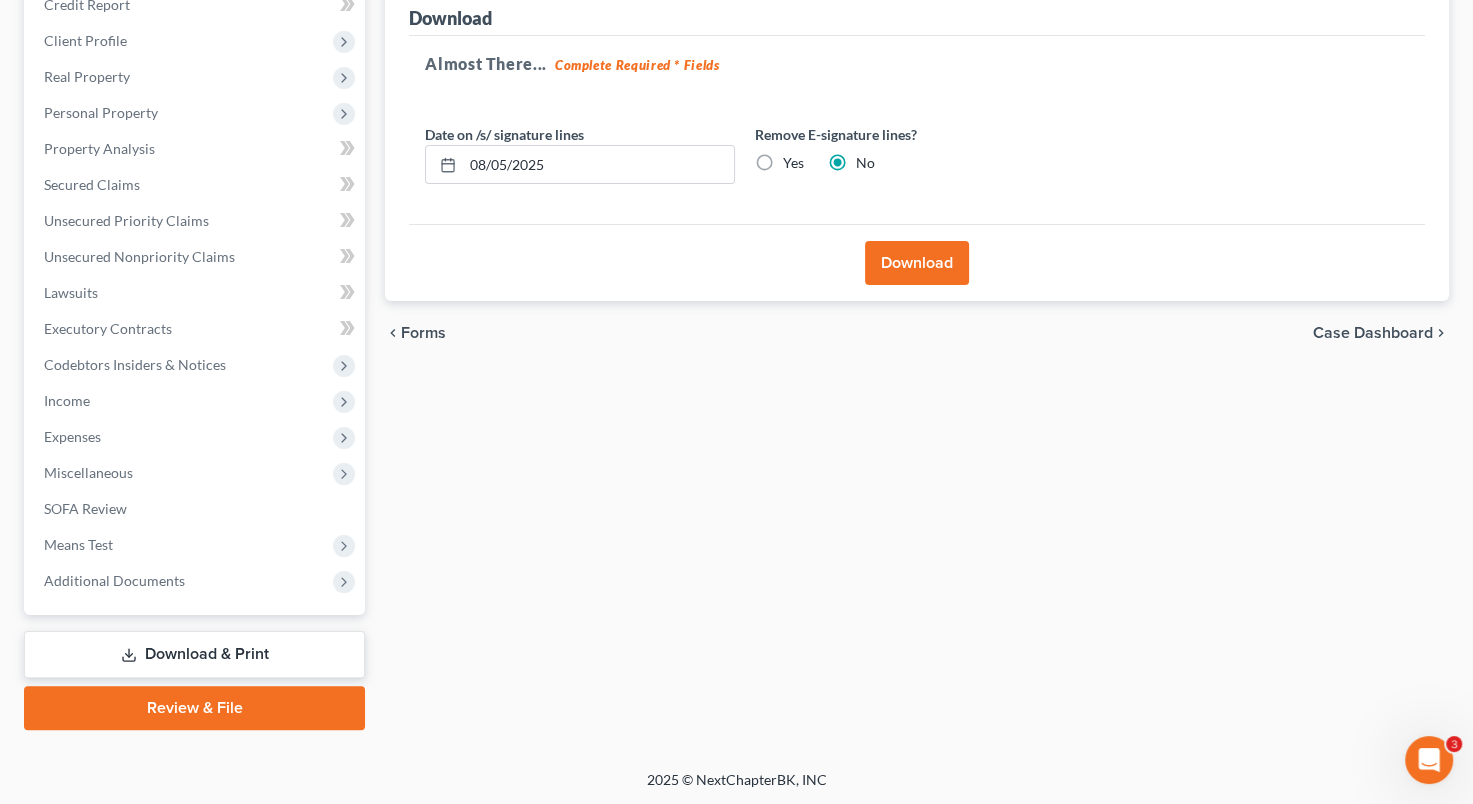 click on "Download & Print" at bounding box center [194, 654] 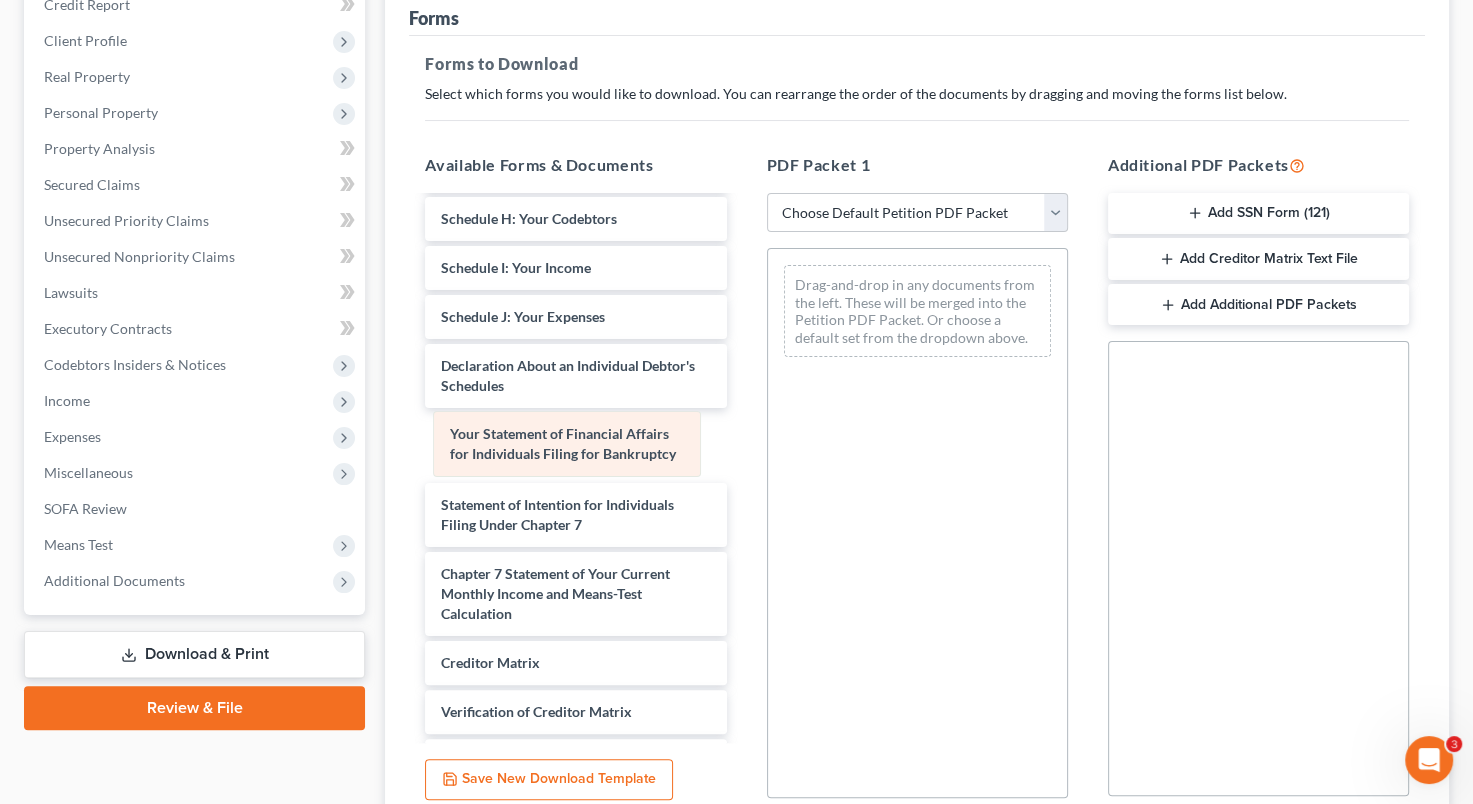 drag, startPoint x: 862, startPoint y: 272, endPoint x: 512, endPoint y: 420, distance: 380.00525 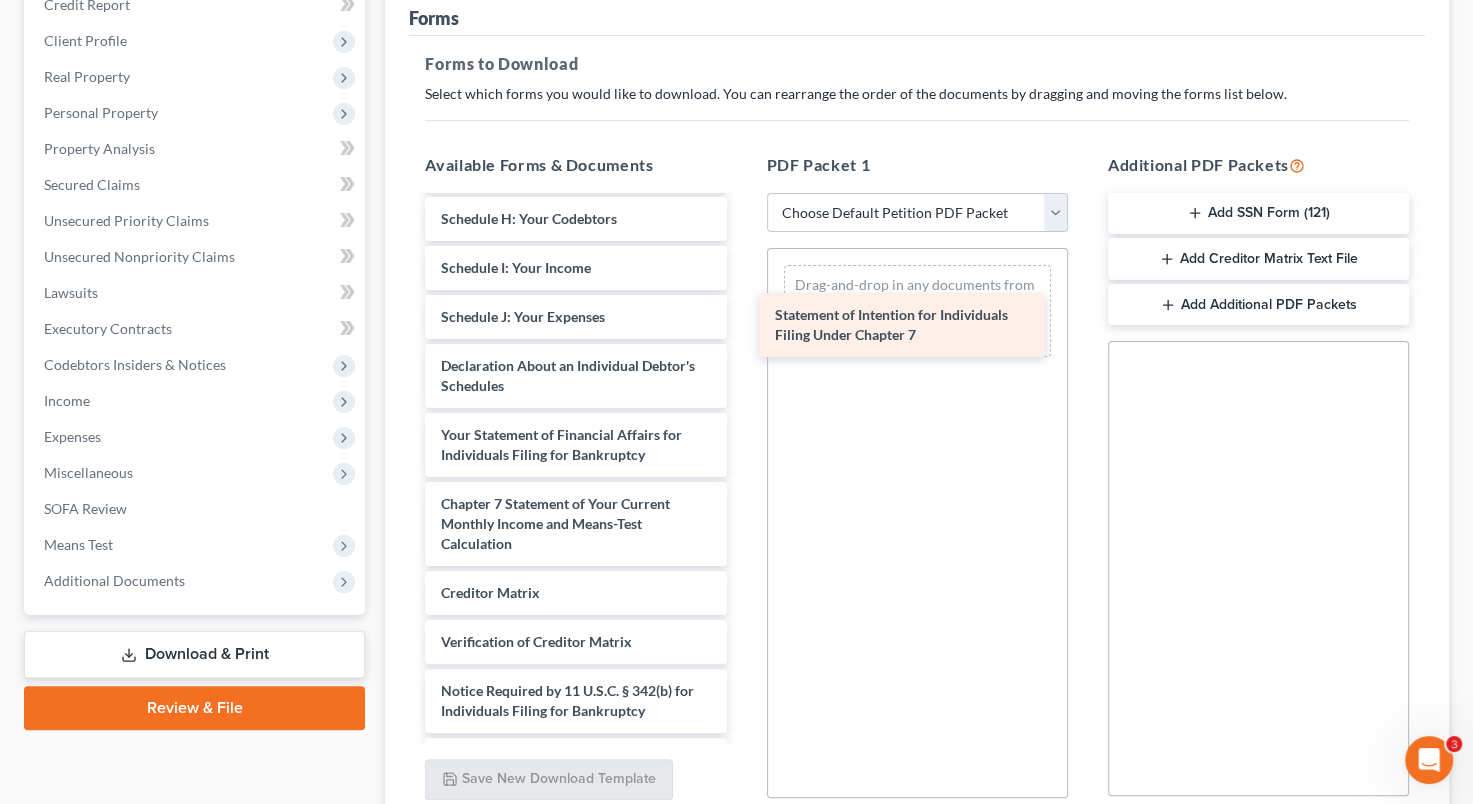 drag, startPoint x: 563, startPoint y: 503, endPoint x: 897, endPoint y: 315, distance: 383.27536 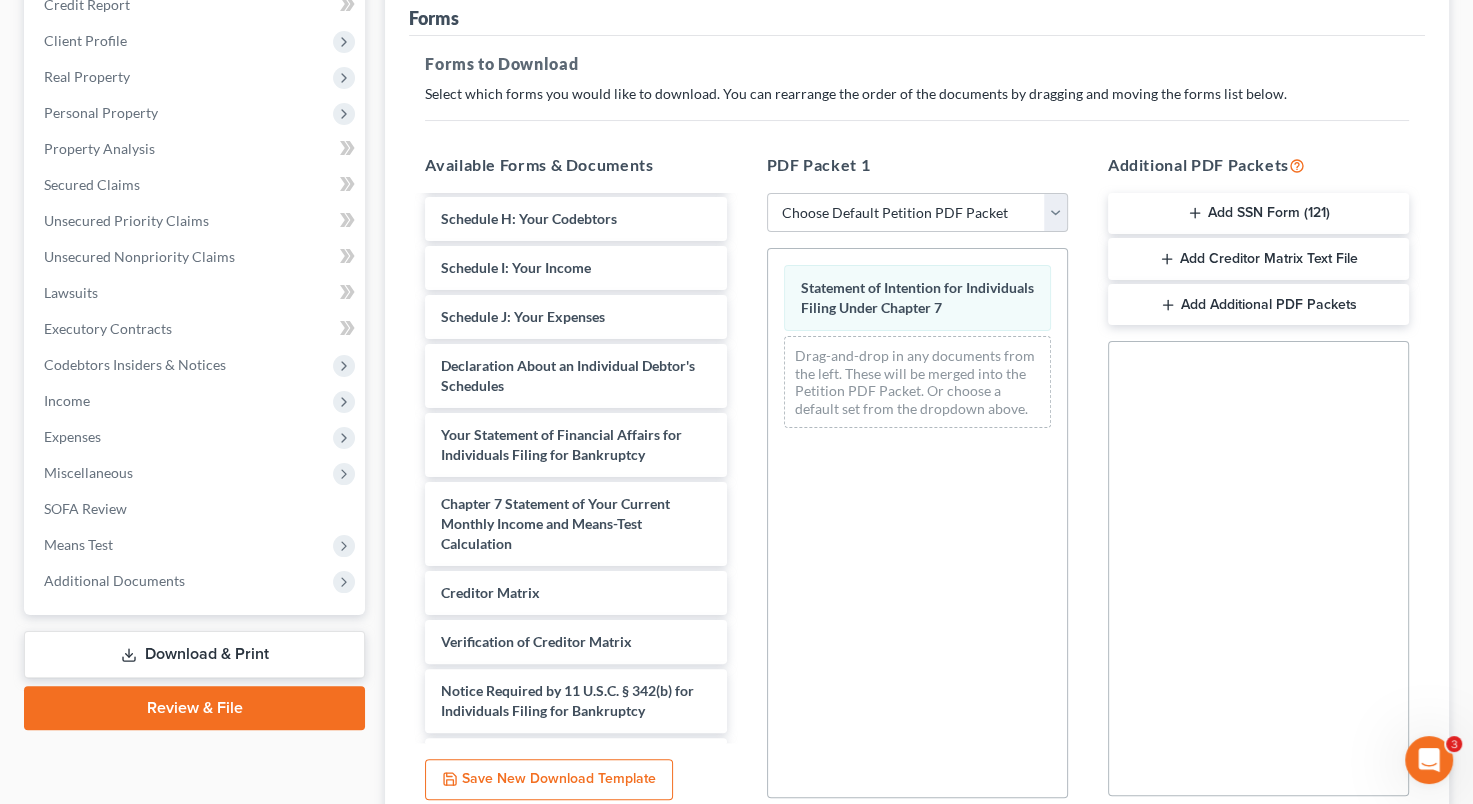 click on "Add SSN Form (121)" at bounding box center [1258, 214] 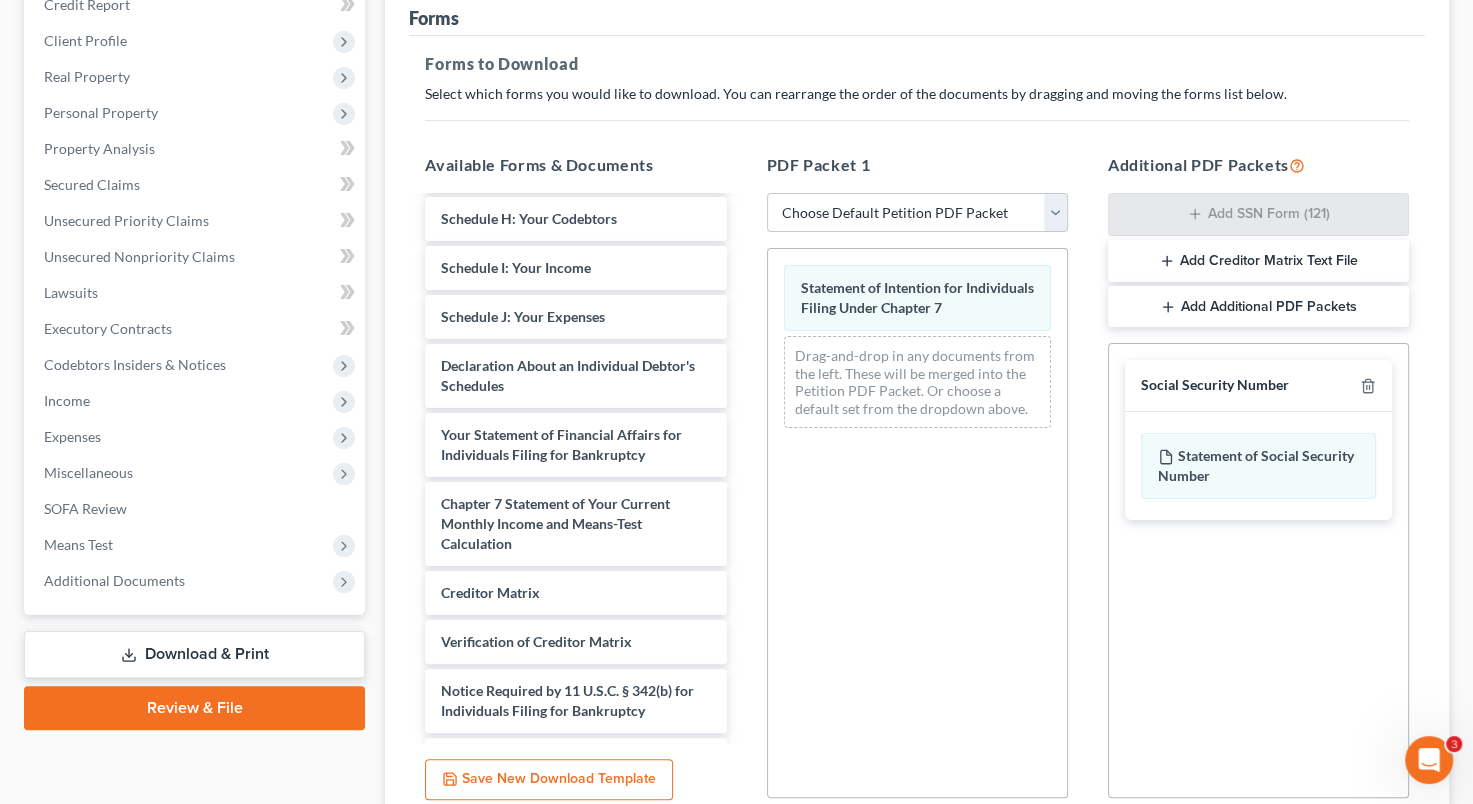 scroll, scrollTop: 429, scrollLeft: 0, axis: vertical 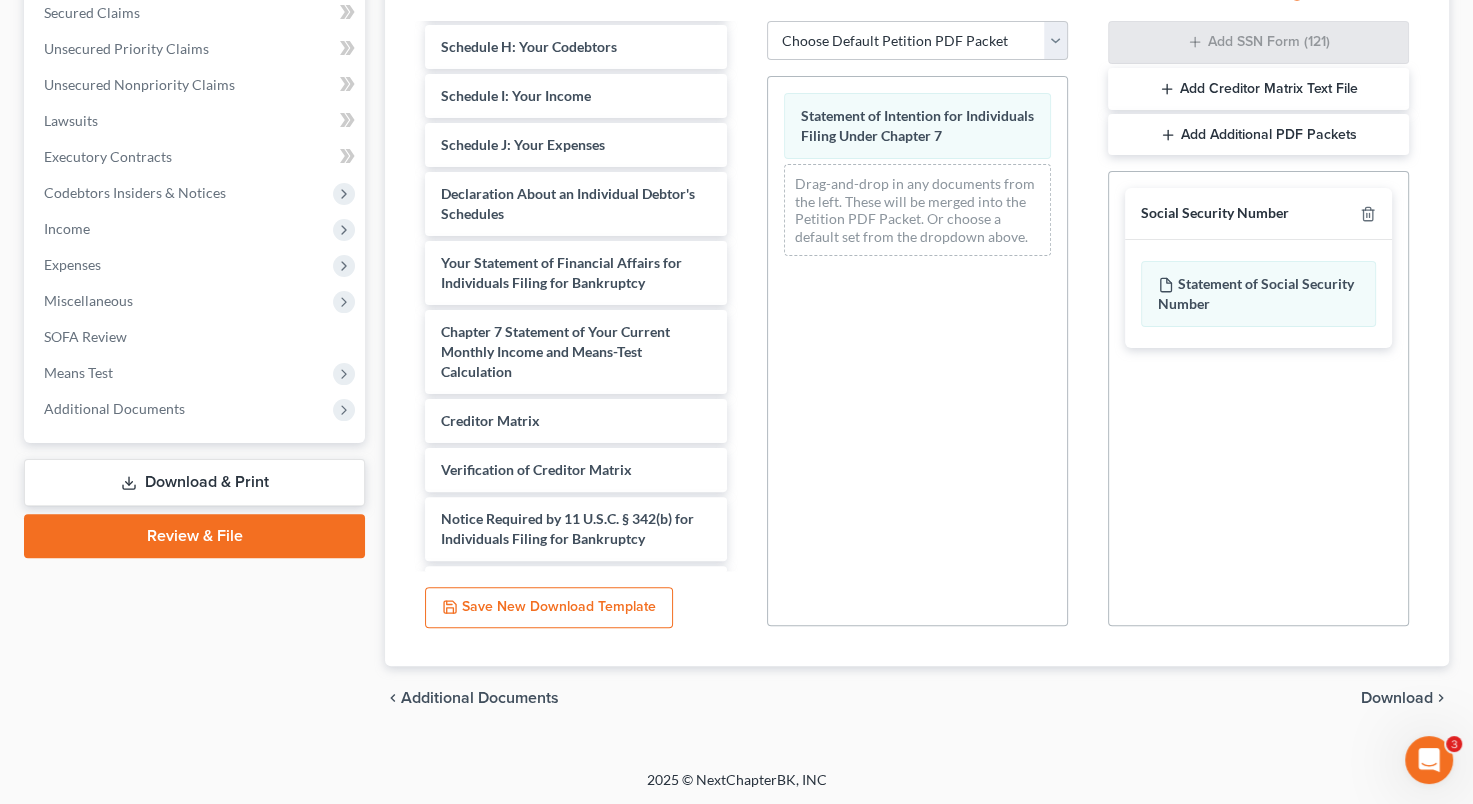 click on "Download" at bounding box center (1397, 698) 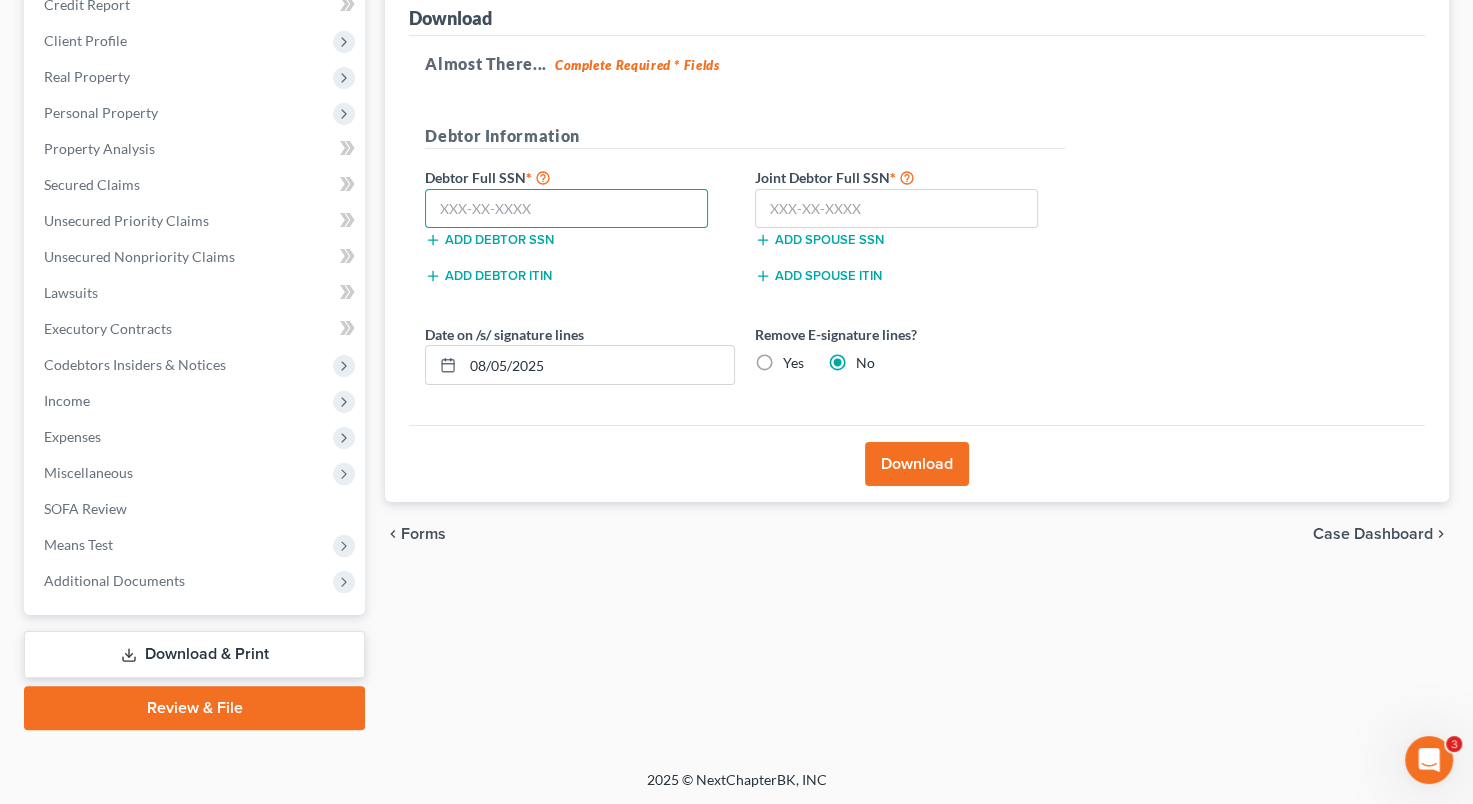 click at bounding box center (566, 209) 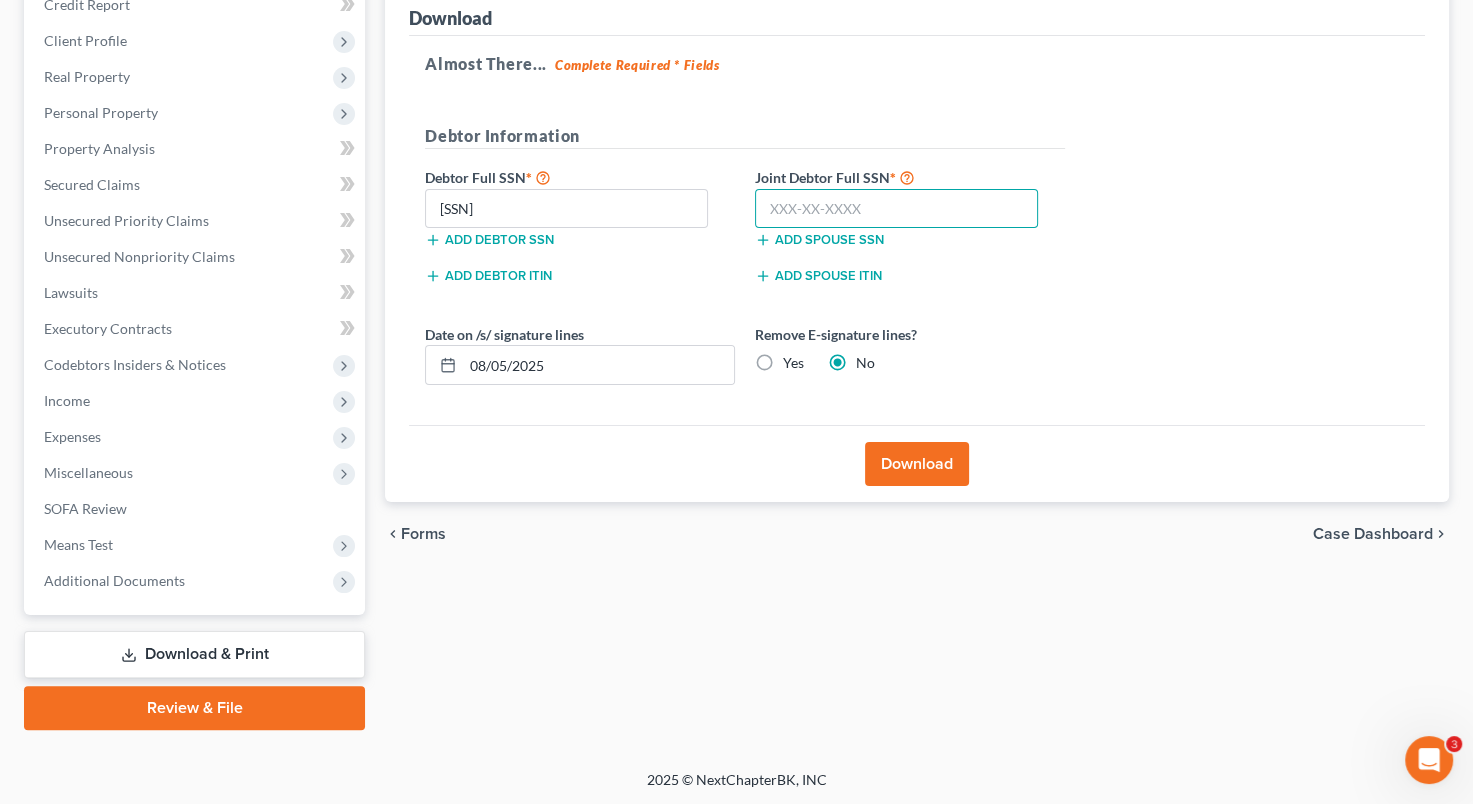 click at bounding box center [896, 209] 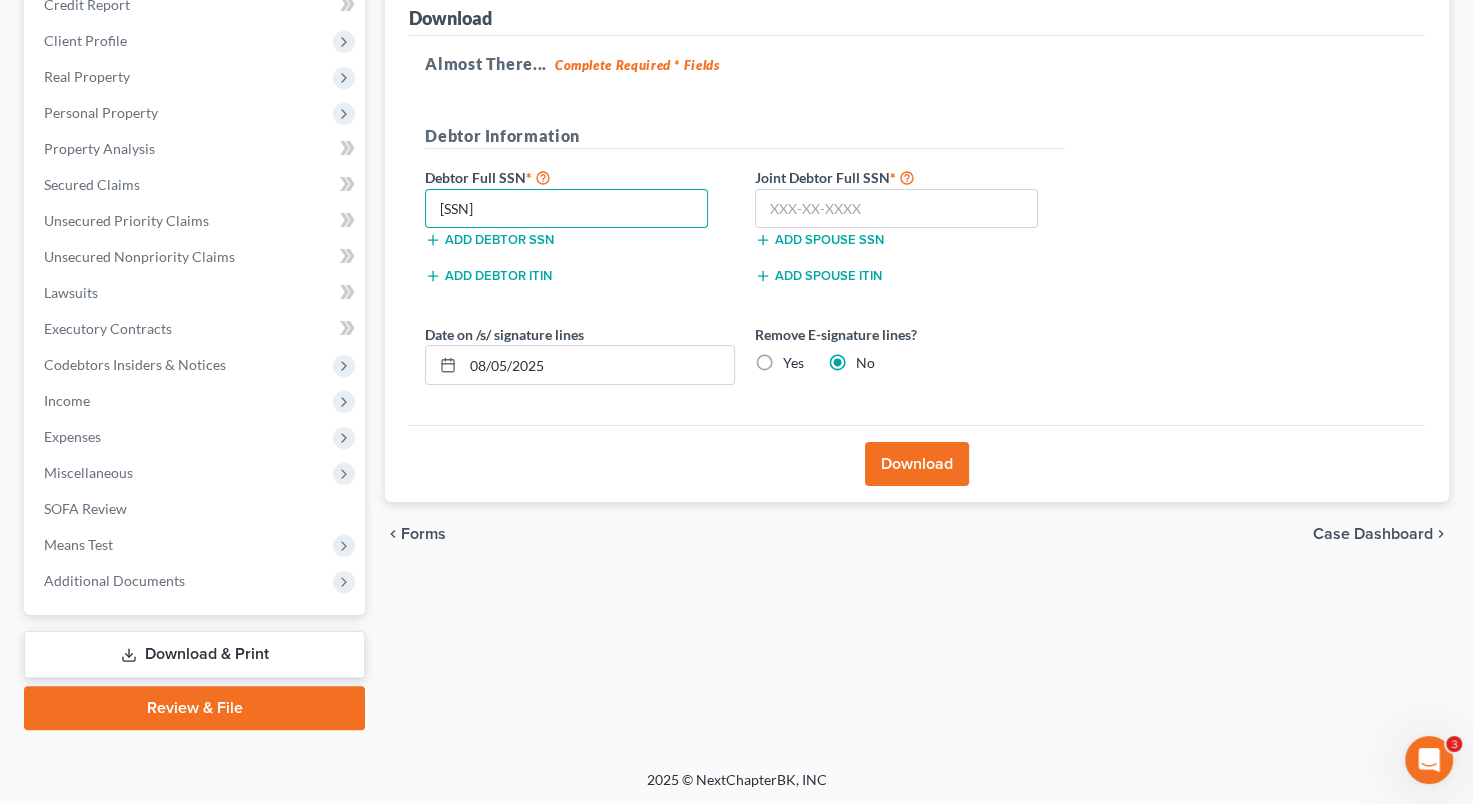 click on "[SSN]" at bounding box center (566, 209) 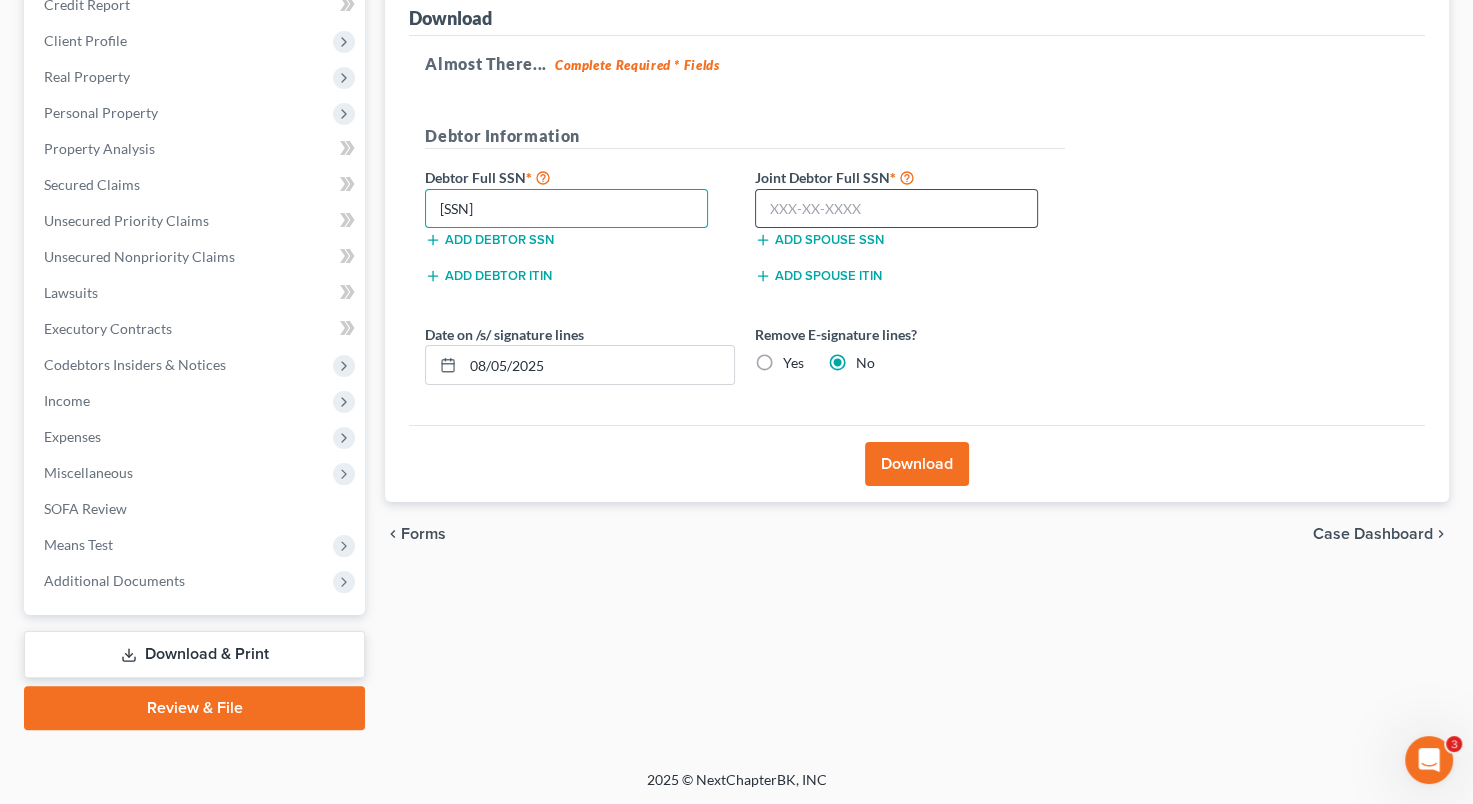 type on "[SSN]" 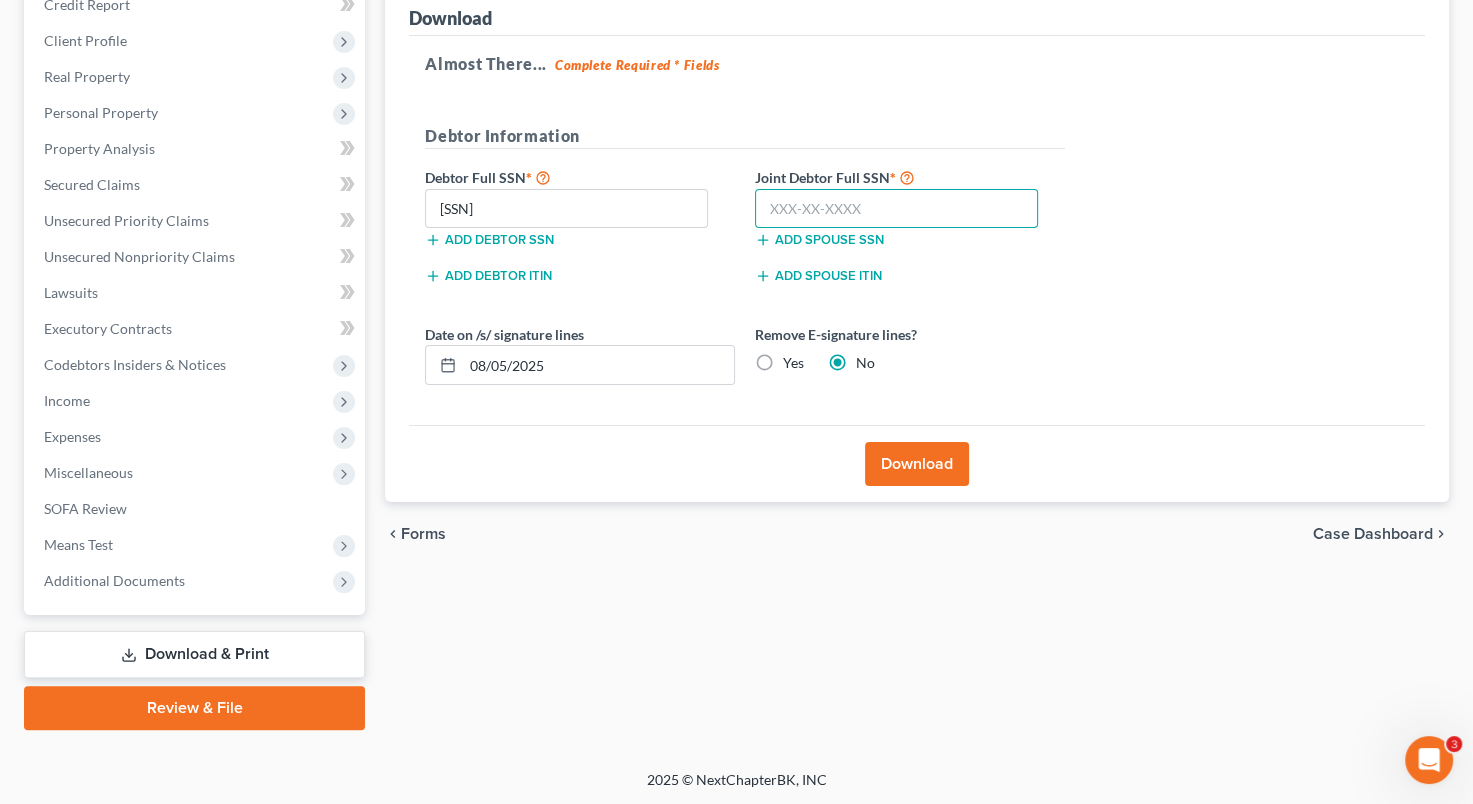 click at bounding box center [896, 209] 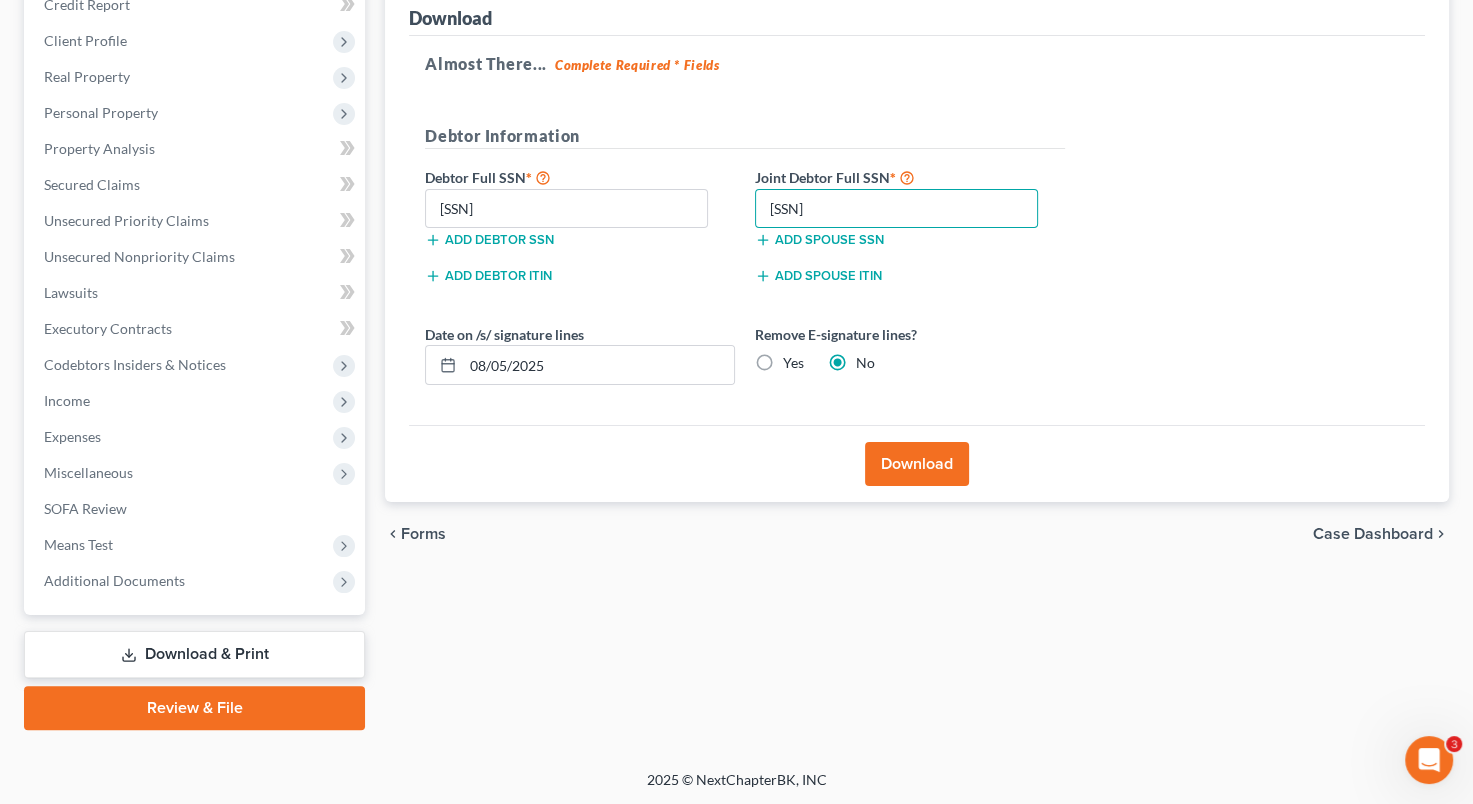 type on "[SSN]" 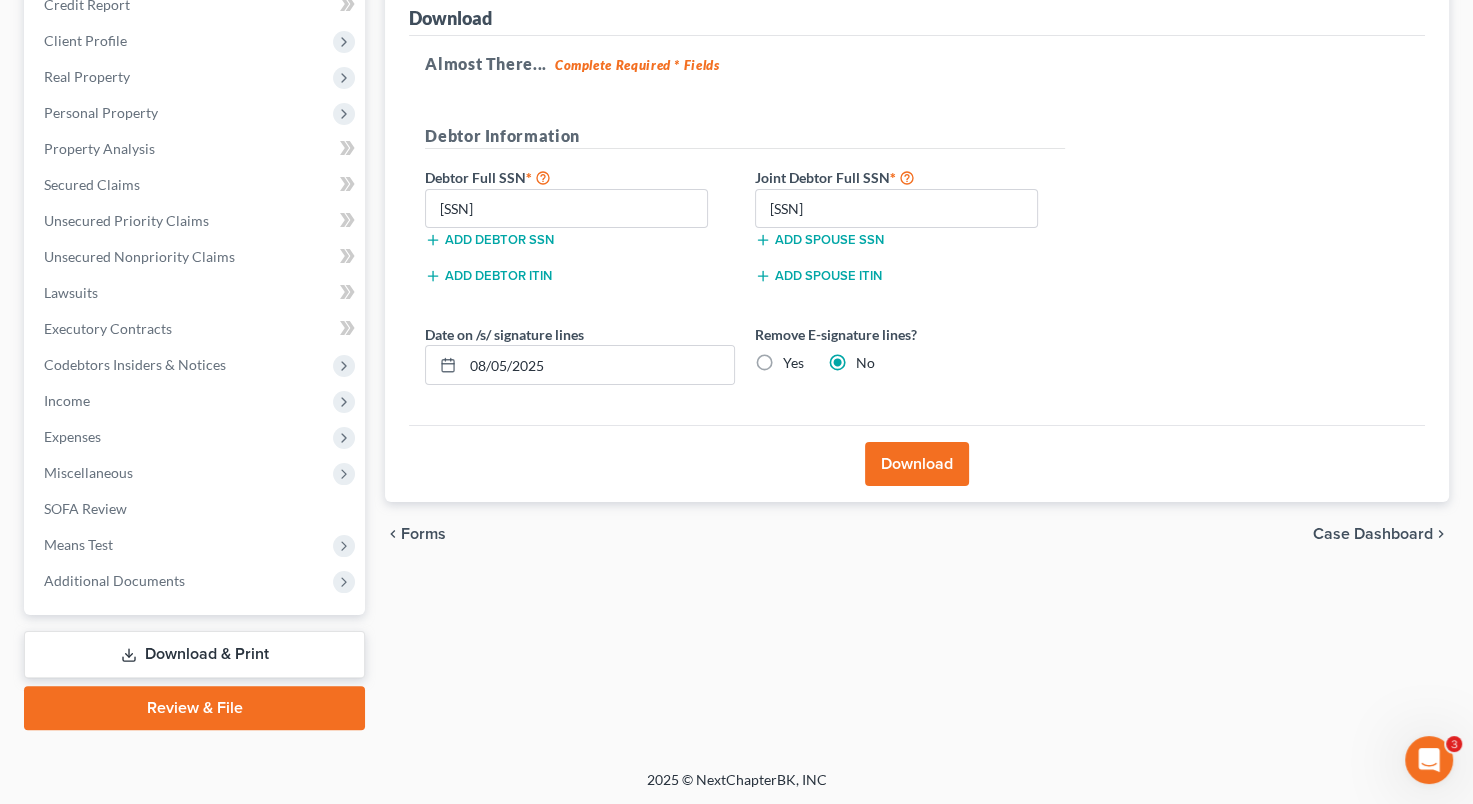 click on "Download" at bounding box center [917, 464] 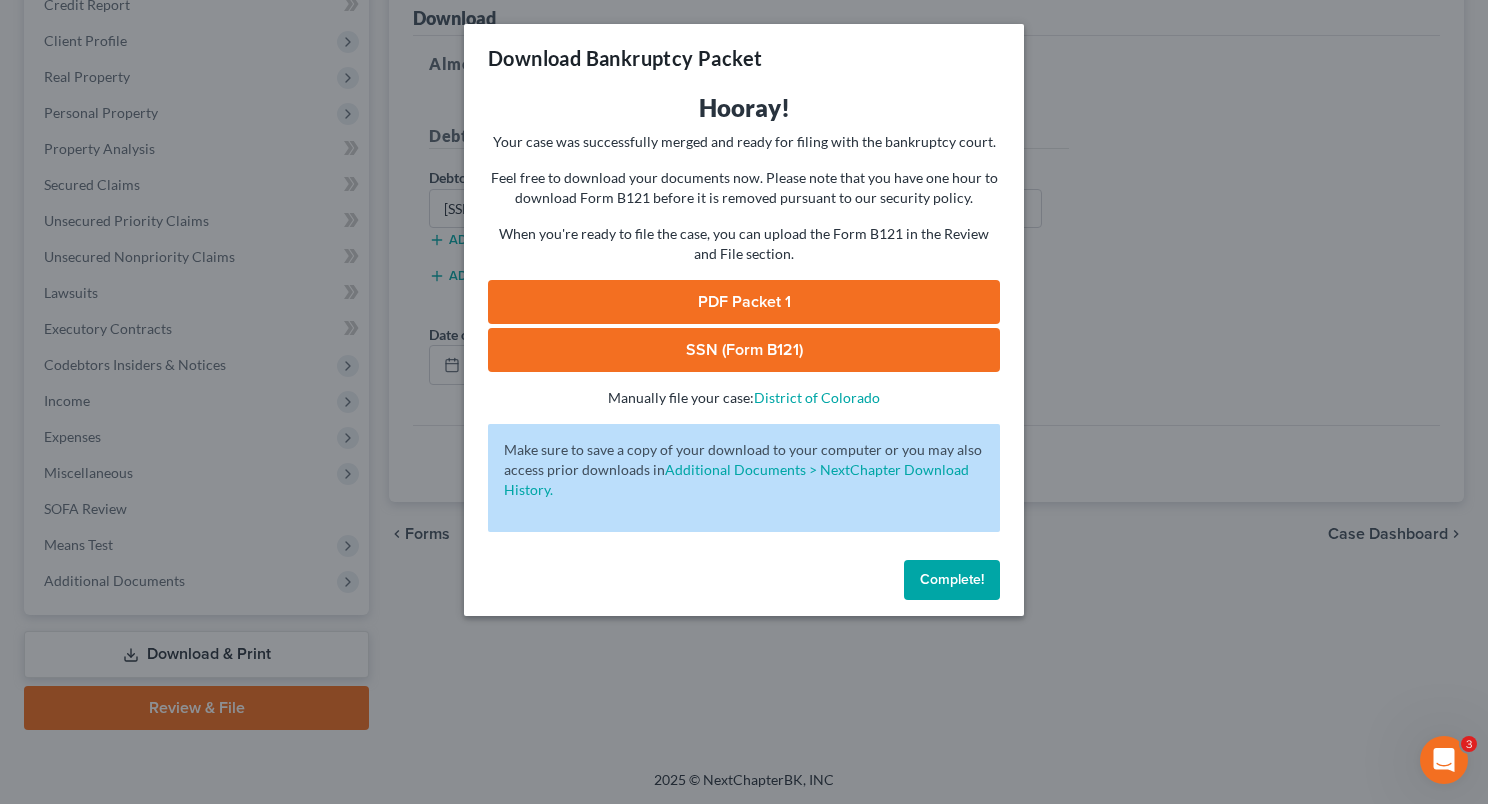 click on "PDF Packet 1" at bounding box center (744, 302) 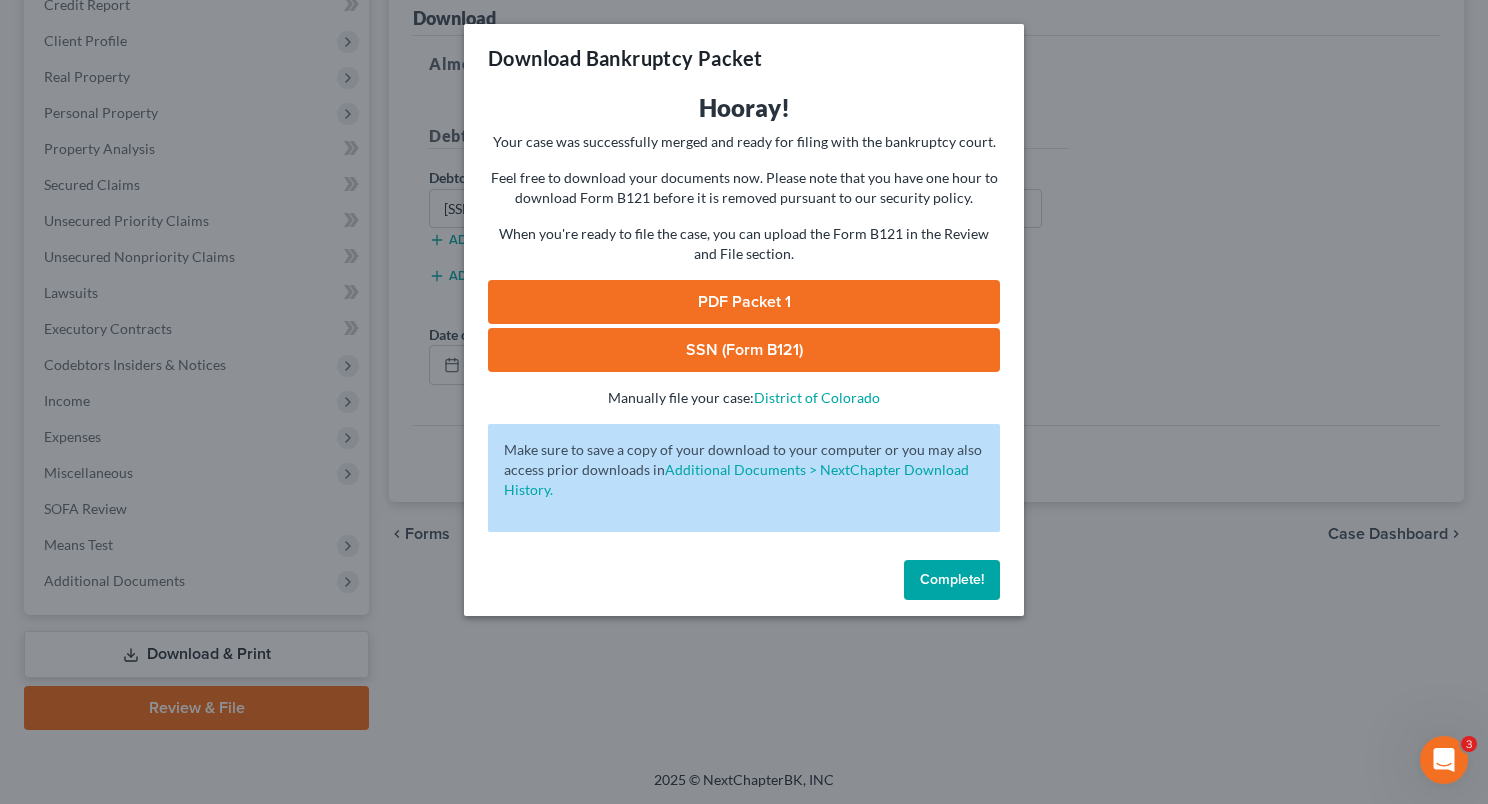 click on "SSN (Form B121)" at bounding box center (744, 350) 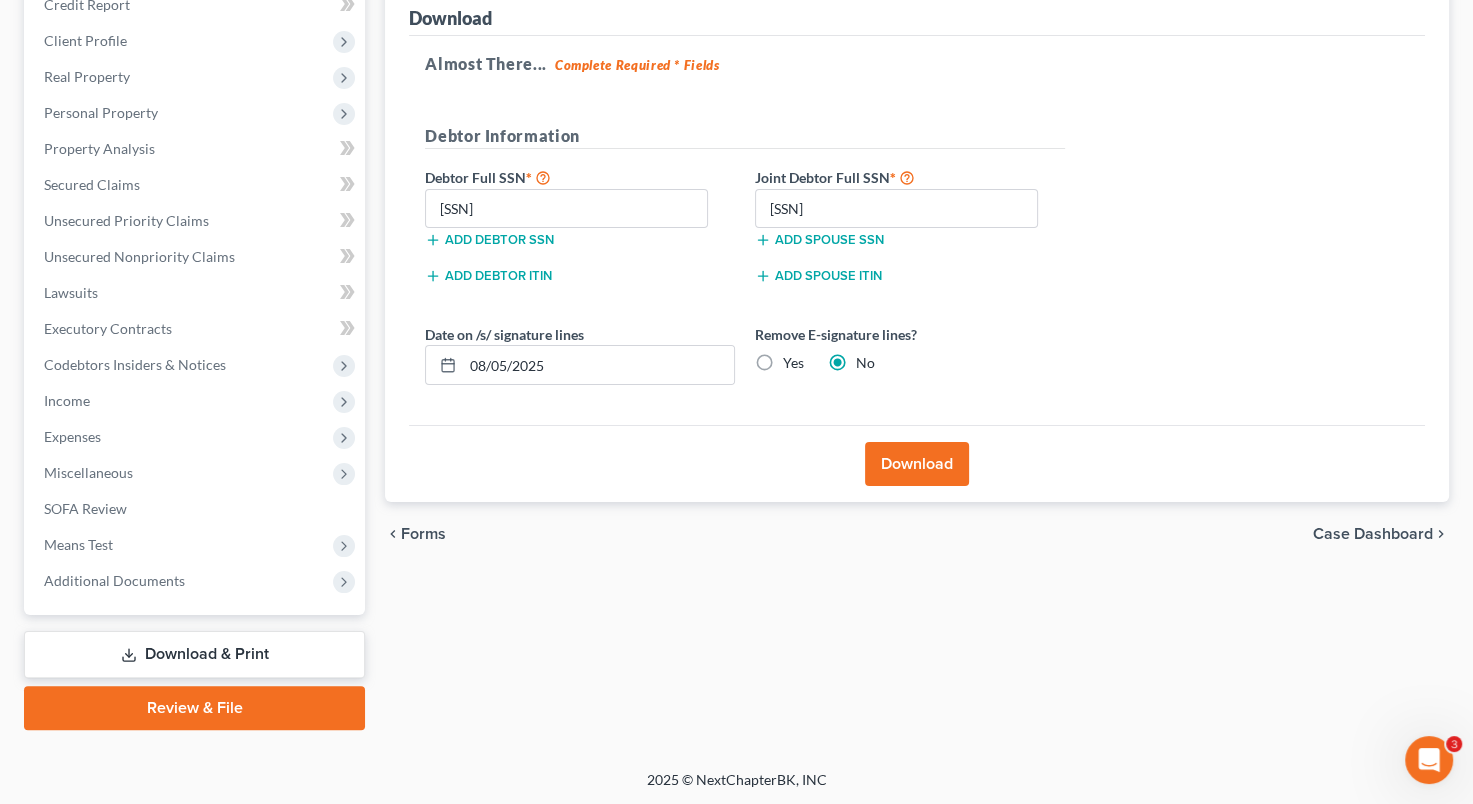 click on "Forms" at bounding box center (423, 534) 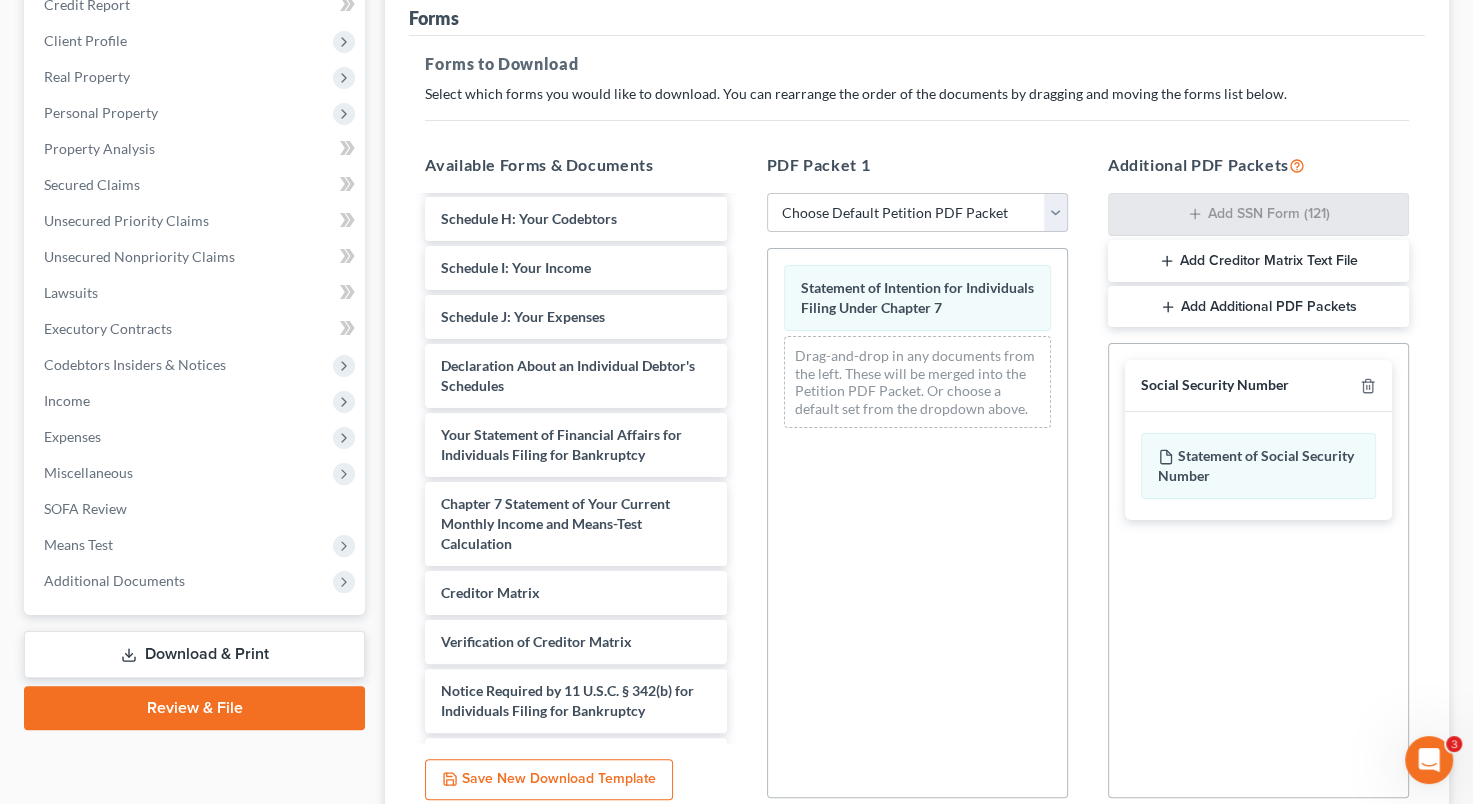 scroll, scrollTop: 488, scrollLeft: 0, axis: vertical 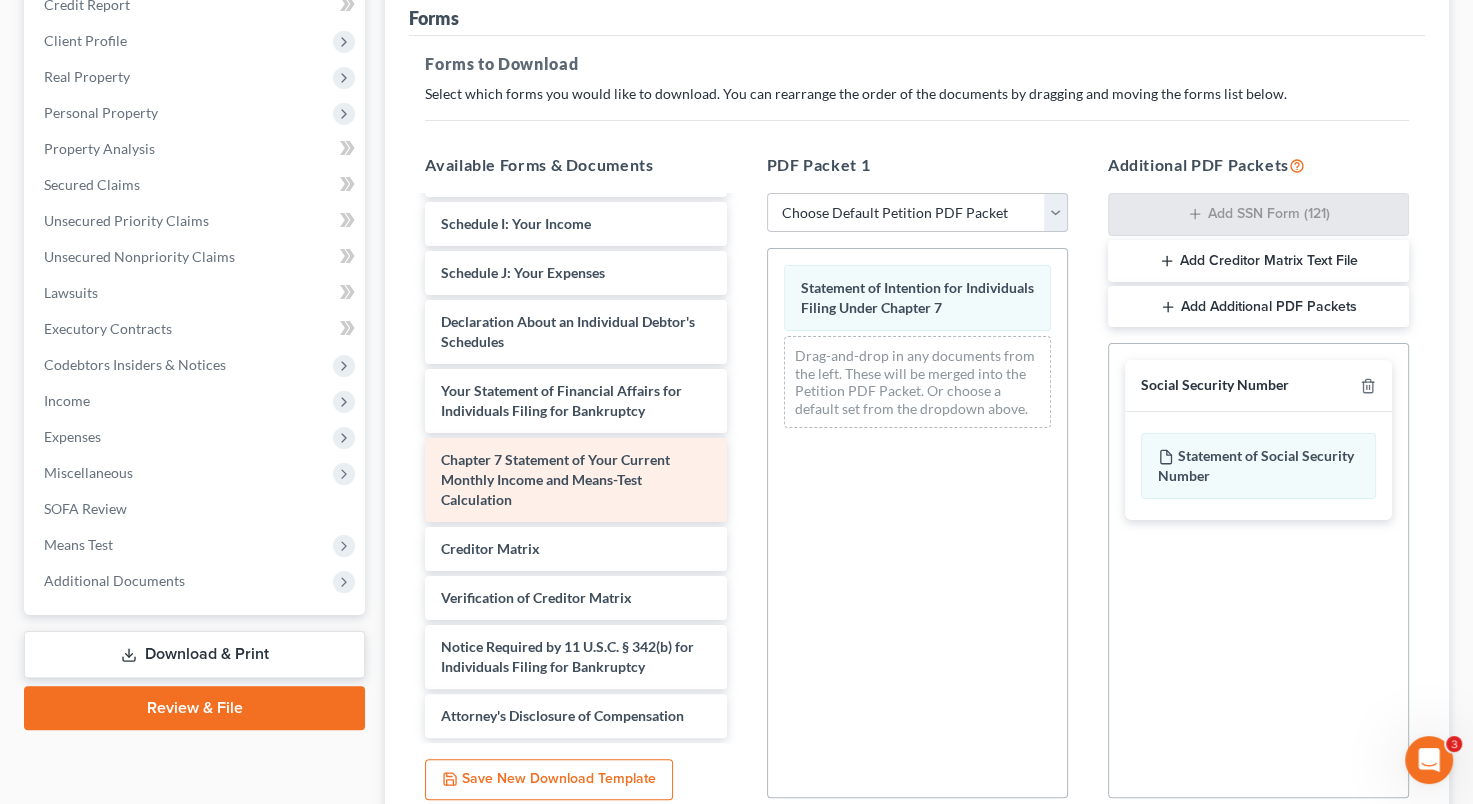 click on "Chapter 7 Statement of Your Current Monthly Income and Means-Test Calculation" at bounding box center [575, 480] 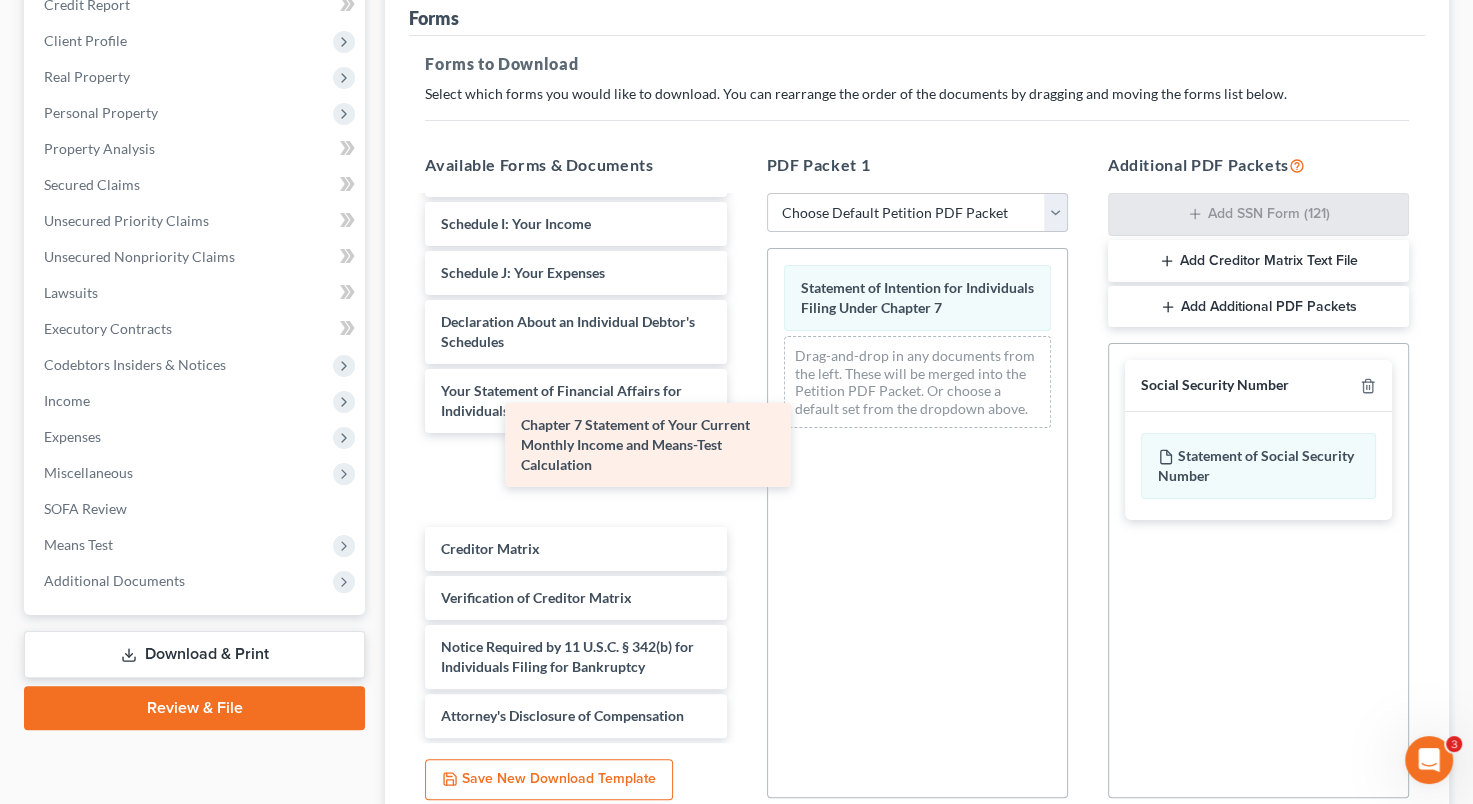 scroll, scrollTop: 398, scrollLeft: 0, axis: vertical 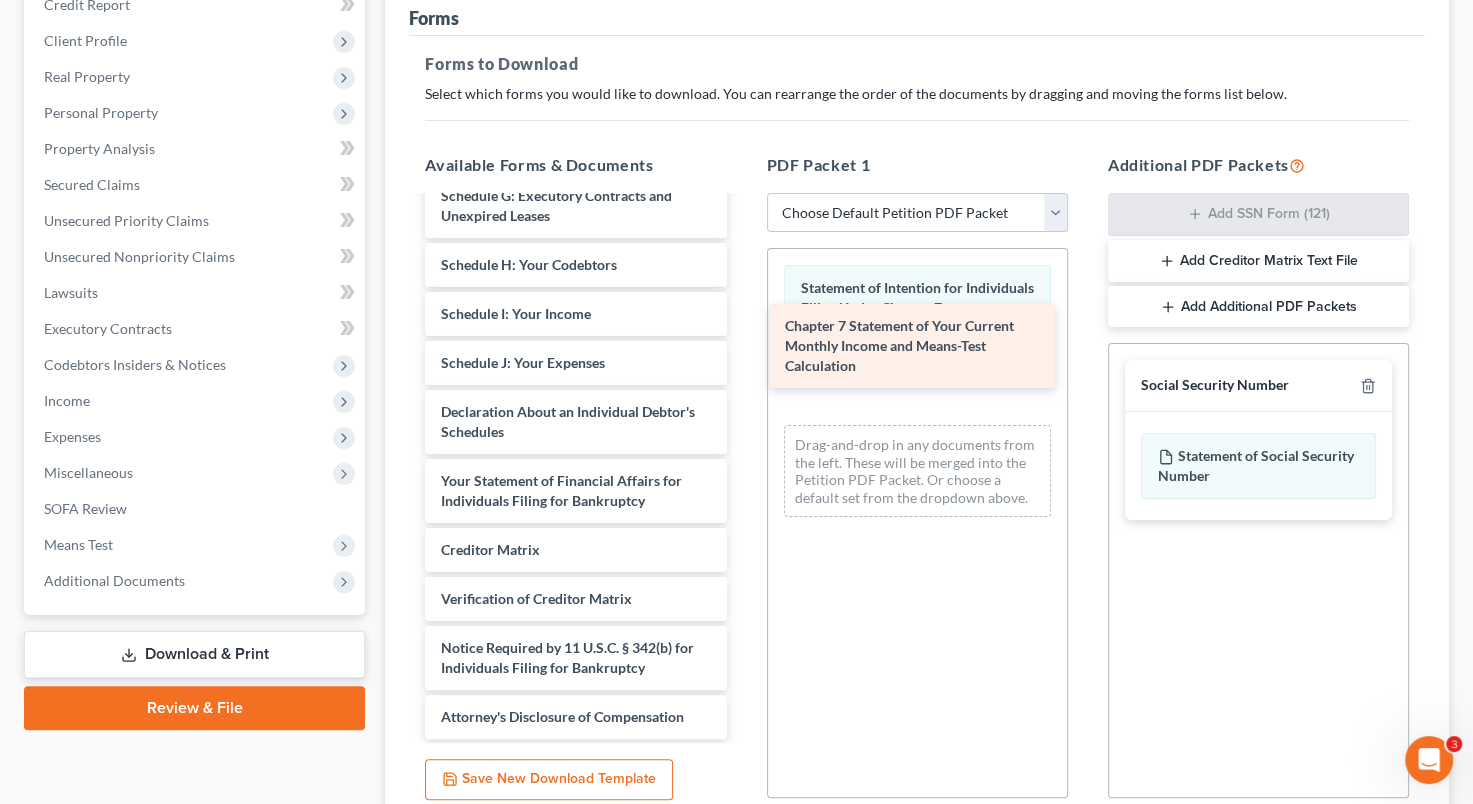 drag, startPoint x: 600, startPoint y: 486, endPoint x: 947, endPoint y: 363, distance: 368.15485 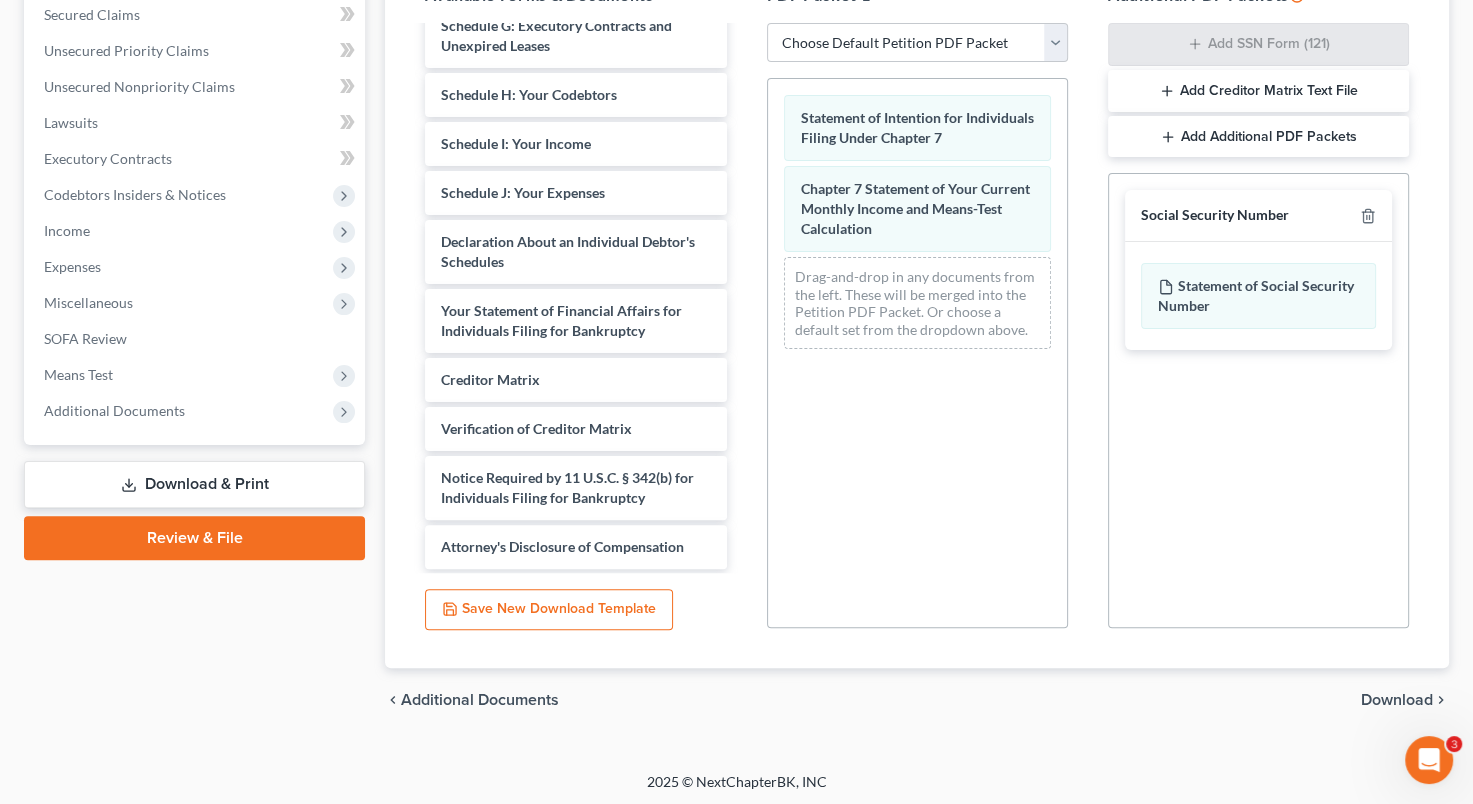 scroll, scrollTop: 429, scrollLeft: 0, axis: vertical 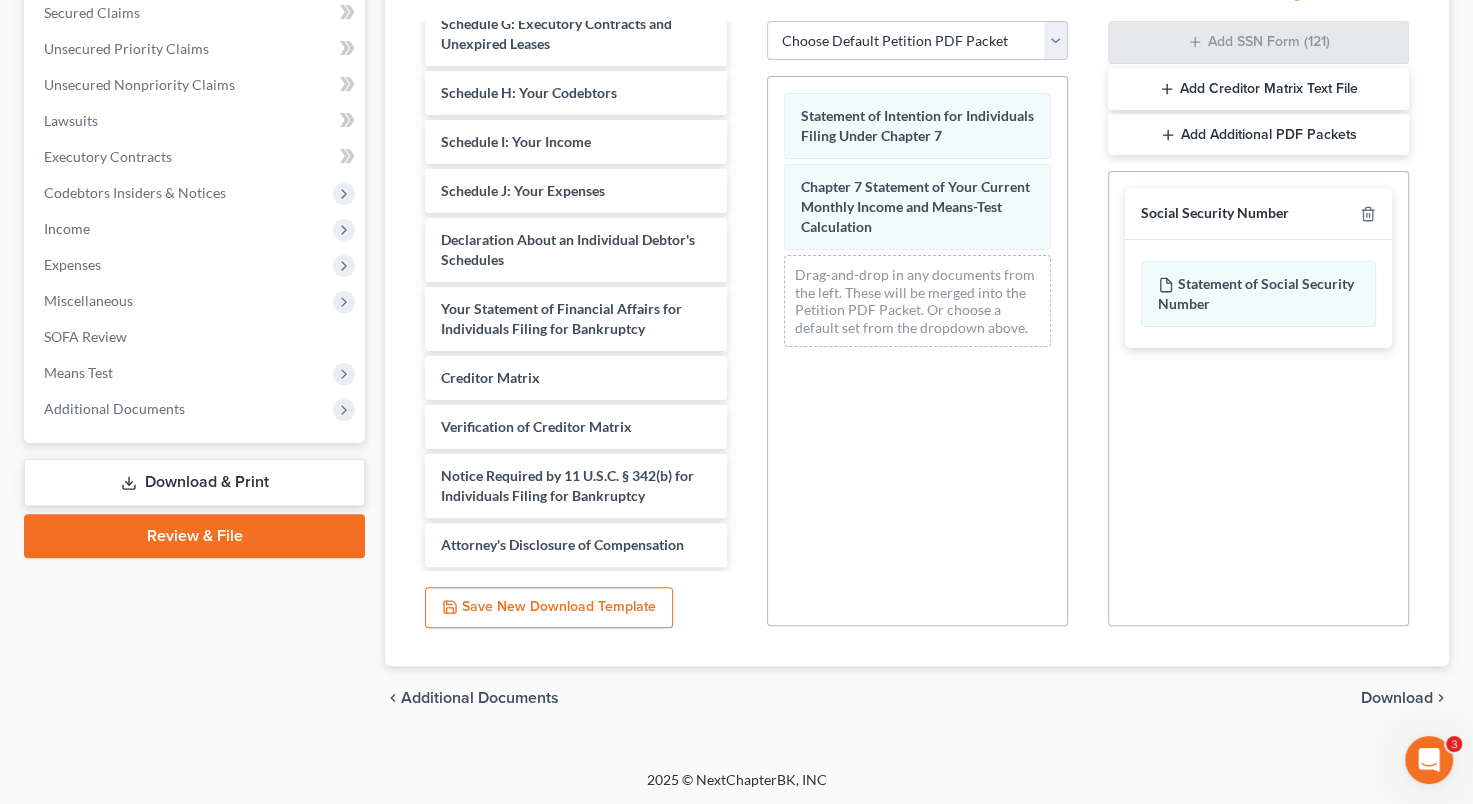 click on "chevron_left   Additional Documents Download   chevron_right" at bounding box center (917, 698) 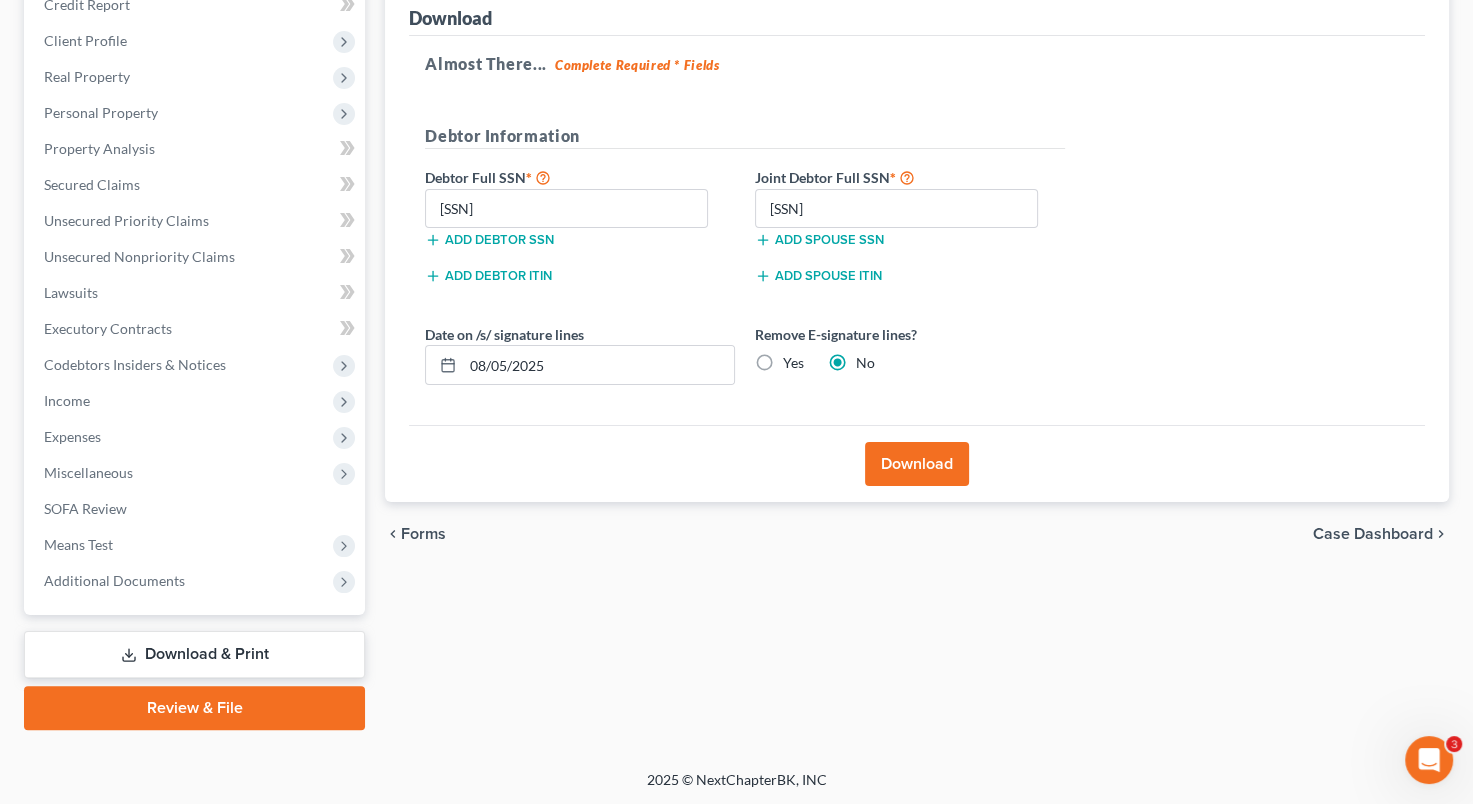click on "Download" at bounding box center [917, 464] 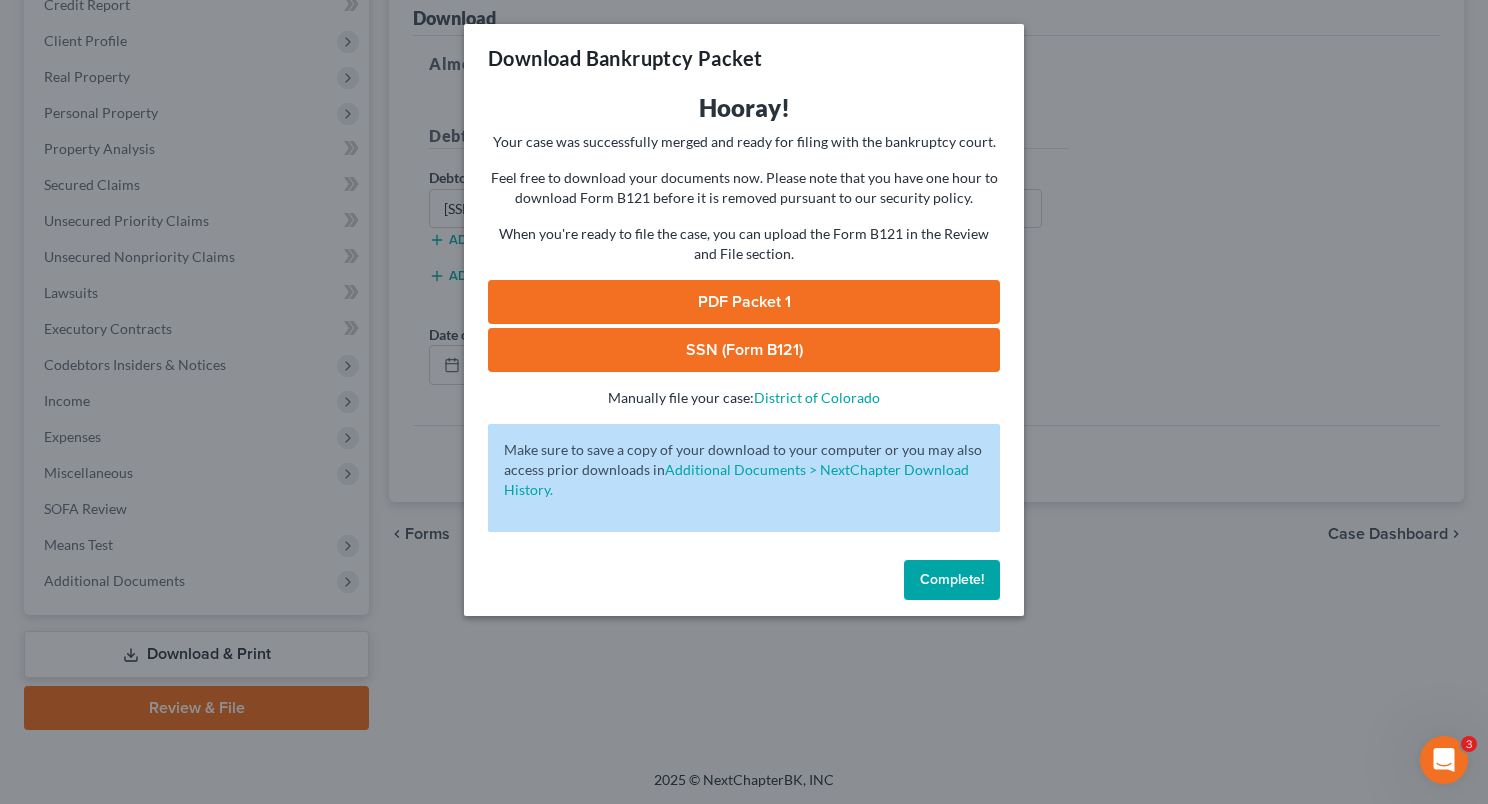 click on "PDF Packet 1" at bounding box center (744, 302) 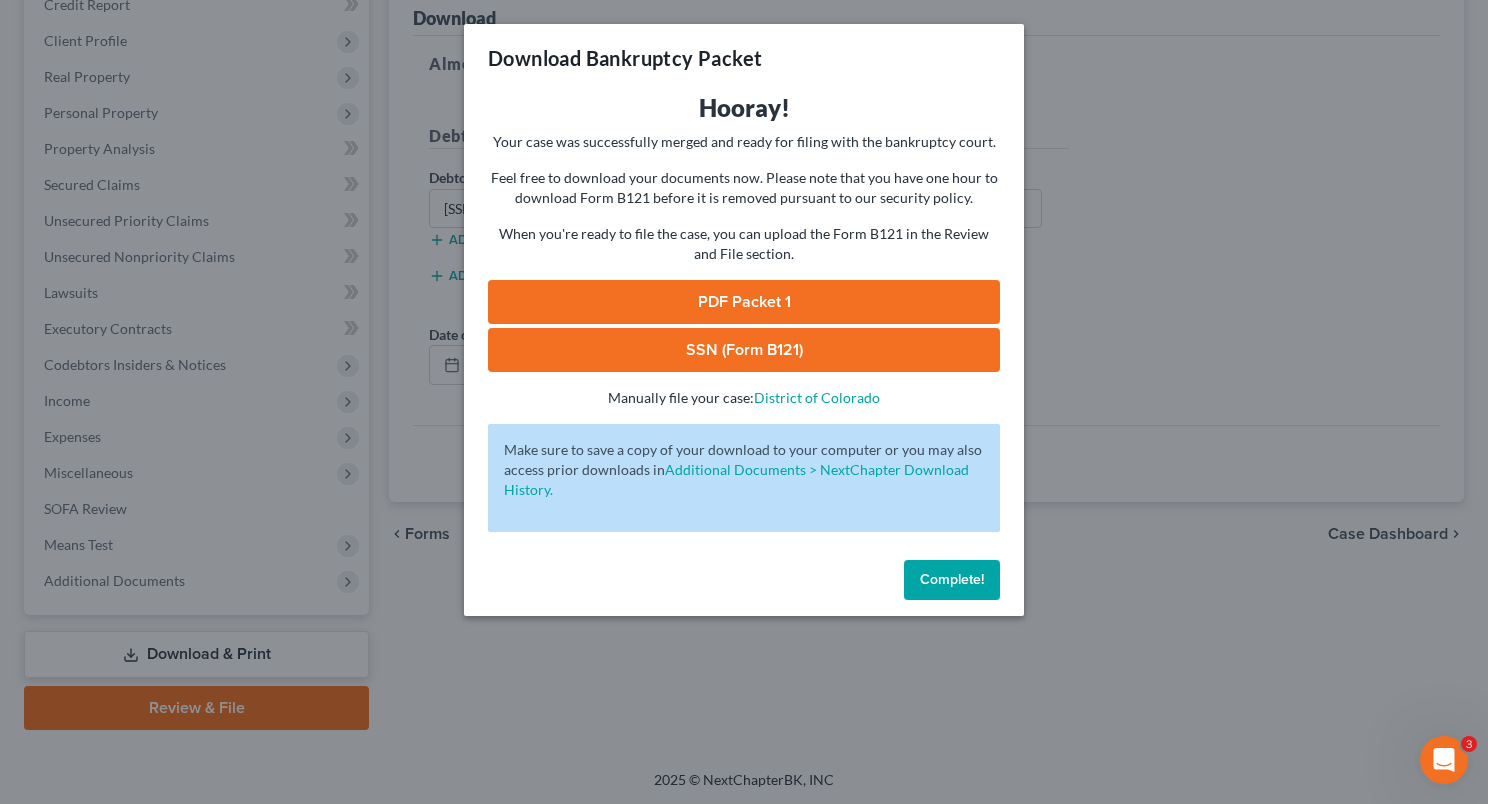 click on "Complete!" at bounding box center [952, 580] 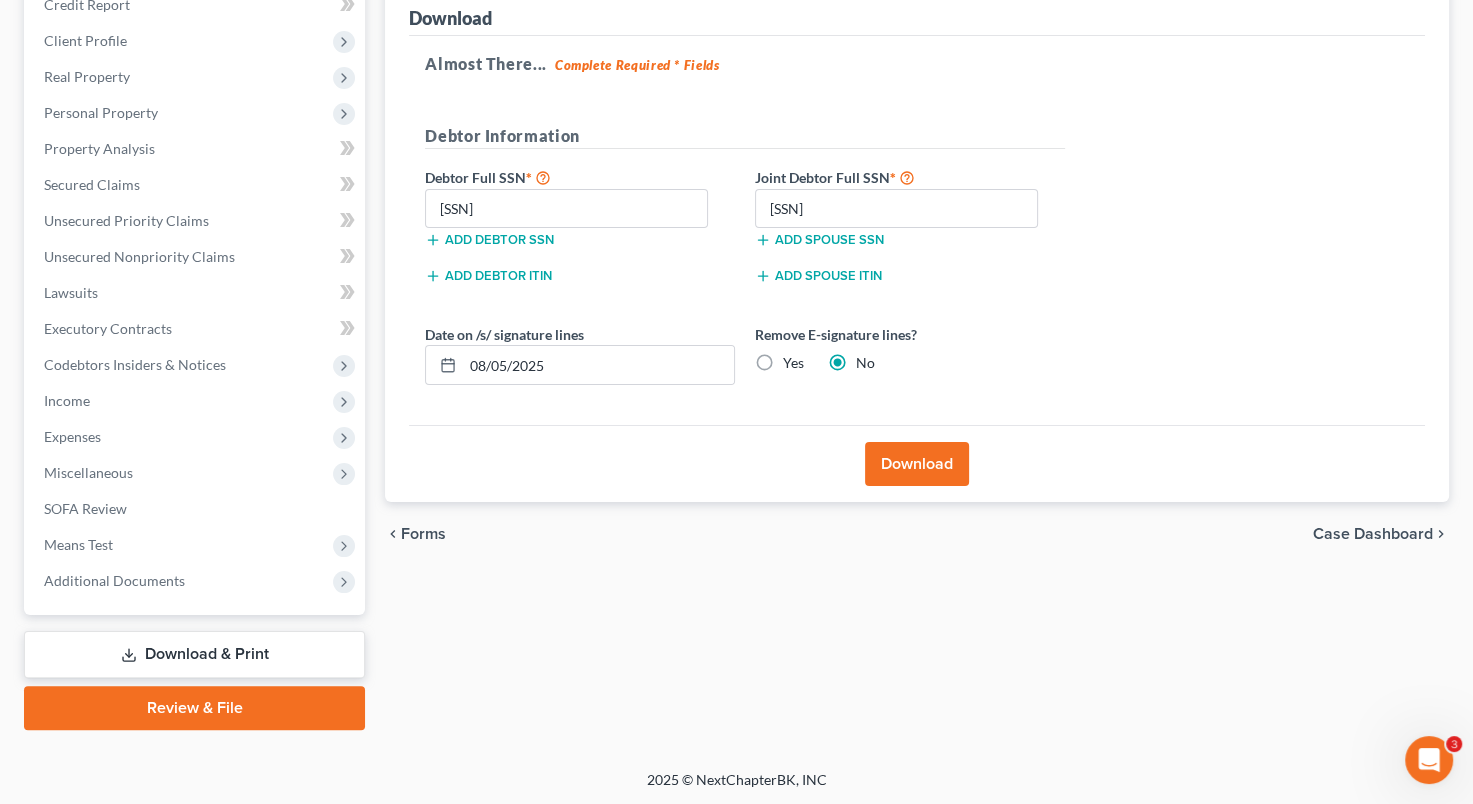 click on "Forms" at bounding box center (423, 534) 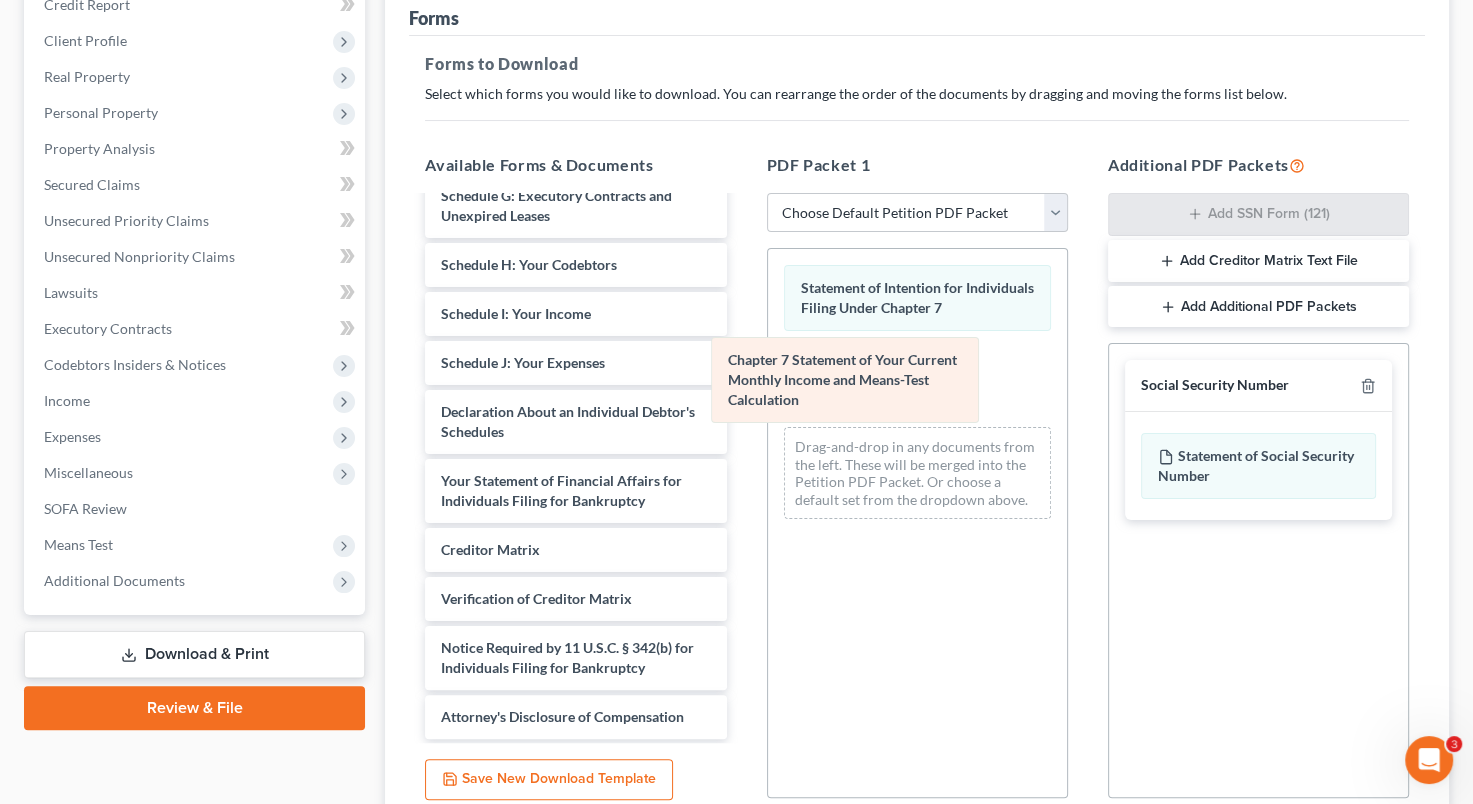 drag, startPoint x: 911, startPoint y: 379, endPoint x: 833, endPoint y: 382, distance: 78.05767 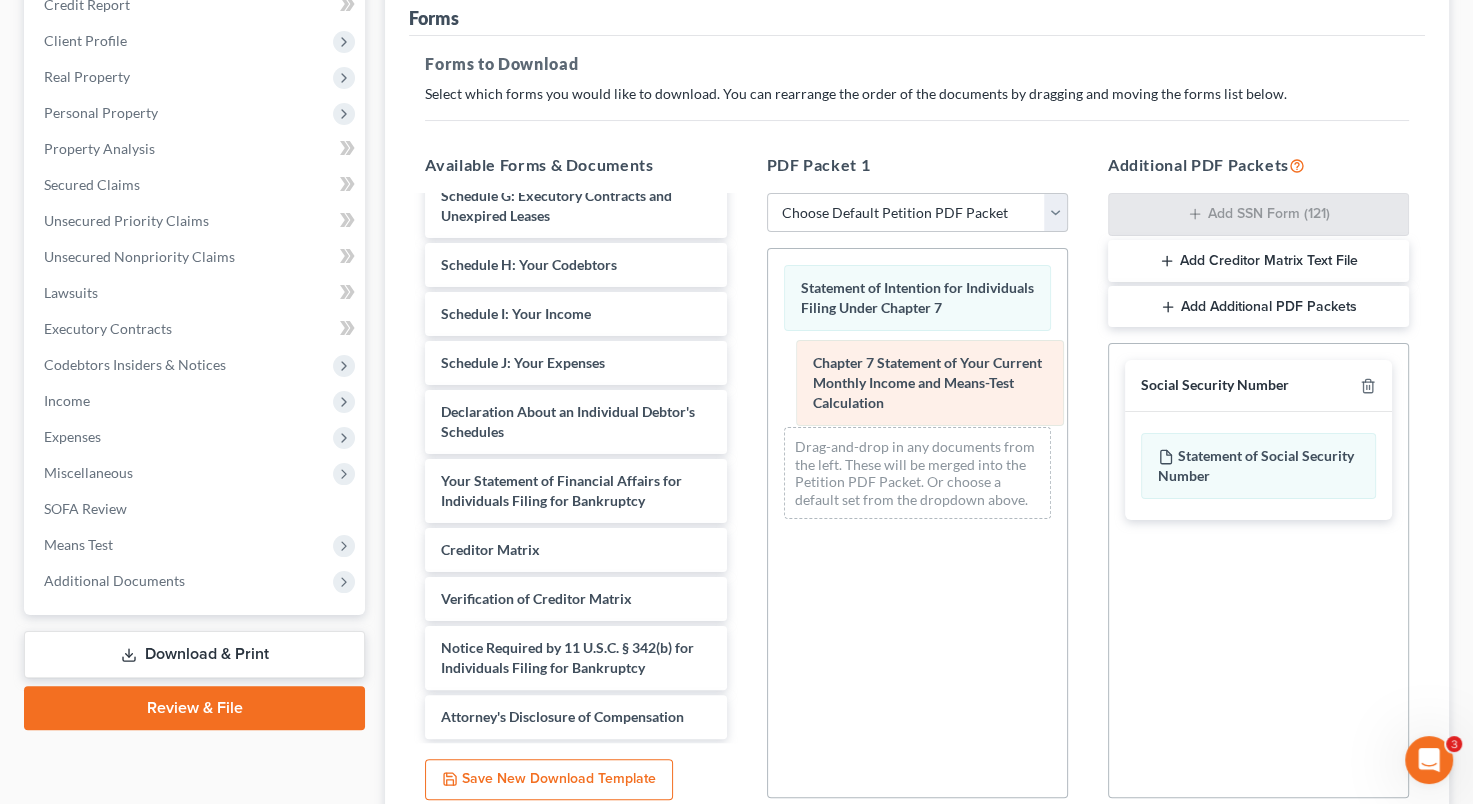 drag, startPoint x: 833, startPoint y: 382, endPoint x: 846, endPoint y: 388, distance: 14.3178215 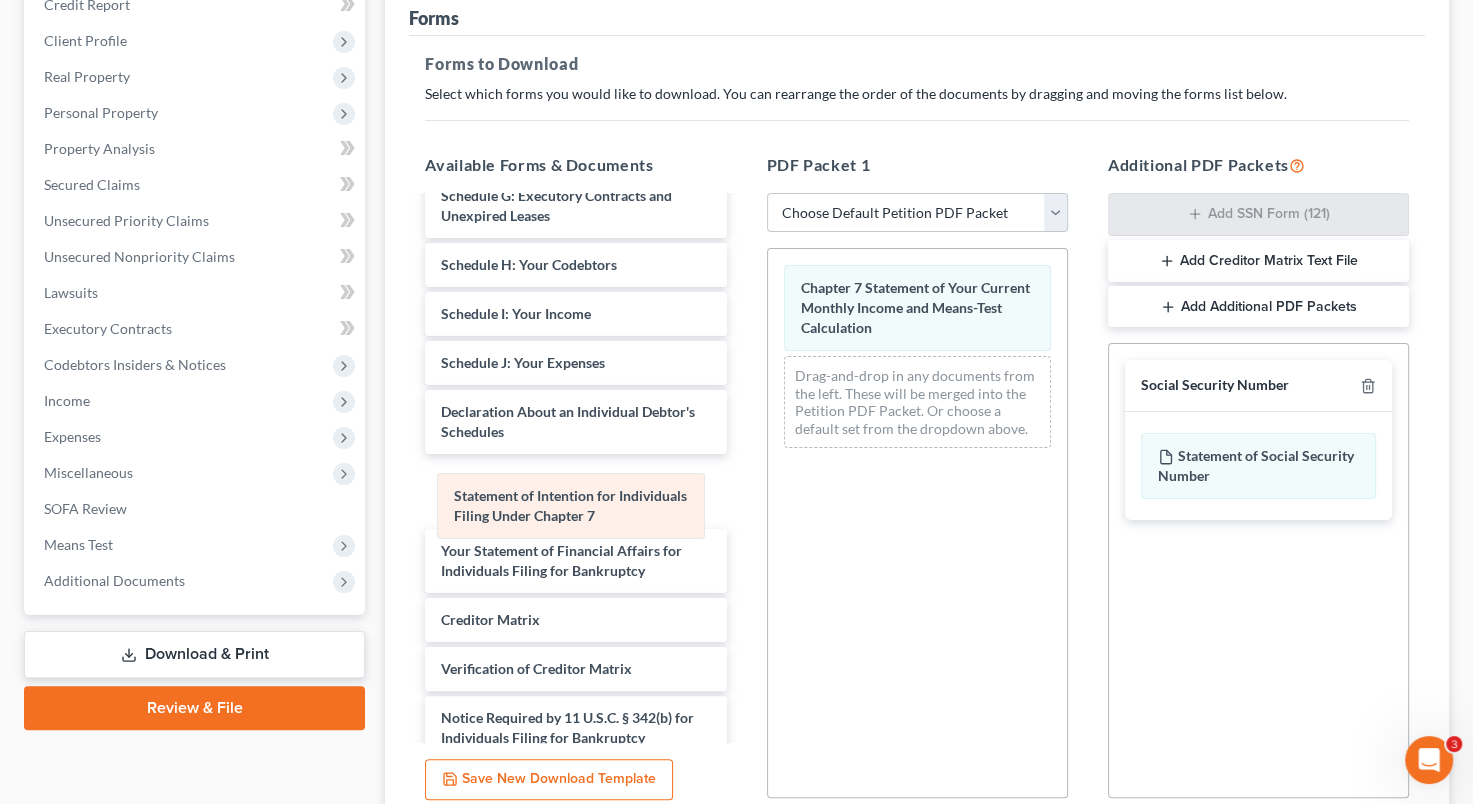 drag, startPoint x: 894, startPoint y: 296, endPoint x: 545, endPoint y: 499, distance: 403.74496 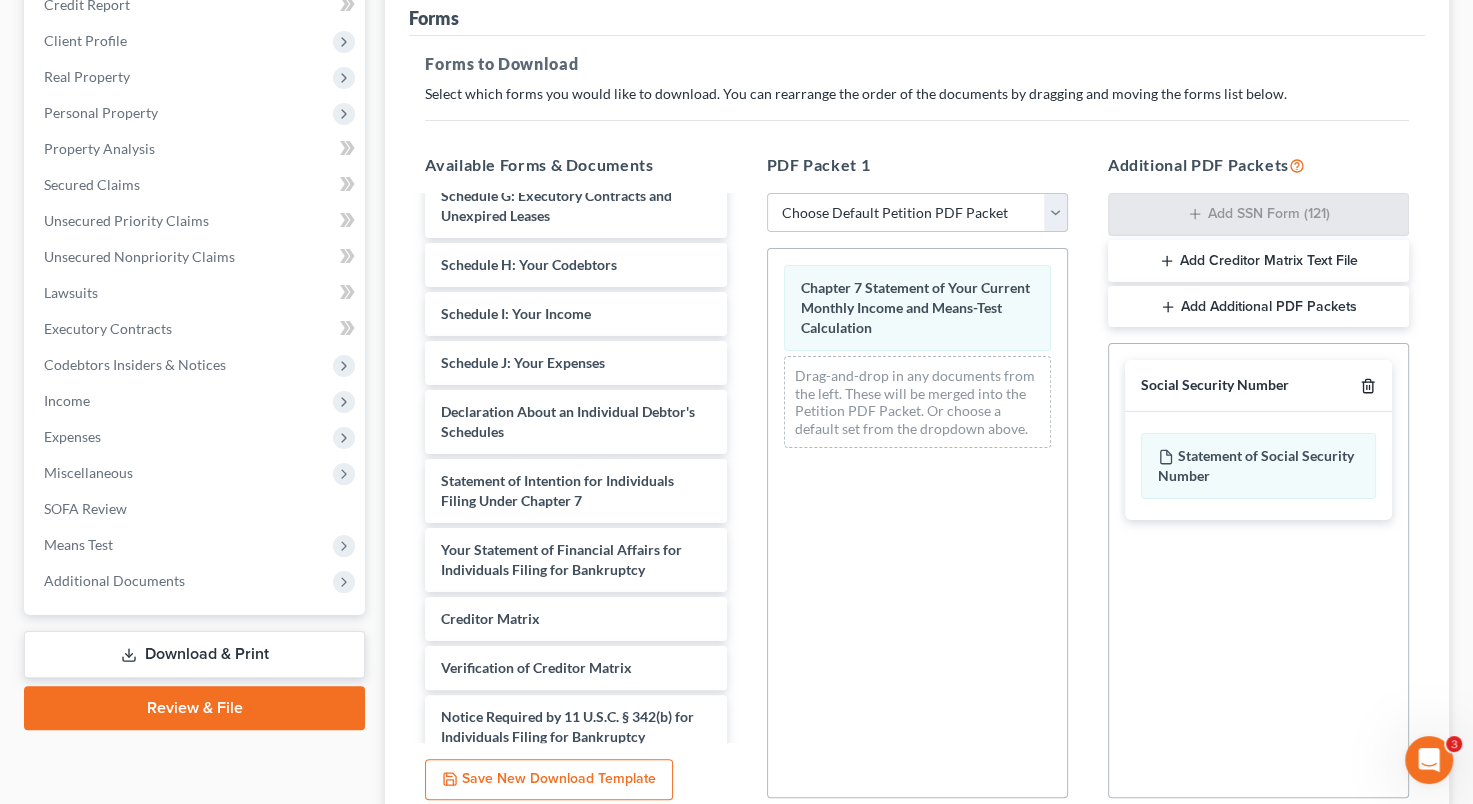 click 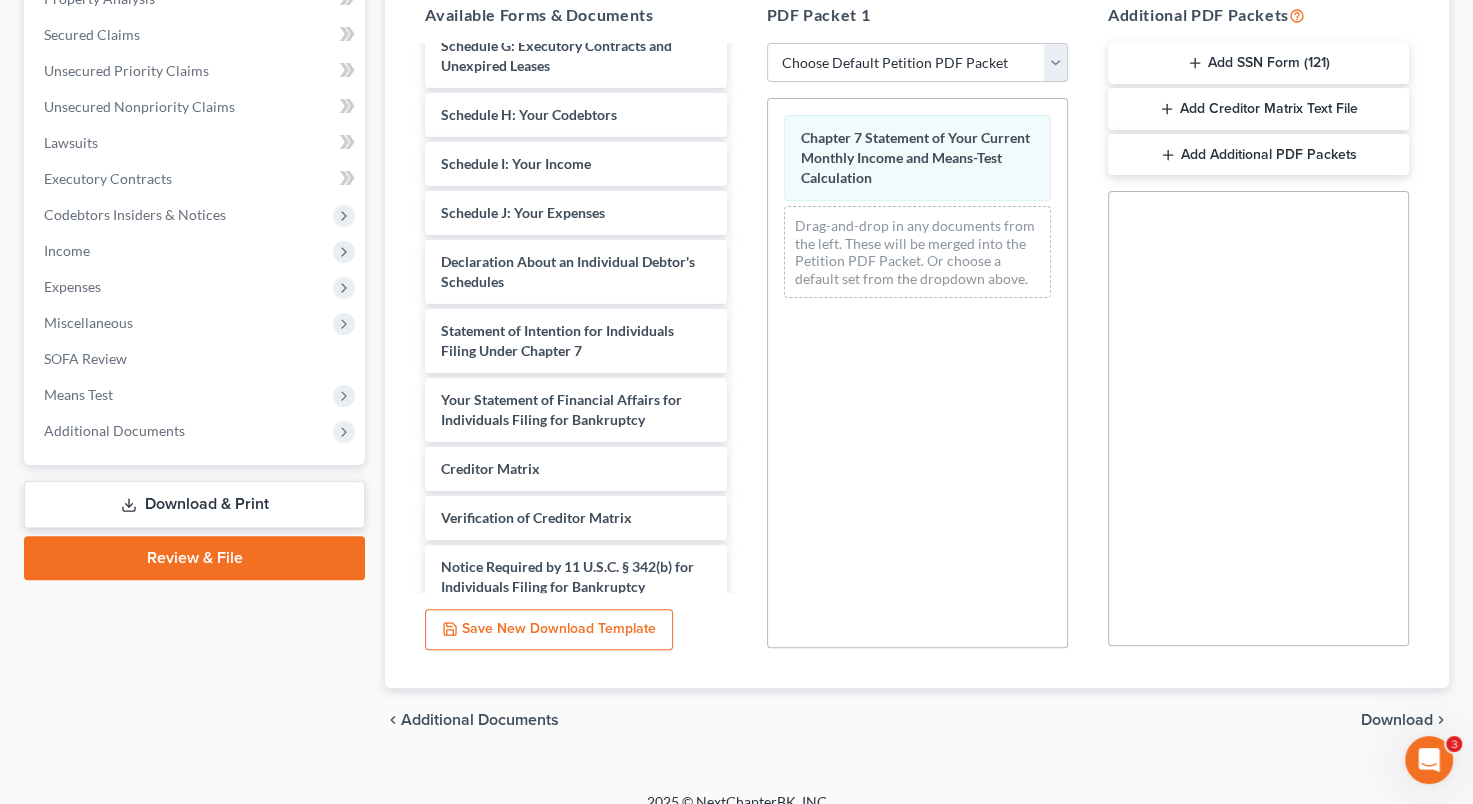 scroll, scrollTop: 416, scrollLeft: 0, axis: vertical 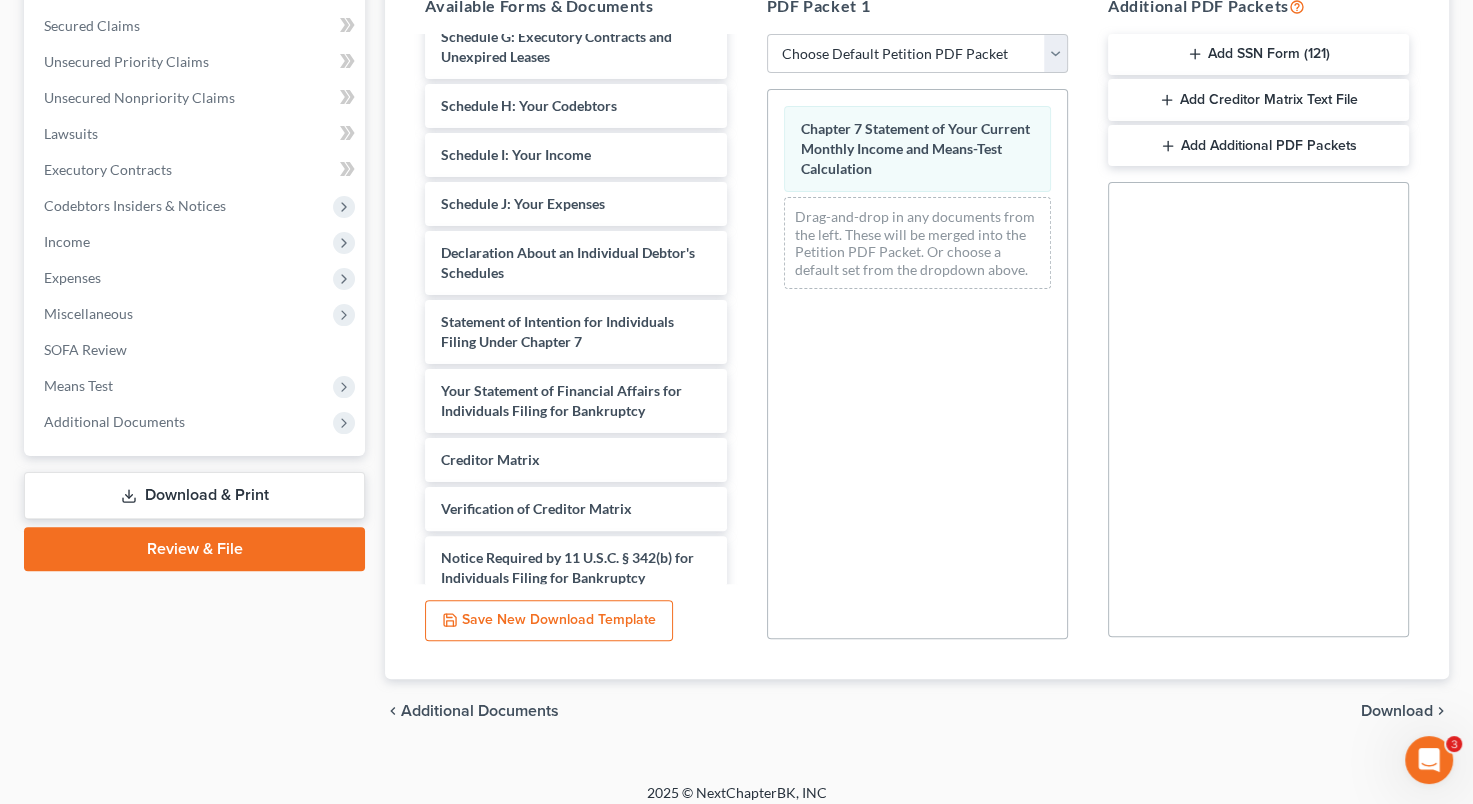 click on "chevron_left   Additional Documents Download   chevron_right" at bounding box center (917, 711) 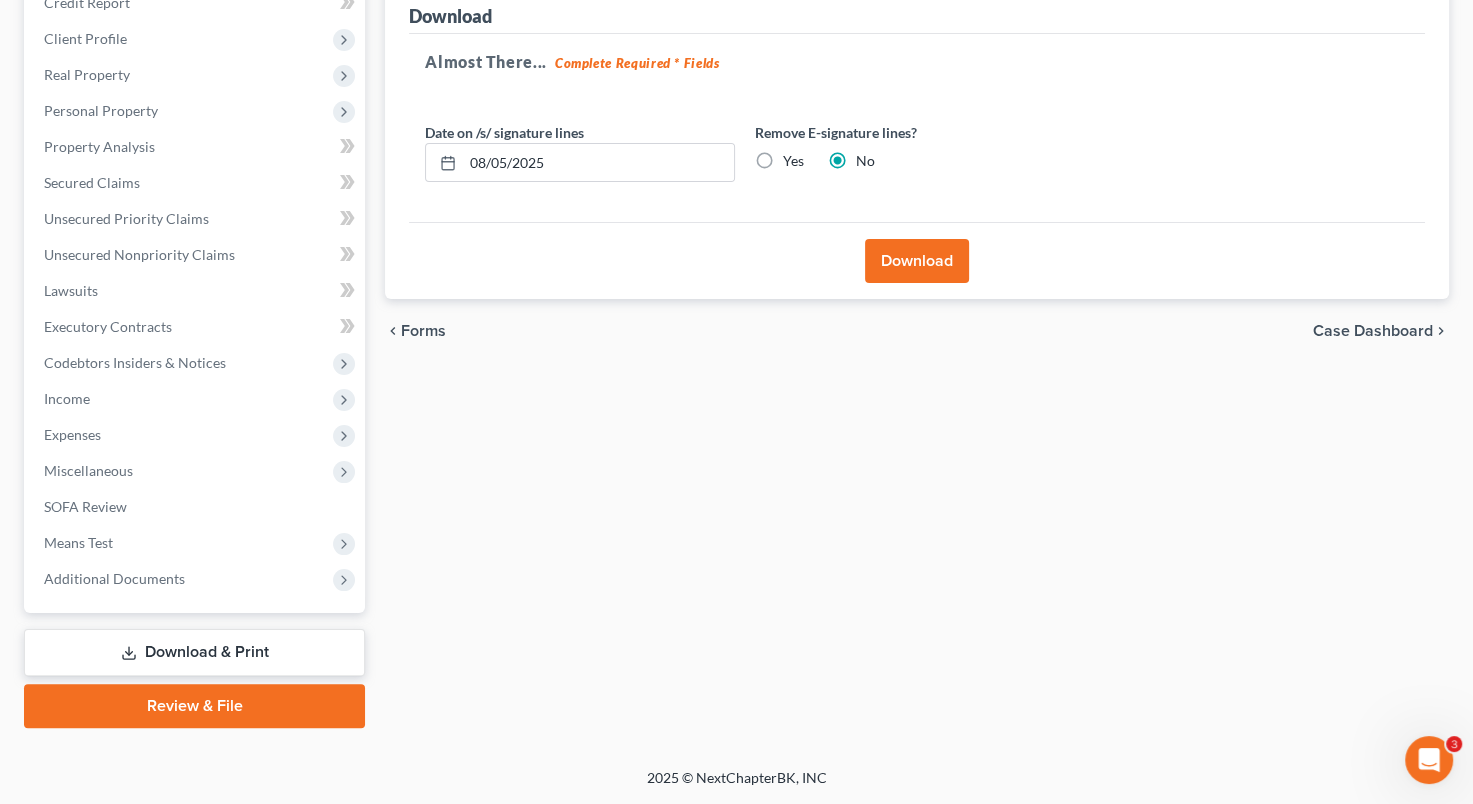 scroll, scrollTop: 257, scrollLeft: 0, axis: vertical 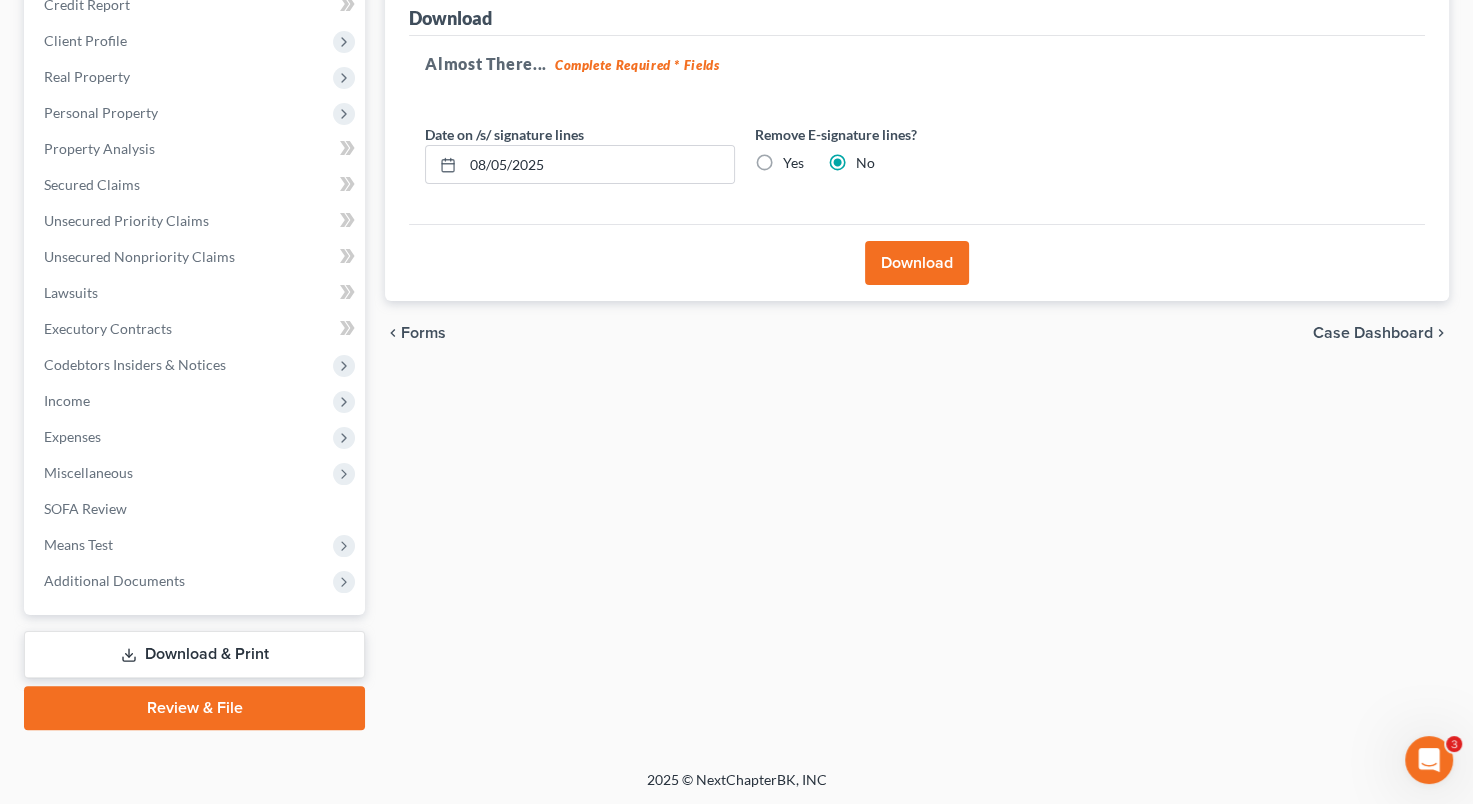 click on "Download" at bounding box center (917, 263) 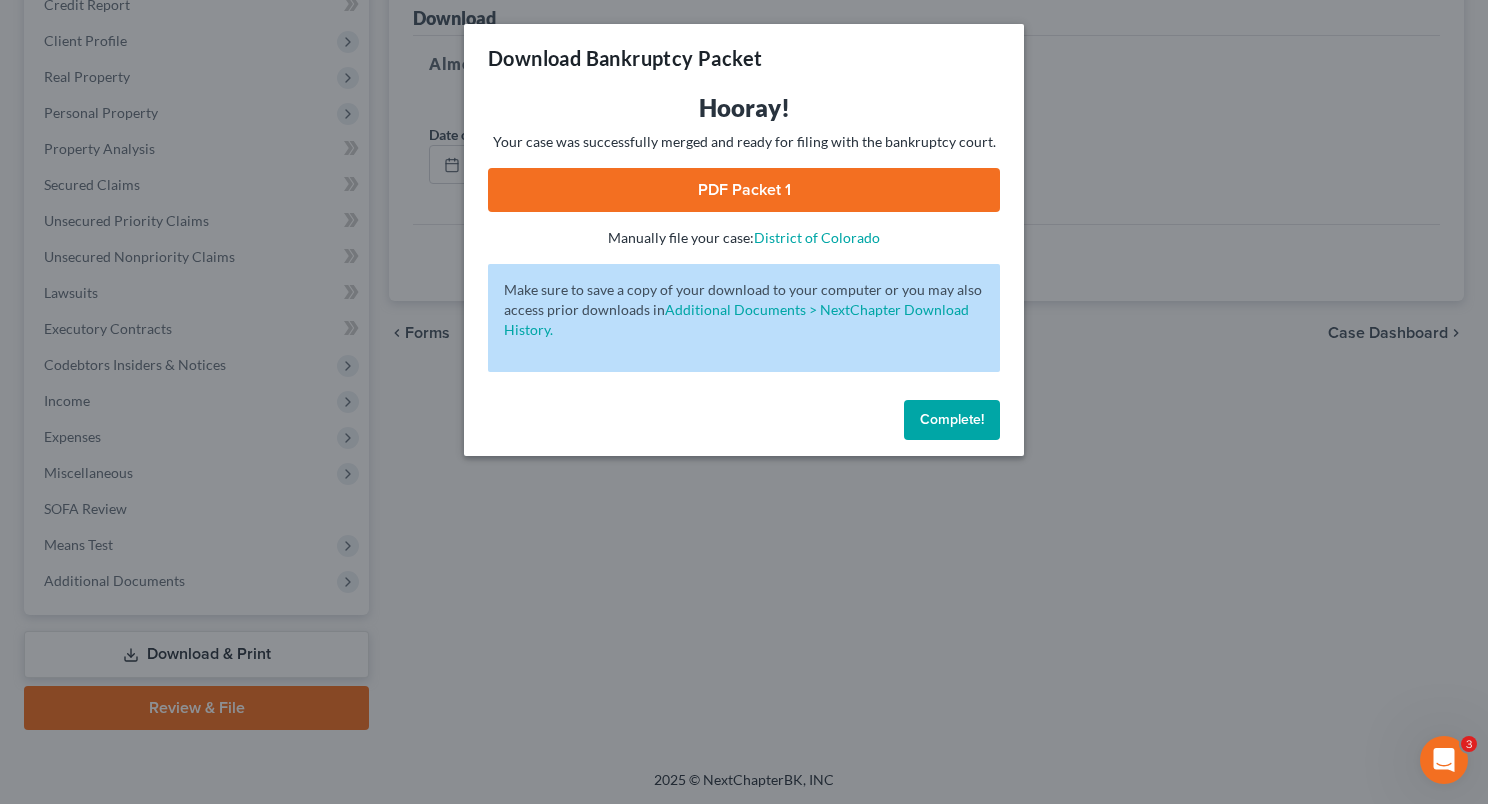 click on "PDF Packet 1" at bounding box center [744, 190] 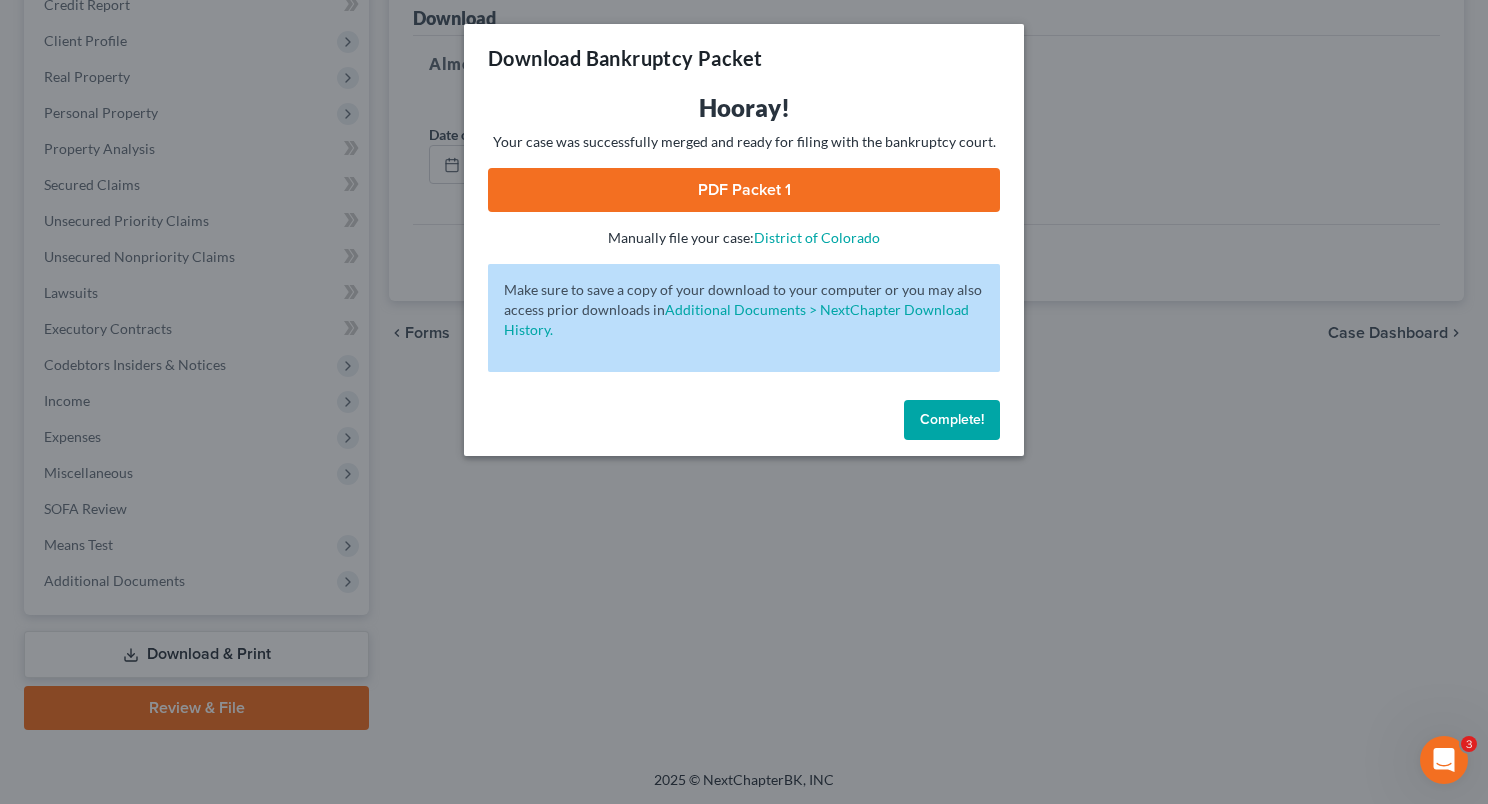 click on "Complete!" at bounding box center [952, 420] 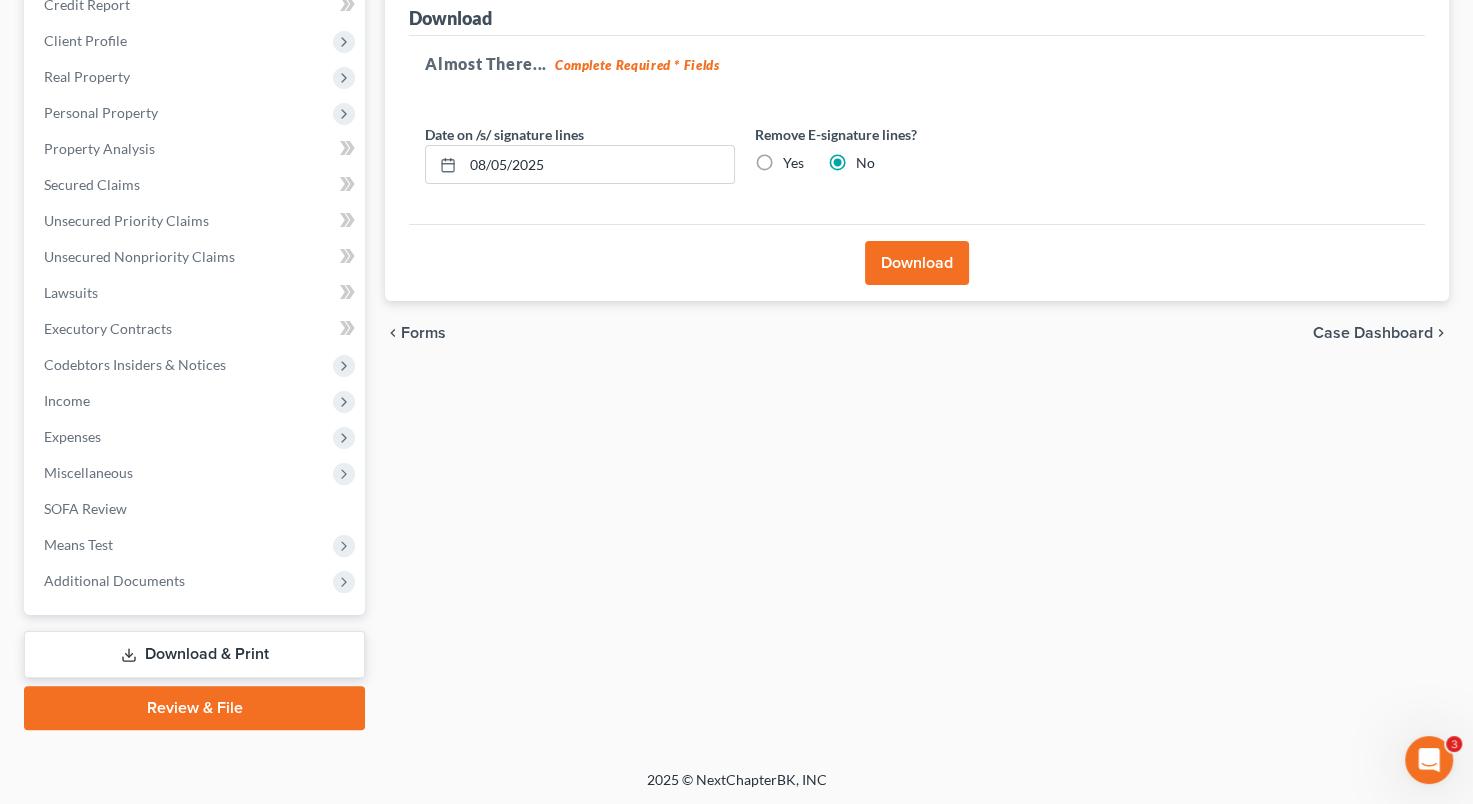 click on "Forms" at bounding box center [423, 333] 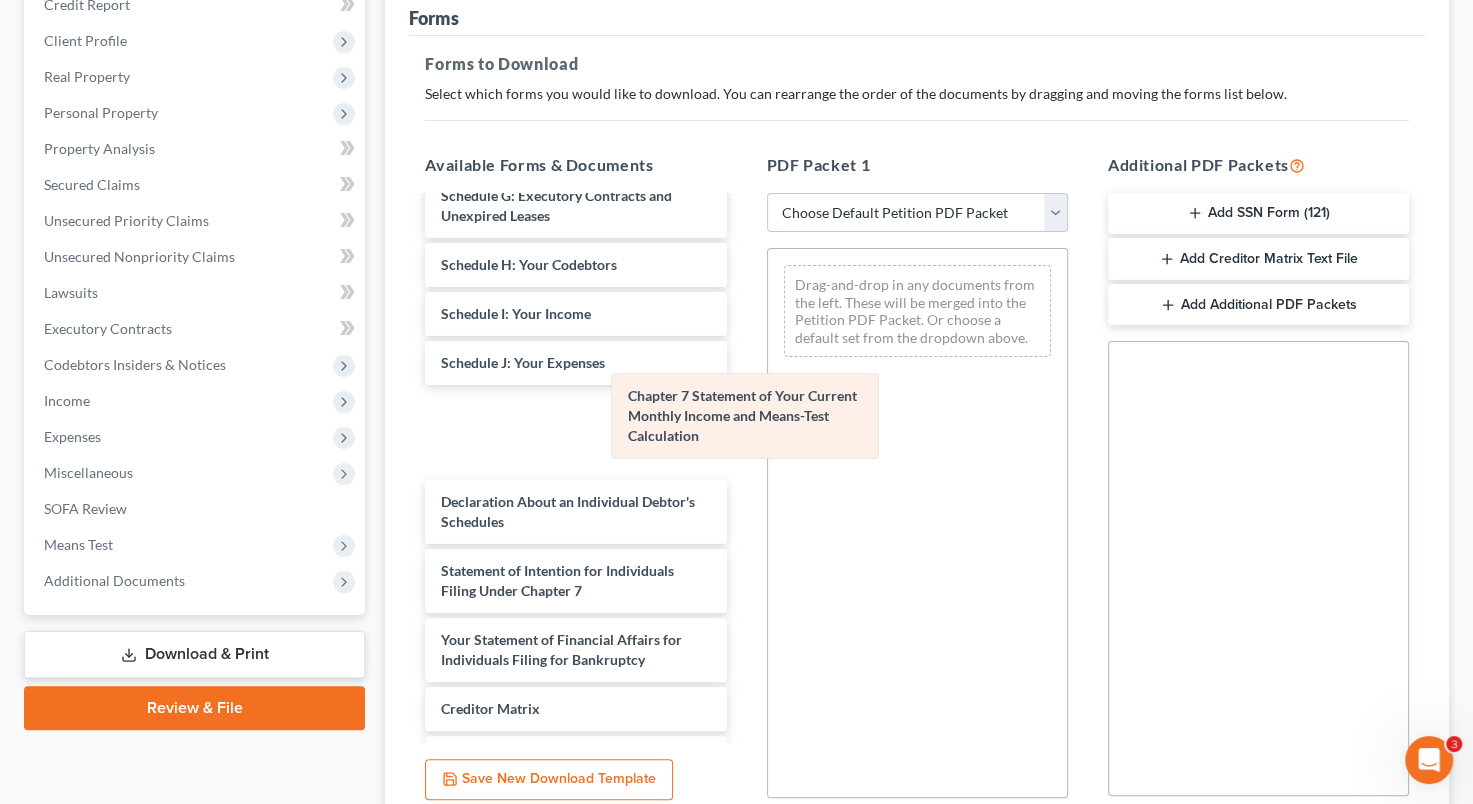 drag, startPoint x: 871, startPoint y: 294, endPoint x: 692, endPoint y: 409, distance: 212.75807 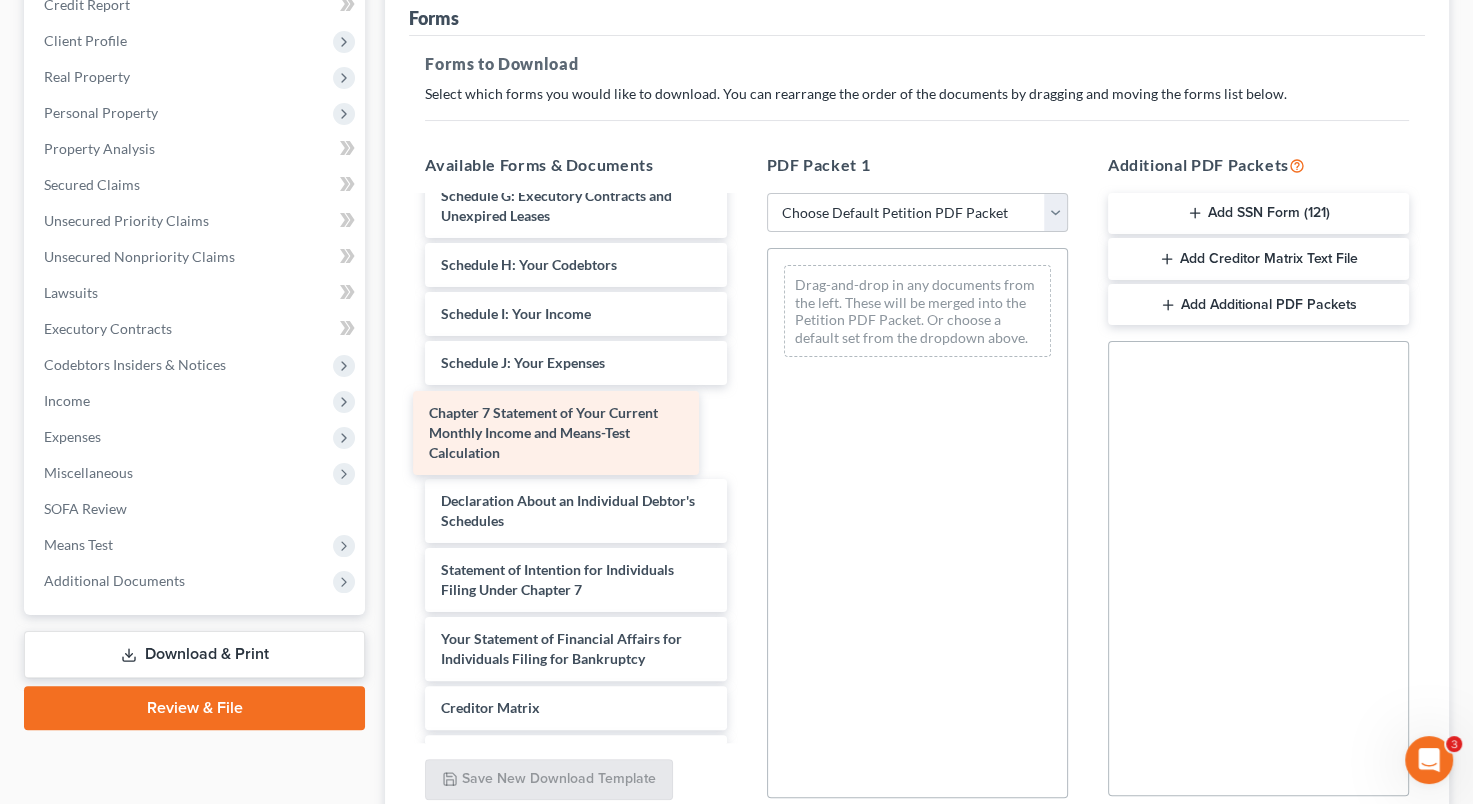 click on "Chapter 7 Statement of Your Current Monthly Income and Means-Test Calculation Voluntary Petition for Individuals Filing for Bankruptcy Summary of Your Assets and Liabilities Schedule A/B: Property Schedule C: The Property You Claim as Exempt Schedule D: Creditors Who Hold Claims Secured by Property Schedule E/F: Creditors Who Have Unsecured Claims Schedule G: Executory Contracts and Unexpired Leases Schedule H: Your Codebtors Schedule I: Your Income Schedule J: Your Expenses Chapter 7 Statement of Your Current Monthly Income and Means-Test Calculation Chapter 7 Statement of Your Current Monthly Income and Means-Test Calculation Declaration About an Individual Debtor's Schedules Statement of Intention for Individuals Filing Under Chapter 7 Your Statement of Financial Affairs for Individuals Filing for Bankruptcy Creditor Matrix Verification of Creditor Matrix Notice Required by 11 U.S.C. § 342(b) for Individuals Filing for Bankruptcy Attorney's Disclosure of Compensation" at bounding box center (575, 348) 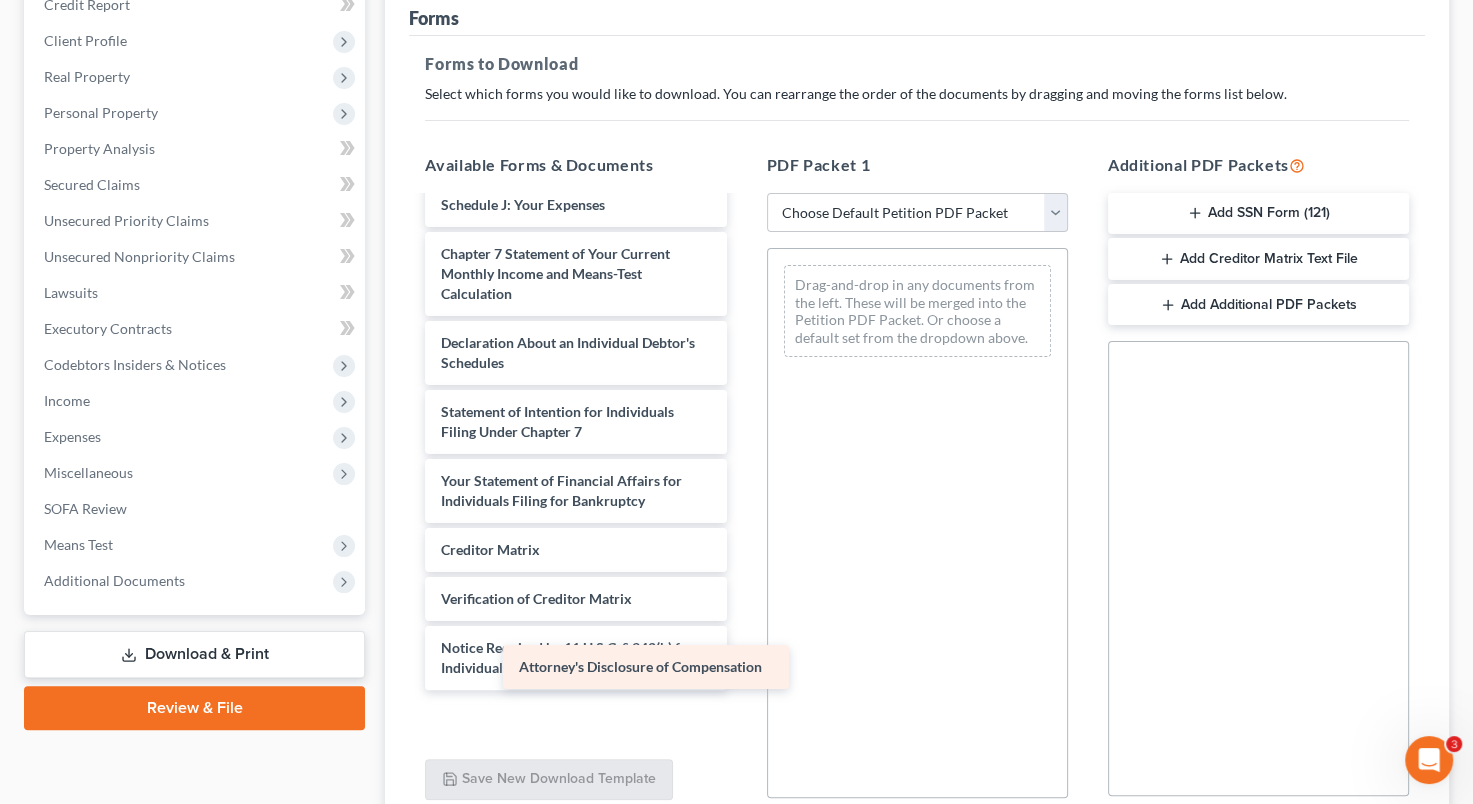 scroll, scrollTop: 508, scrollLeft: 0, axis: vertical 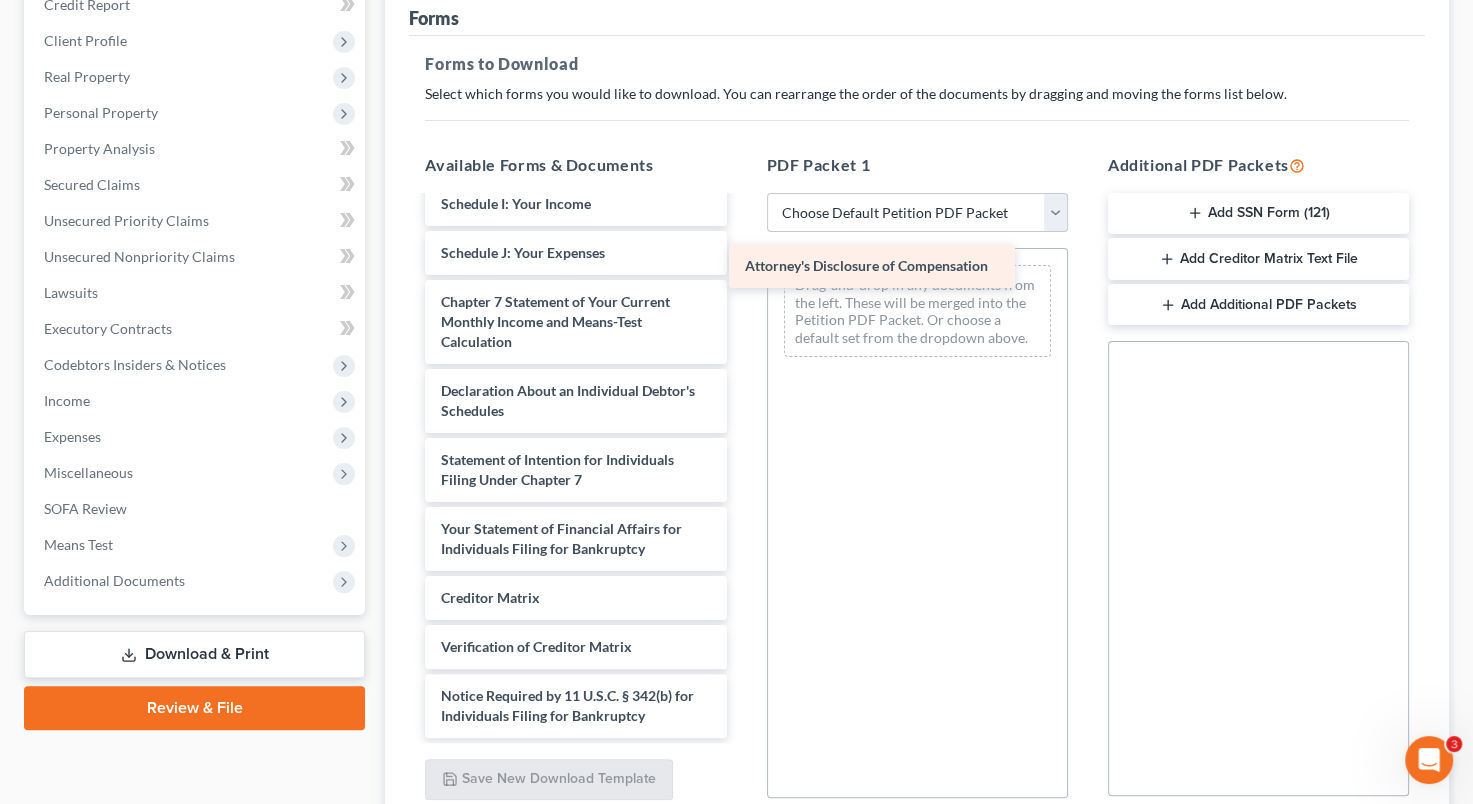 drag, startPoint x: 626, startPoint y: 703, endPoint x: 944, endPoint y: 282, distance: 527.6031 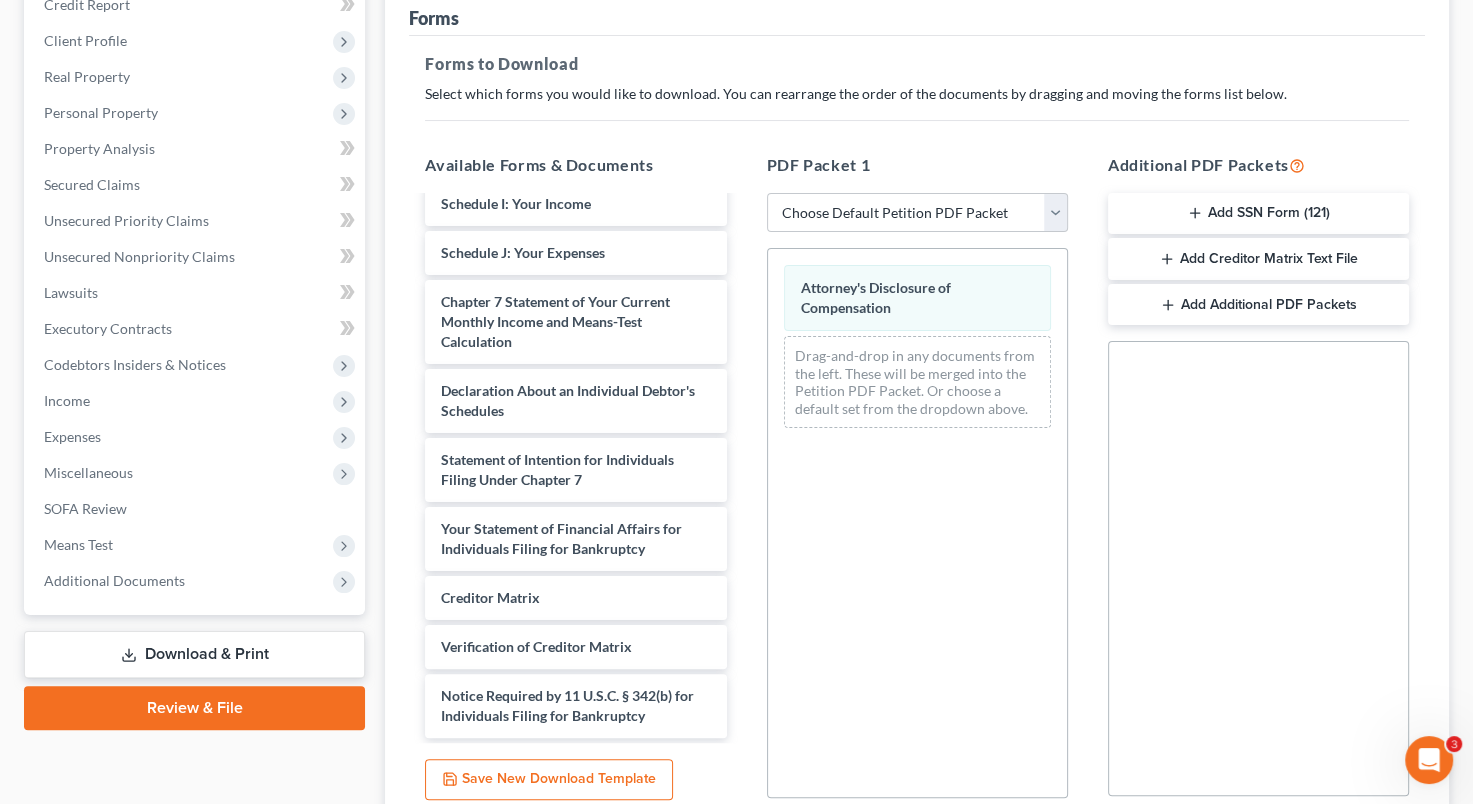 scroll, scrollTop: 429, scrollLeft: 0, axis: vertical 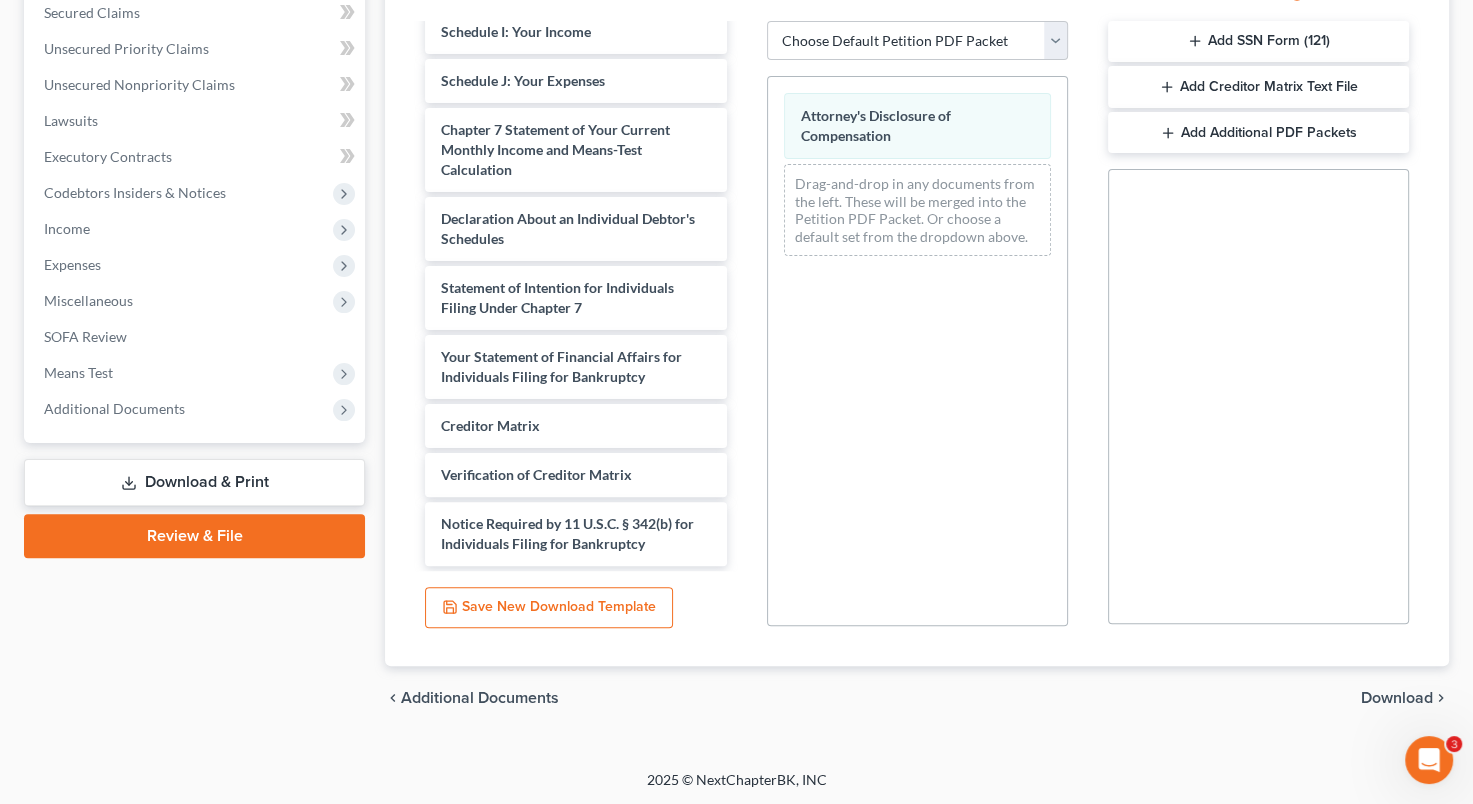 click on "Download" at bounding box center [1397, 698] 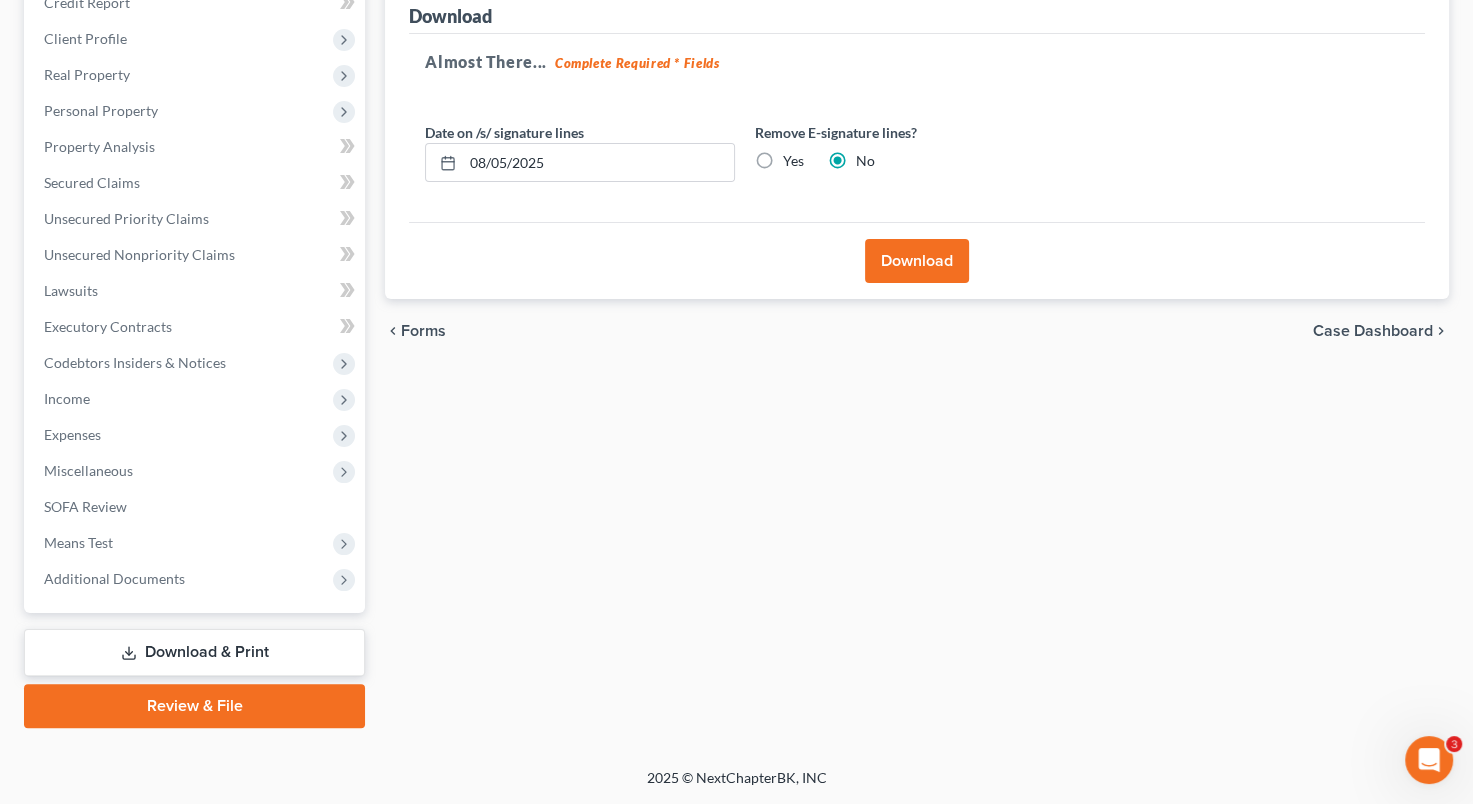 scroll, scrollTop: 257, scrollLeft: 0, axis: vertical 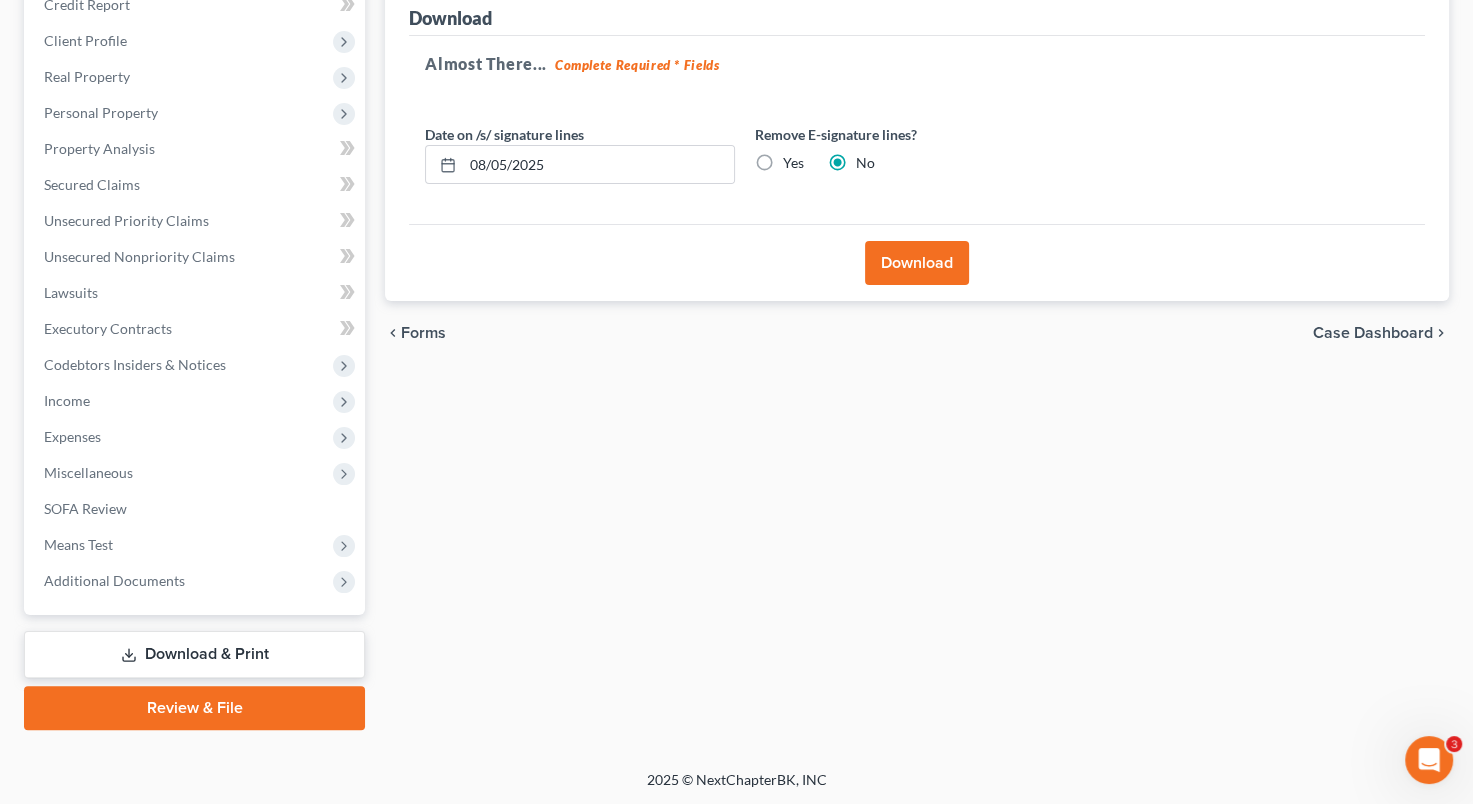 click on "Download" at bounding box center (917, 262) 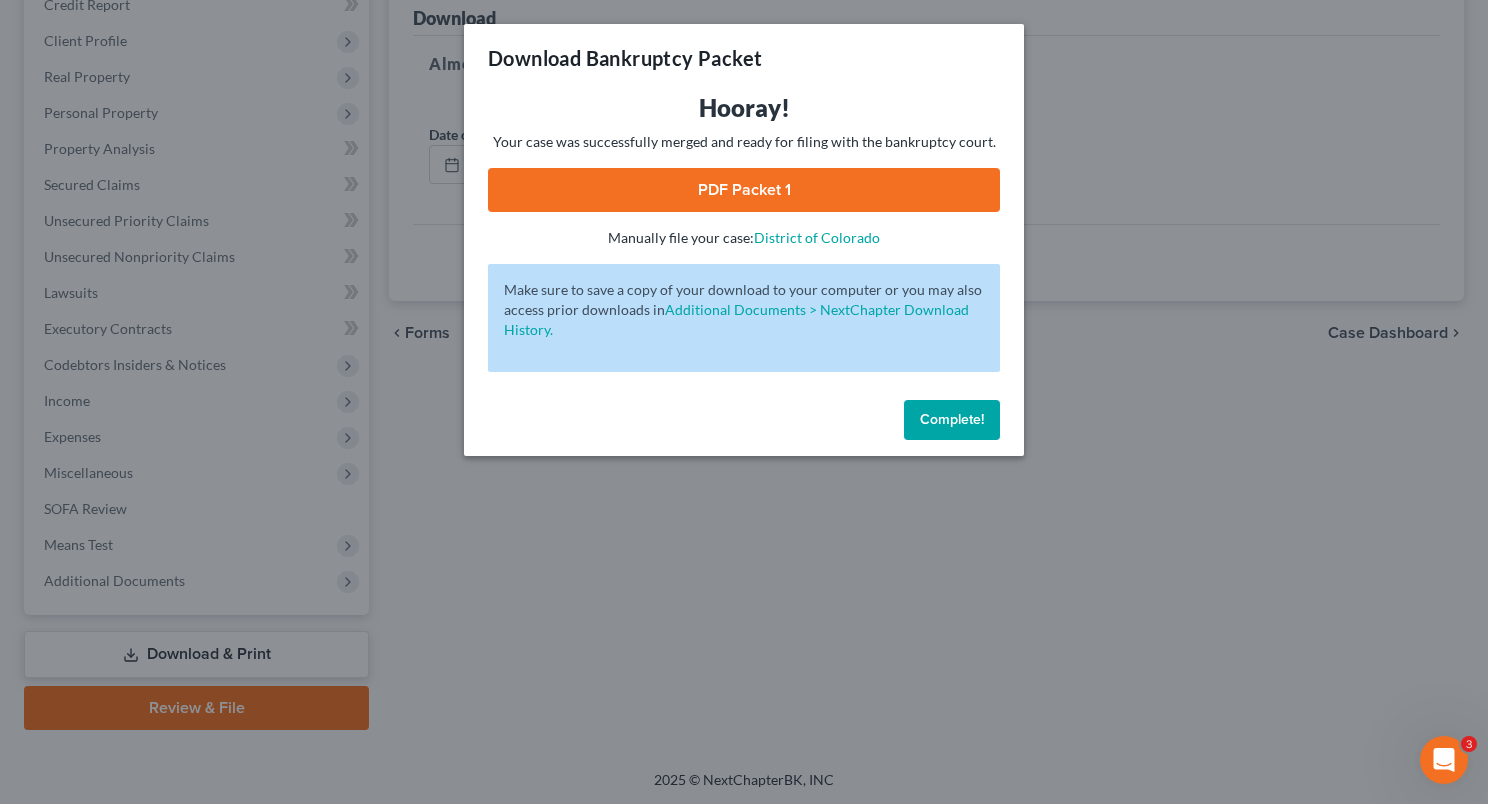 click on "PDF Packet 1" at bounding box center (744, 190) 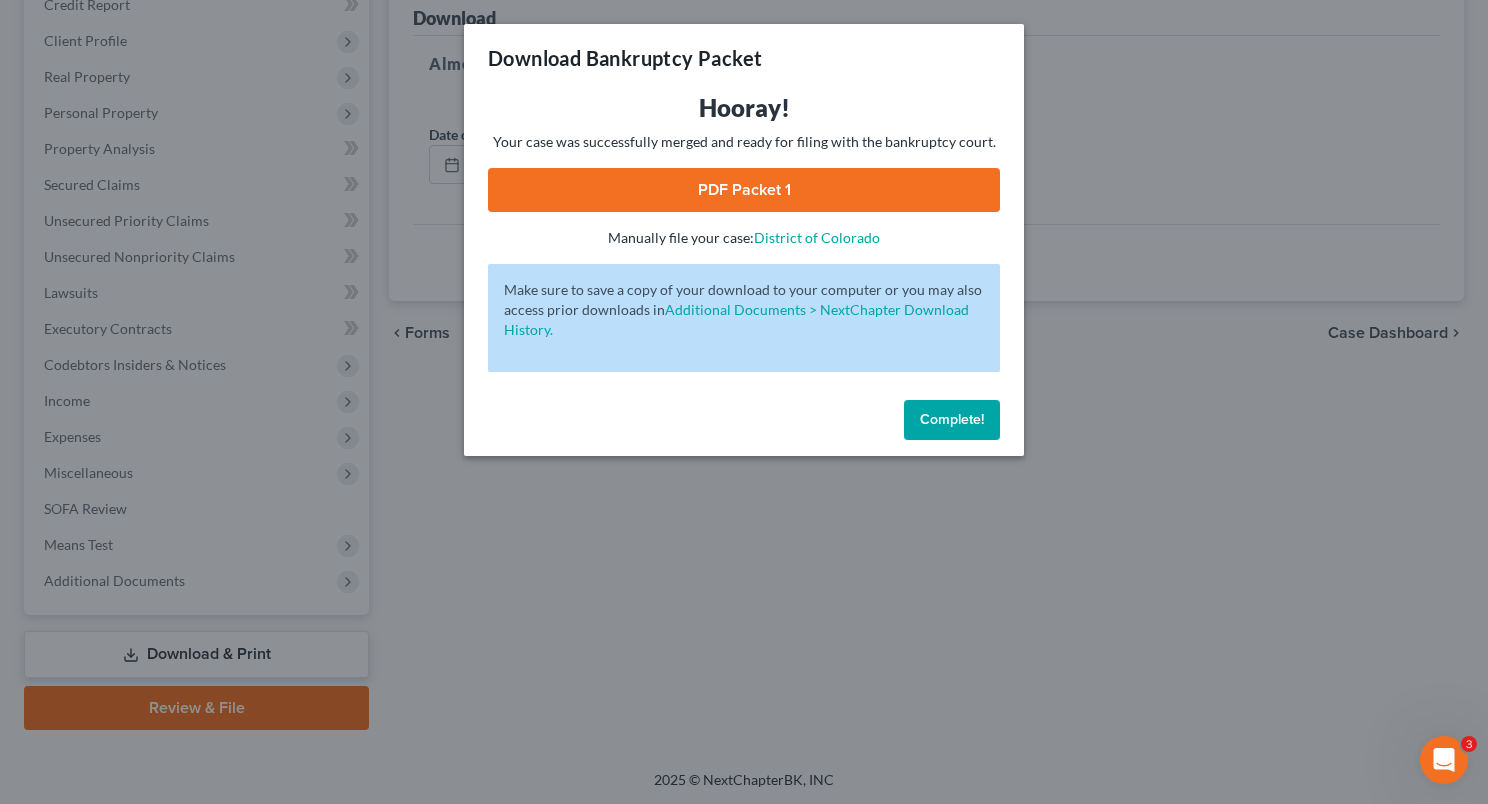 click on "Complete!" at bounding box center [952, 419] 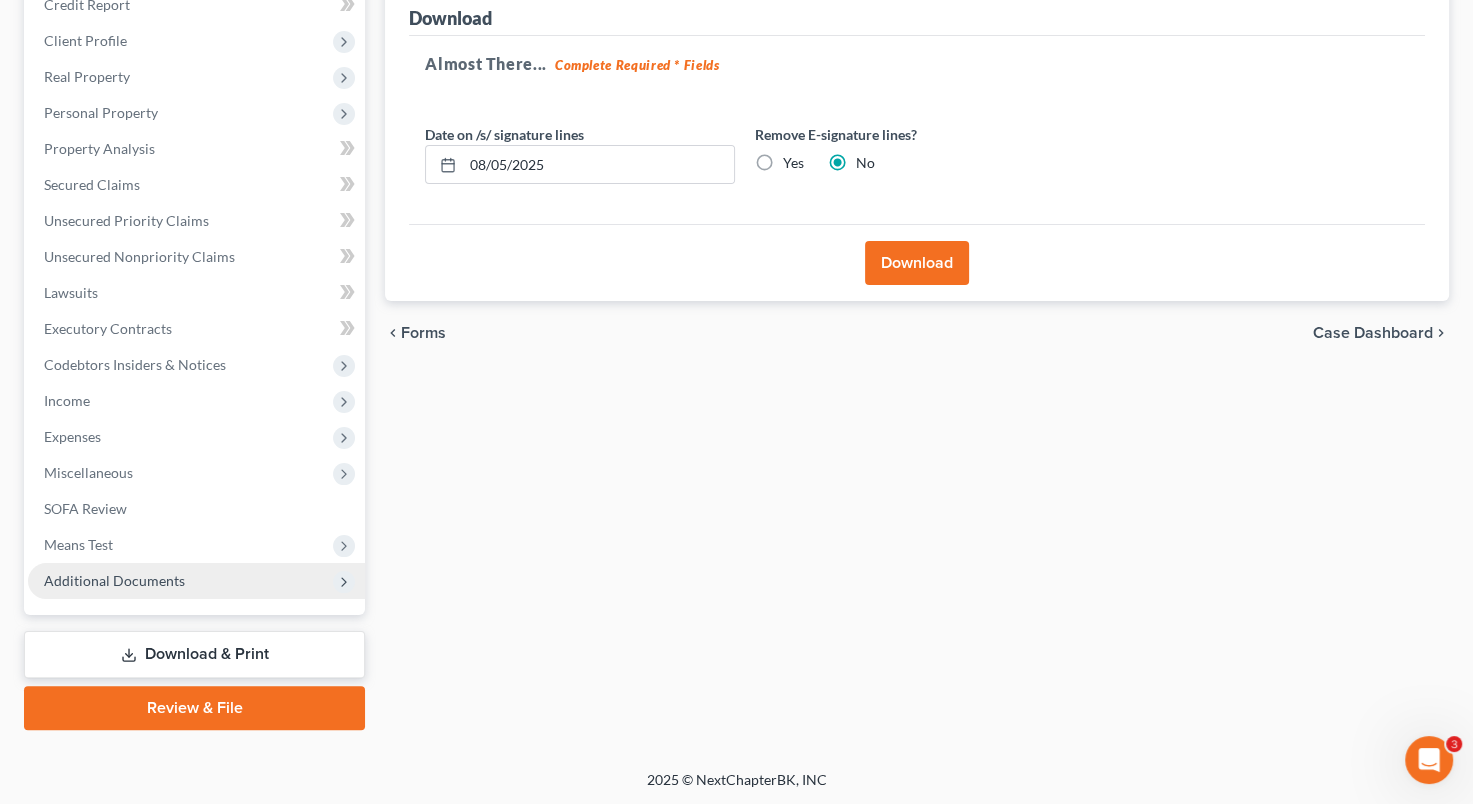 click on "Additional Documents" at bounding box center [196, 581] 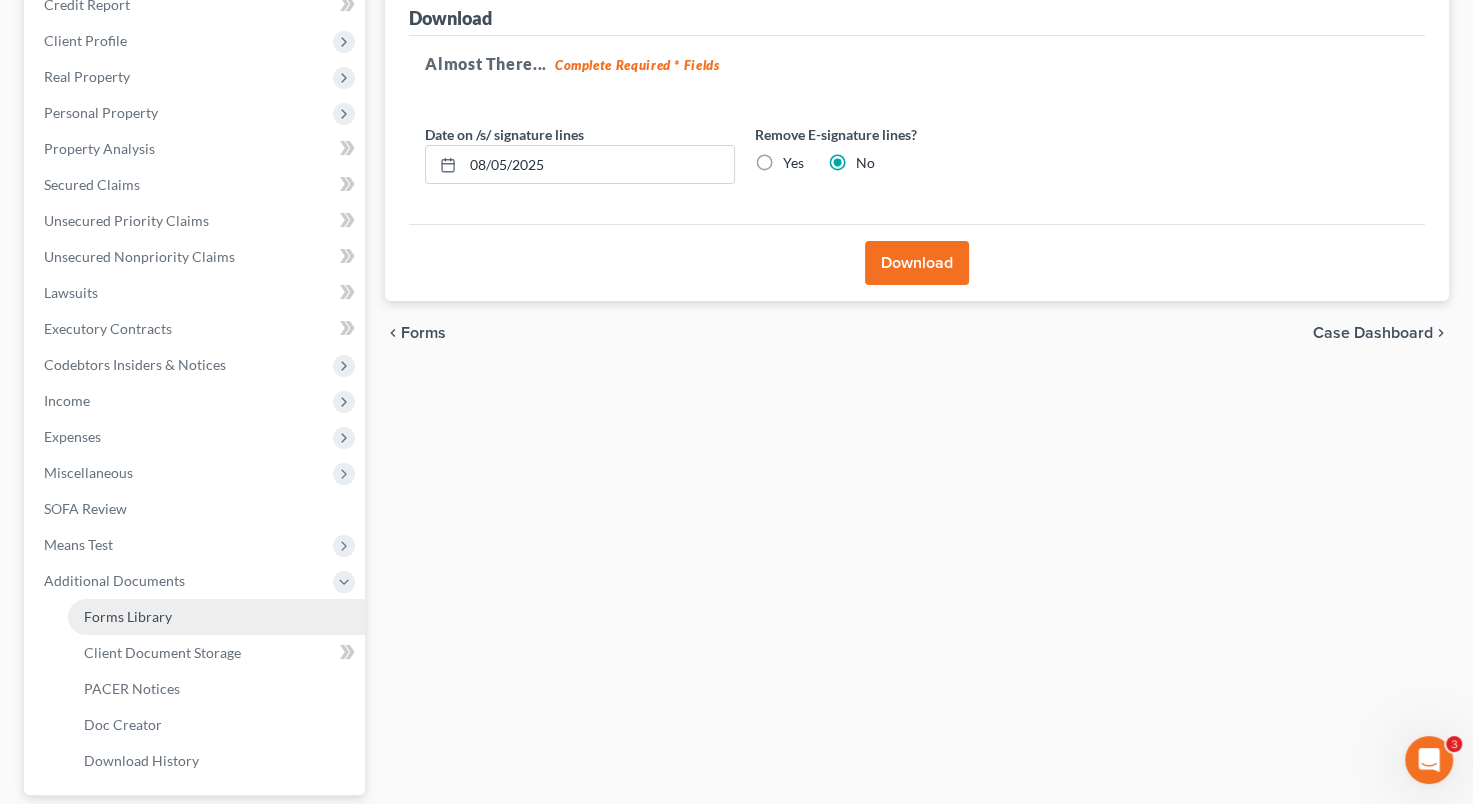 click on "Forms Library" at bounding box center (216, 617) 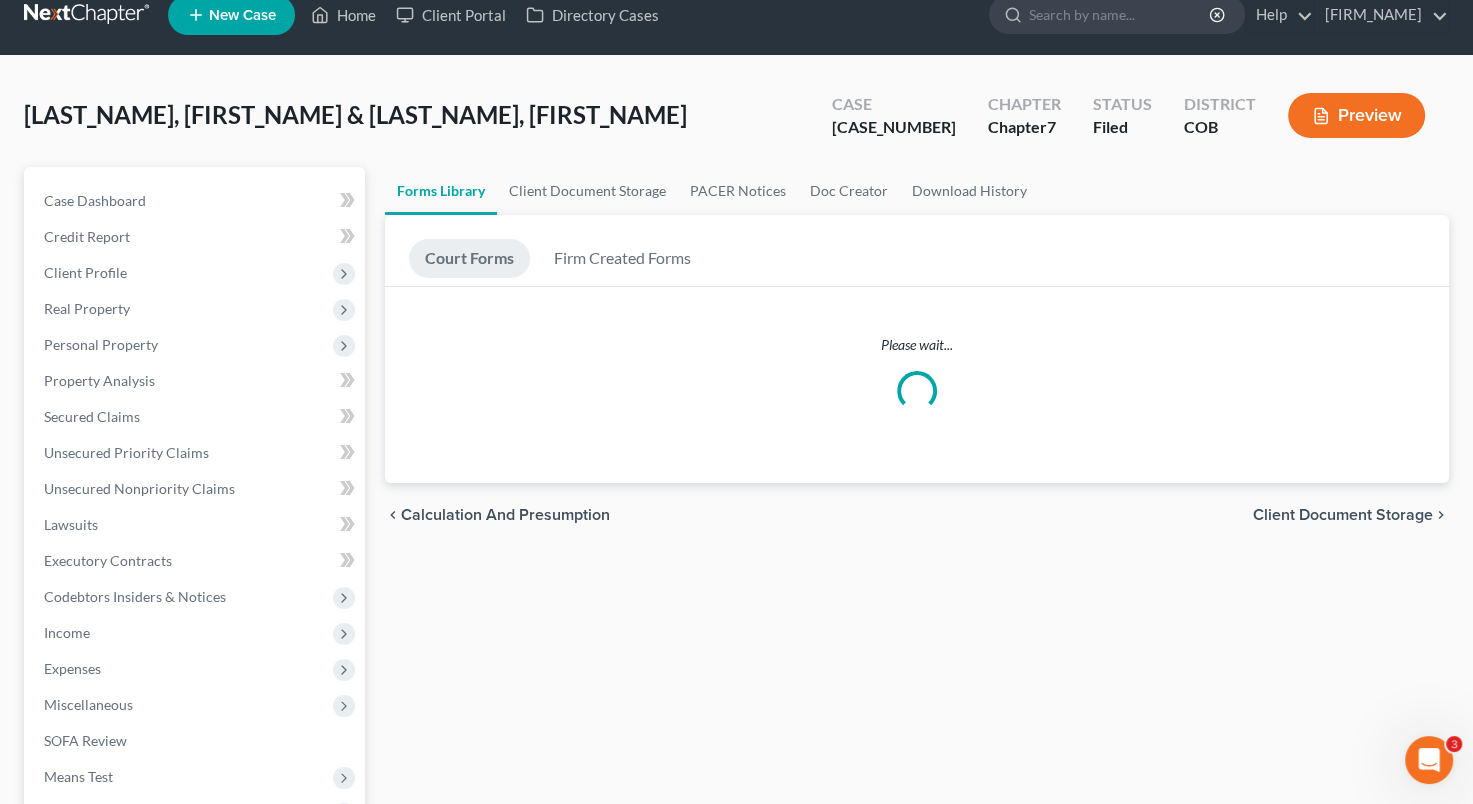 scroll, scrollTop: 0, scrollLeft: 0, axis: both 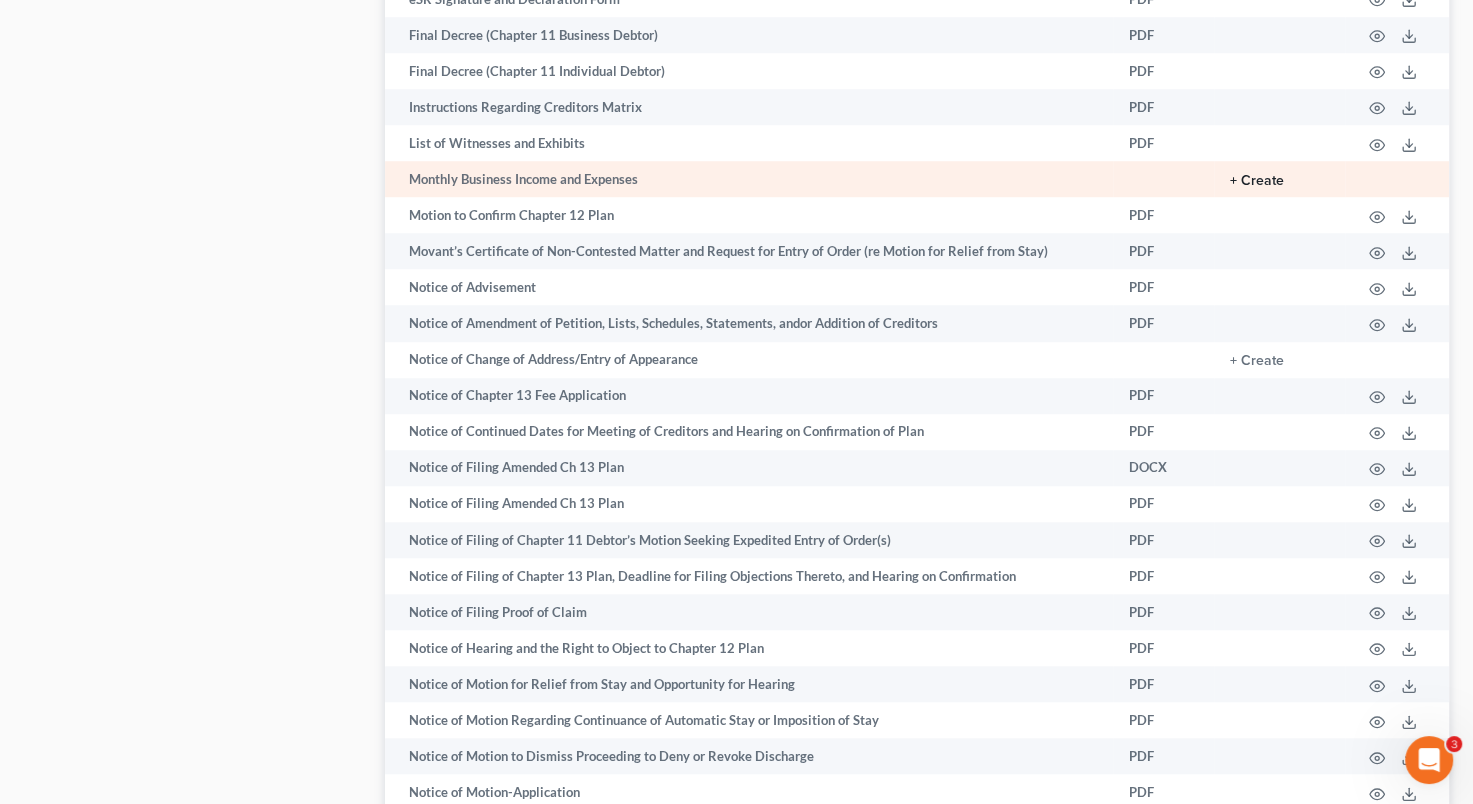 click on "+ Create" at bounding box center (1257, 181) 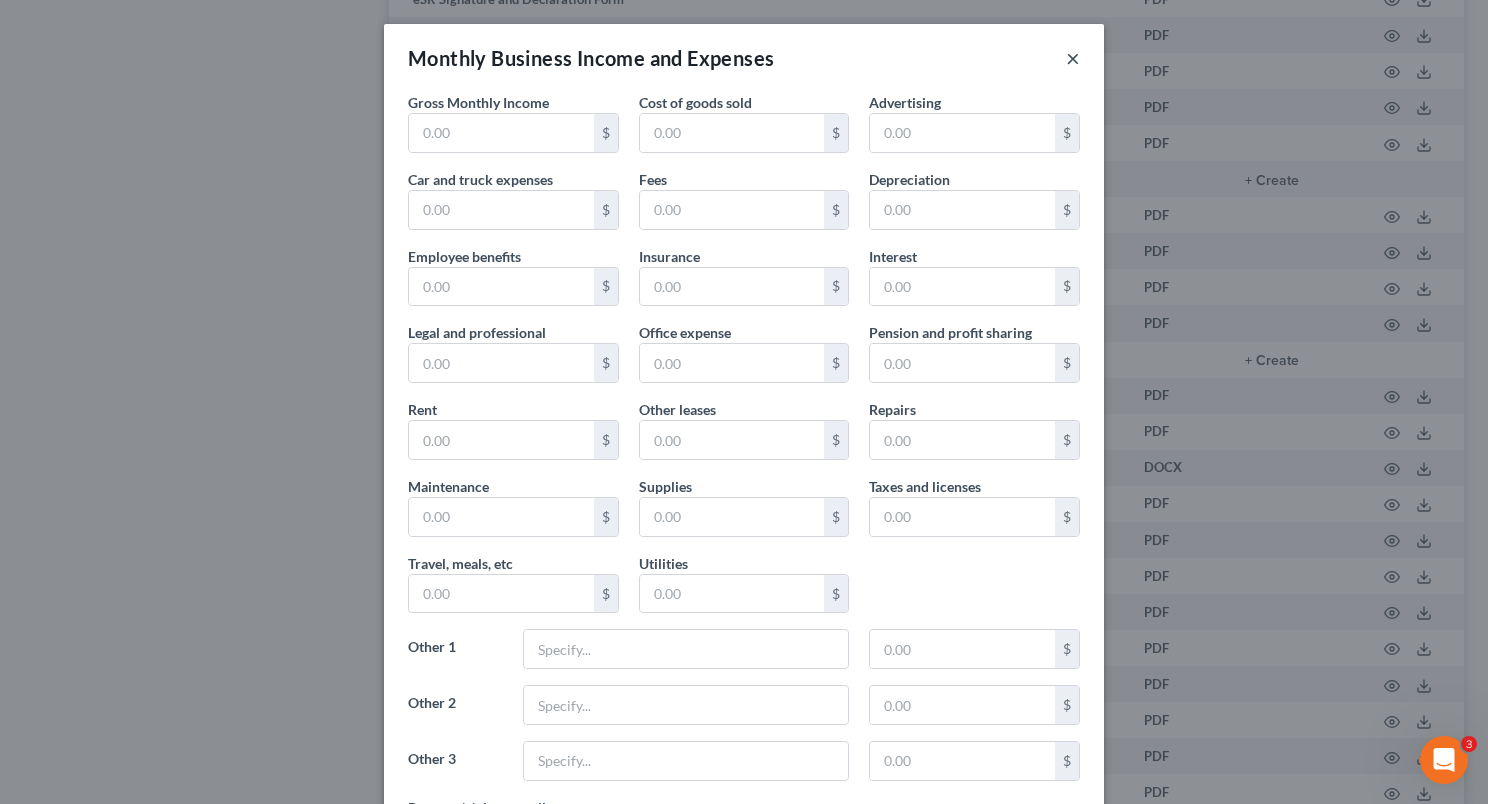 click on "×" at bounding box center [1073, 58] 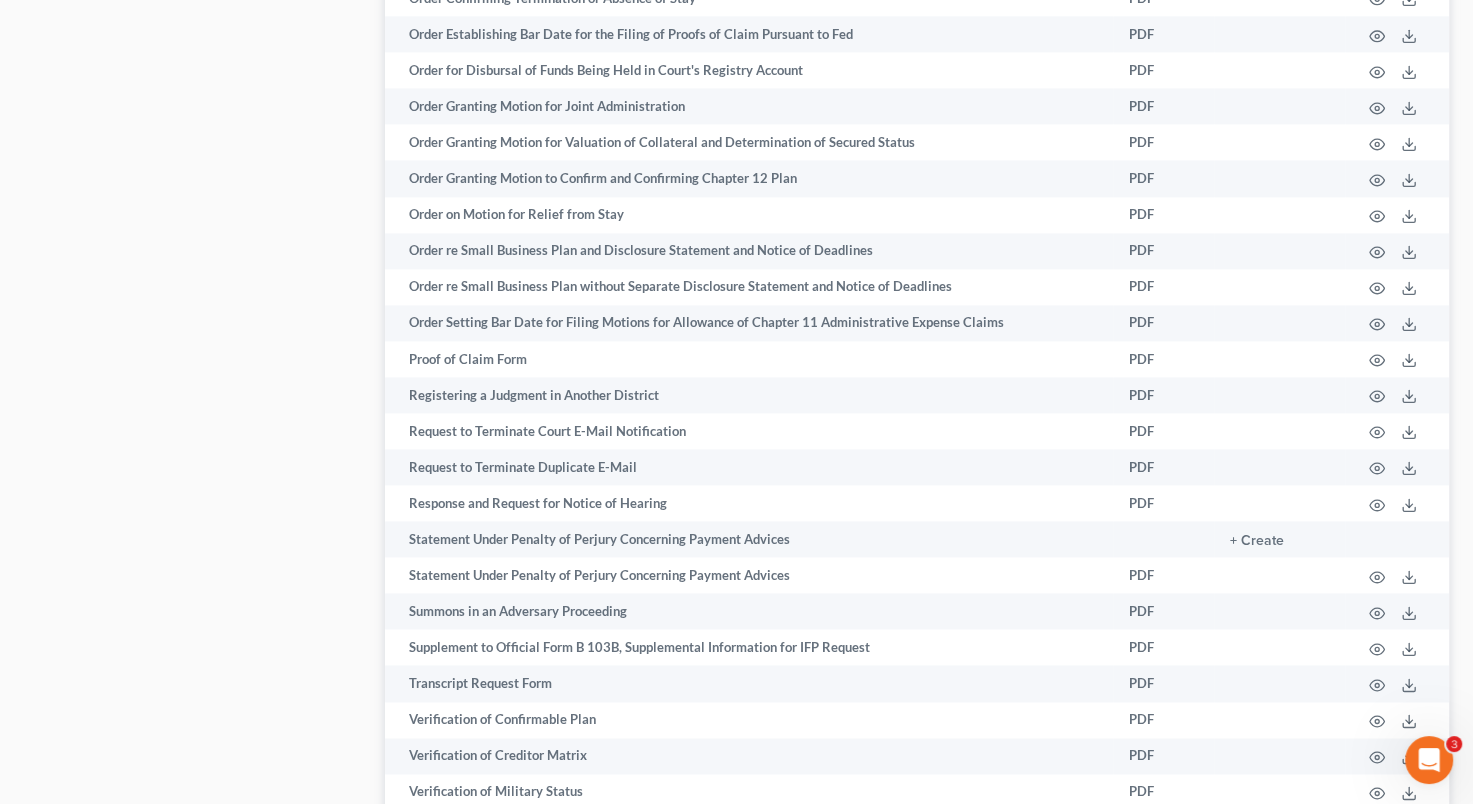 scroll, scrollTop: 2725, scrollLeft: 0, axis: vertical 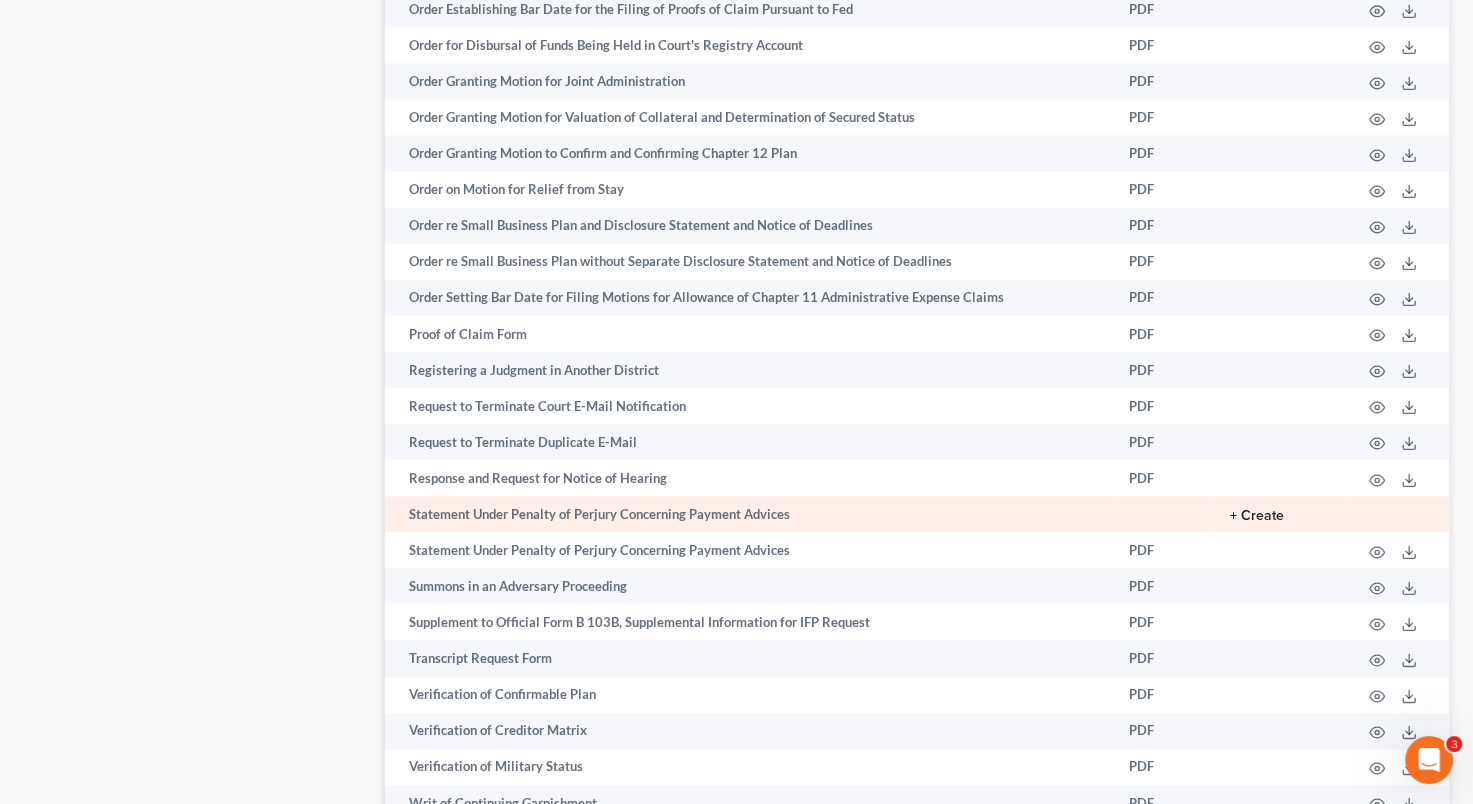click on "+ Create" at bounding box center (1257, 516) 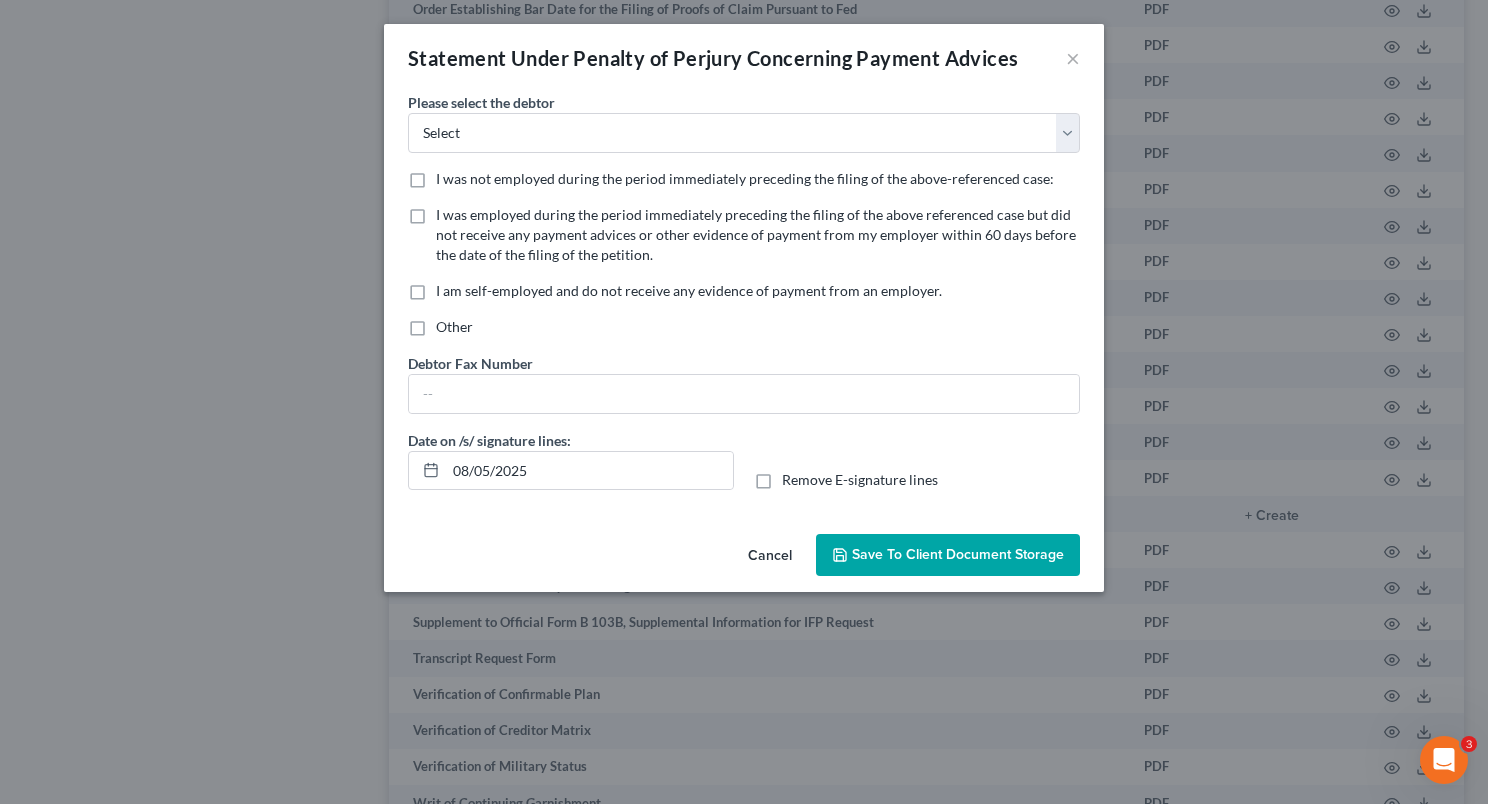 click on "Please select the debtor Select [FIRST] [LAST] [FIRST] [LAST] I was not employed during the period immediately preceding the filing of the above-referenced case: I was employed during the period immediately preceding the filing of the above referenced case but did not receive any payment advices or other evidence of payment from my employer within 60 days before the date of the filing of the petition. I am self-employed and do not receive any evidence of payment from an employer. Other Debtor Fax Number" at bounding box center [744, 253] 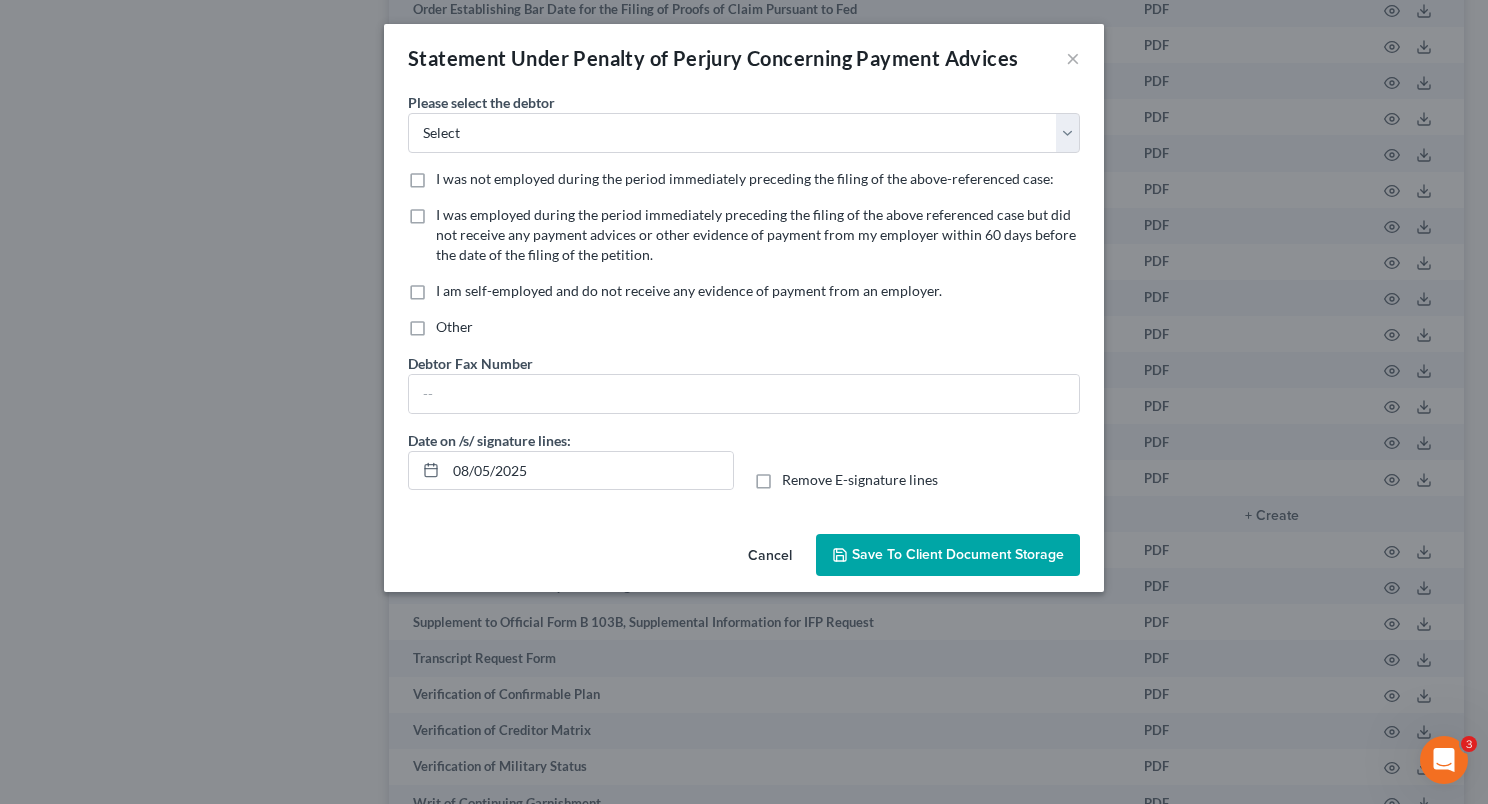click on "Please select the debtor Select [FIRST] [LAST] [FIRST] [LAST] I was not employed during the period immediately preceding the filing of the above-referenced case: I was employed during the period immediately preceding the filing of the above referenced case but did not receive any payment advices or other evidence of payment from my employer within 60 days before the date of the filing of the petition. I am self-employed and do not receive any evidence of payment from an employer. Other Debtor Fax Number" at bounding box center (744, 253) 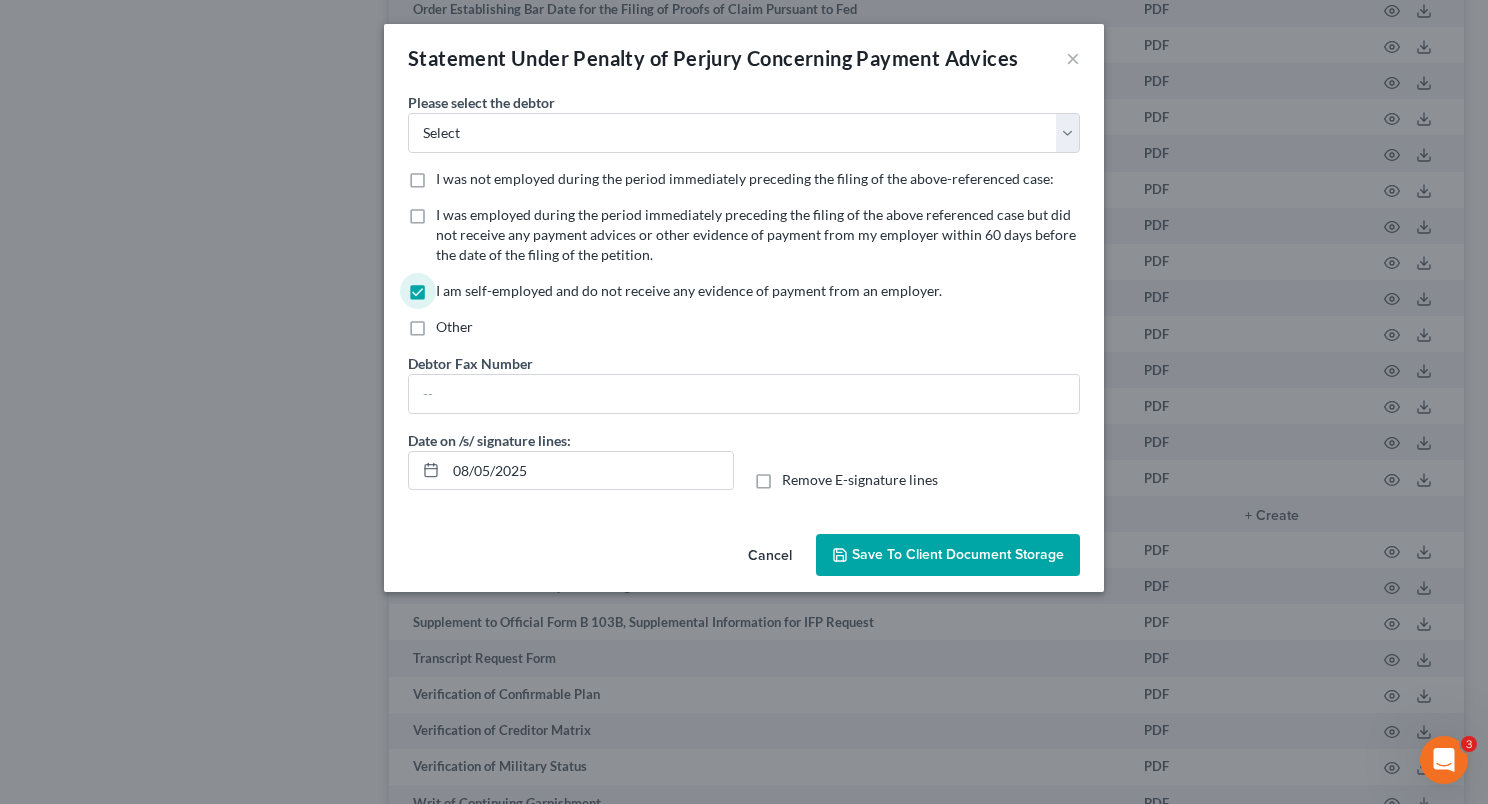 click on "Save to Client Document Storage" at bounding box center [958, 554] 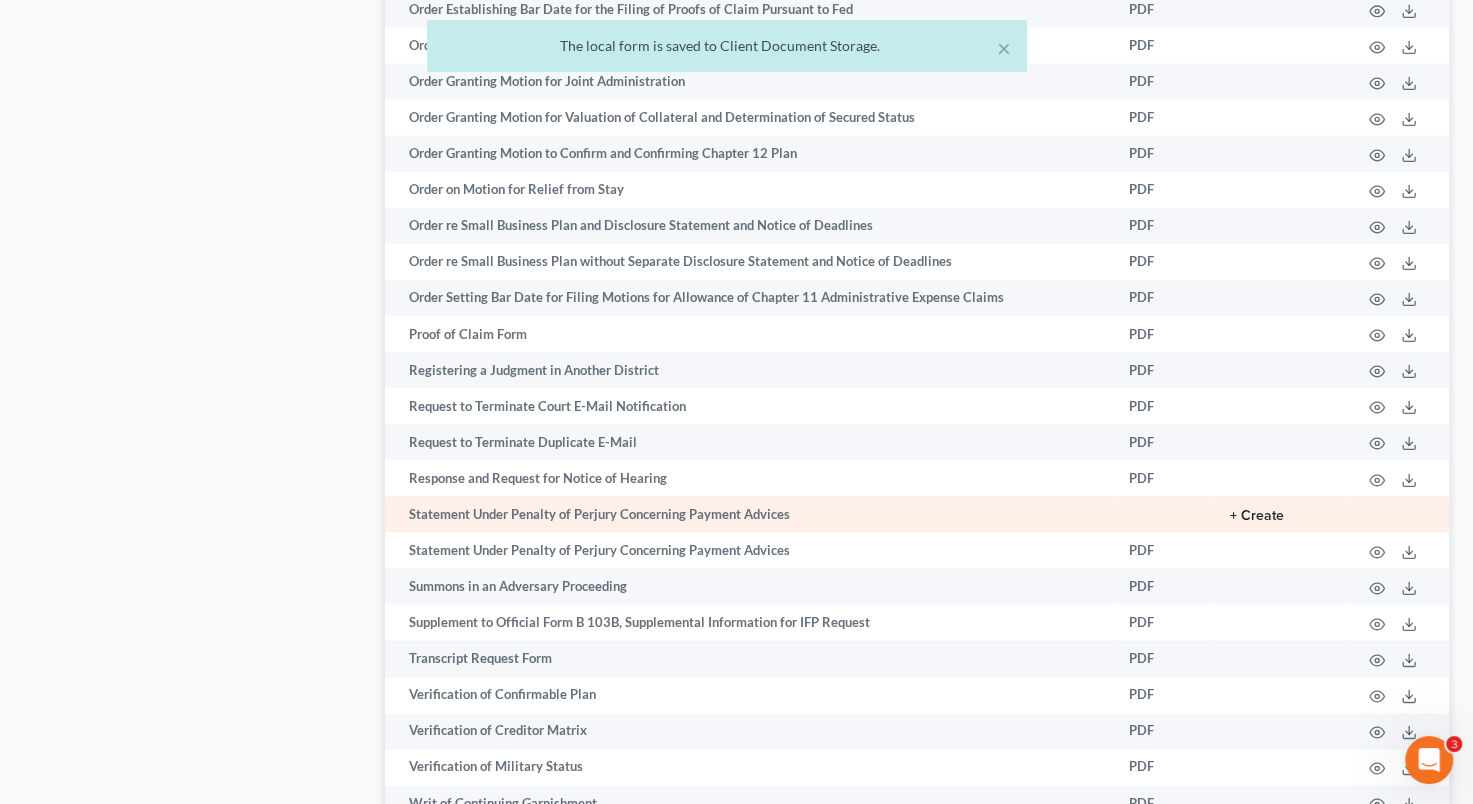click on "+ Create" at bounding box center (1257, 516) 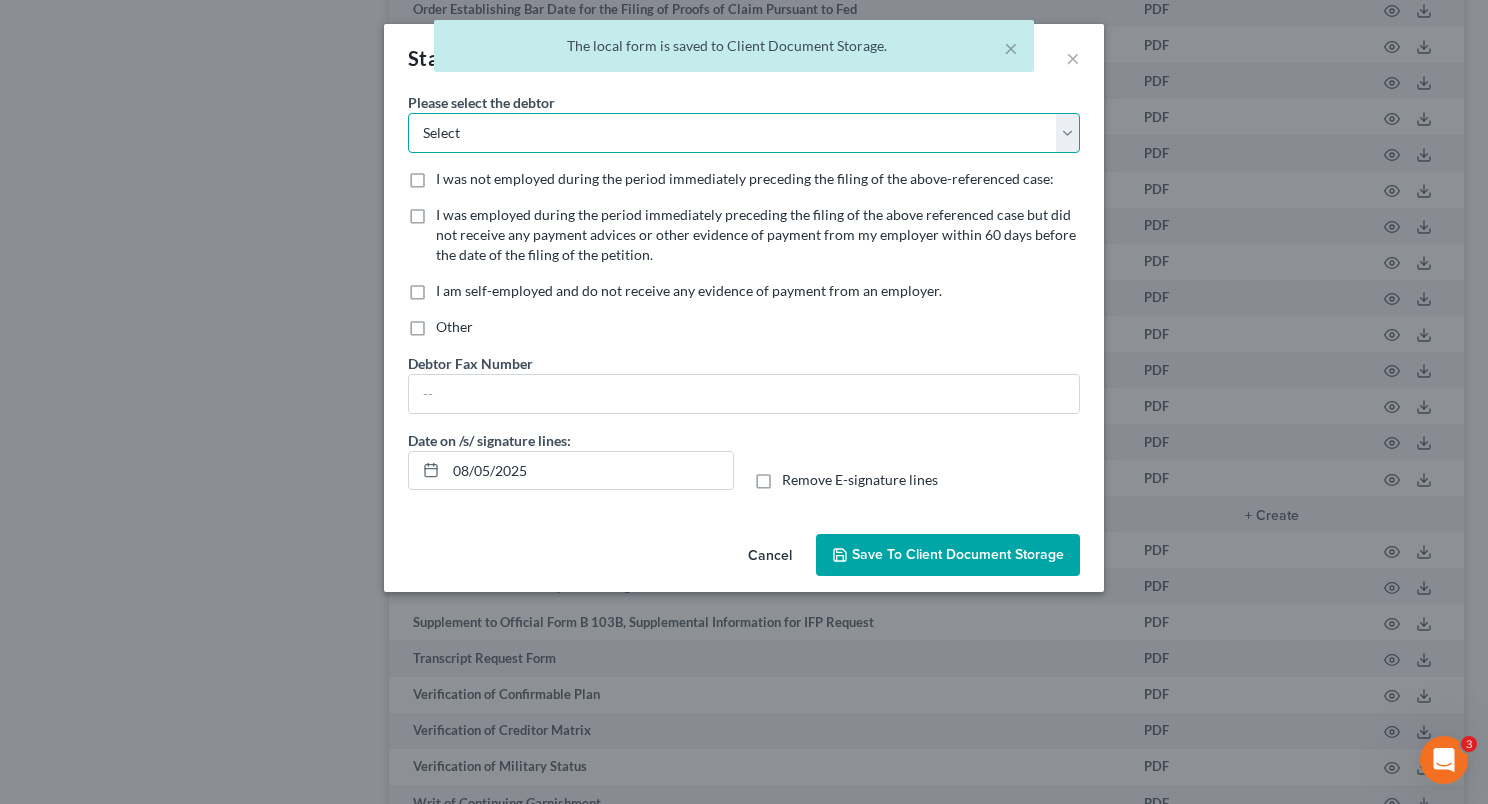 click on "Select [FIRST] [LAST] [FIRST] [LAST]" at bounding box center (744, 133) 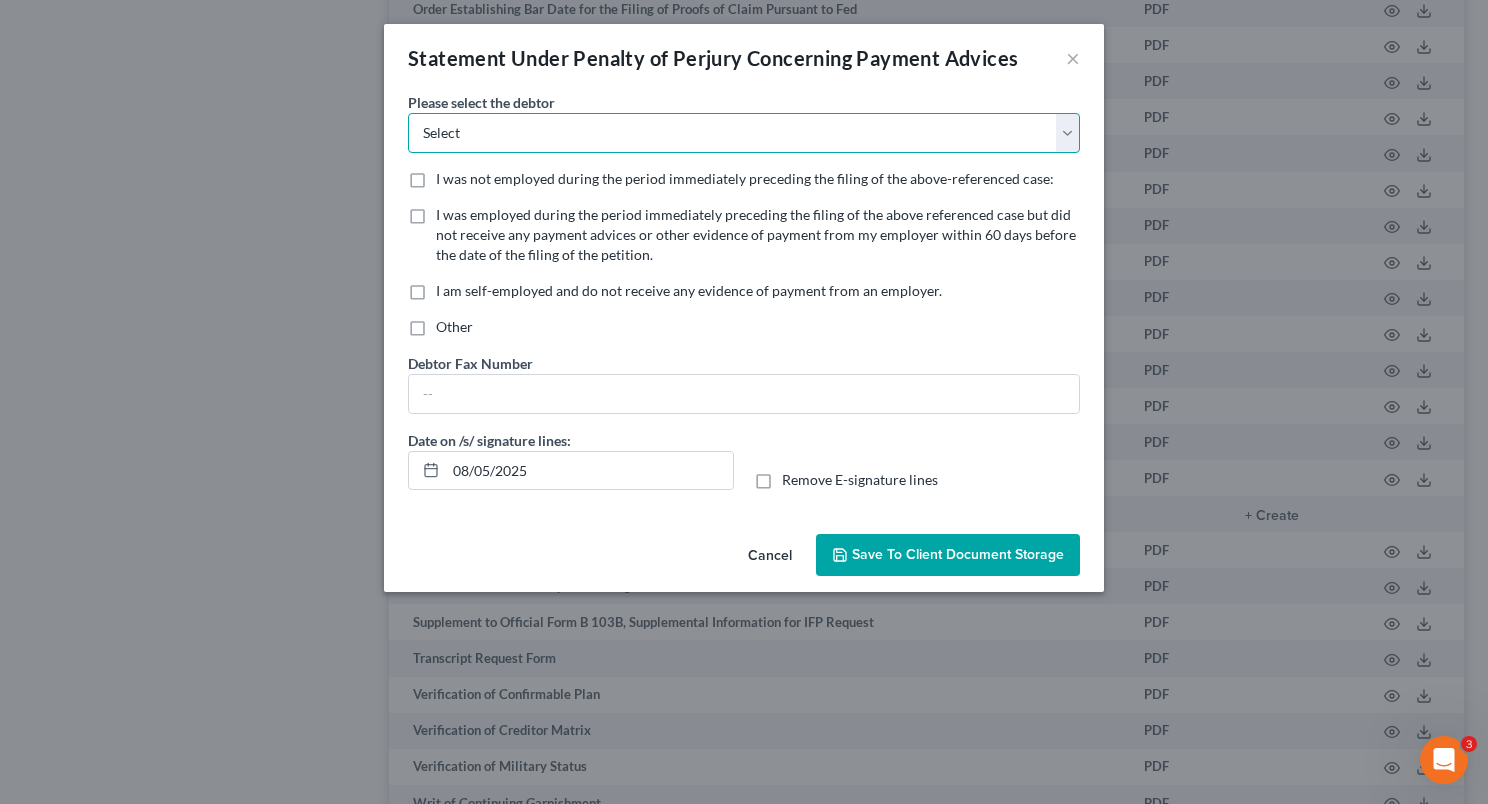 select on "1" 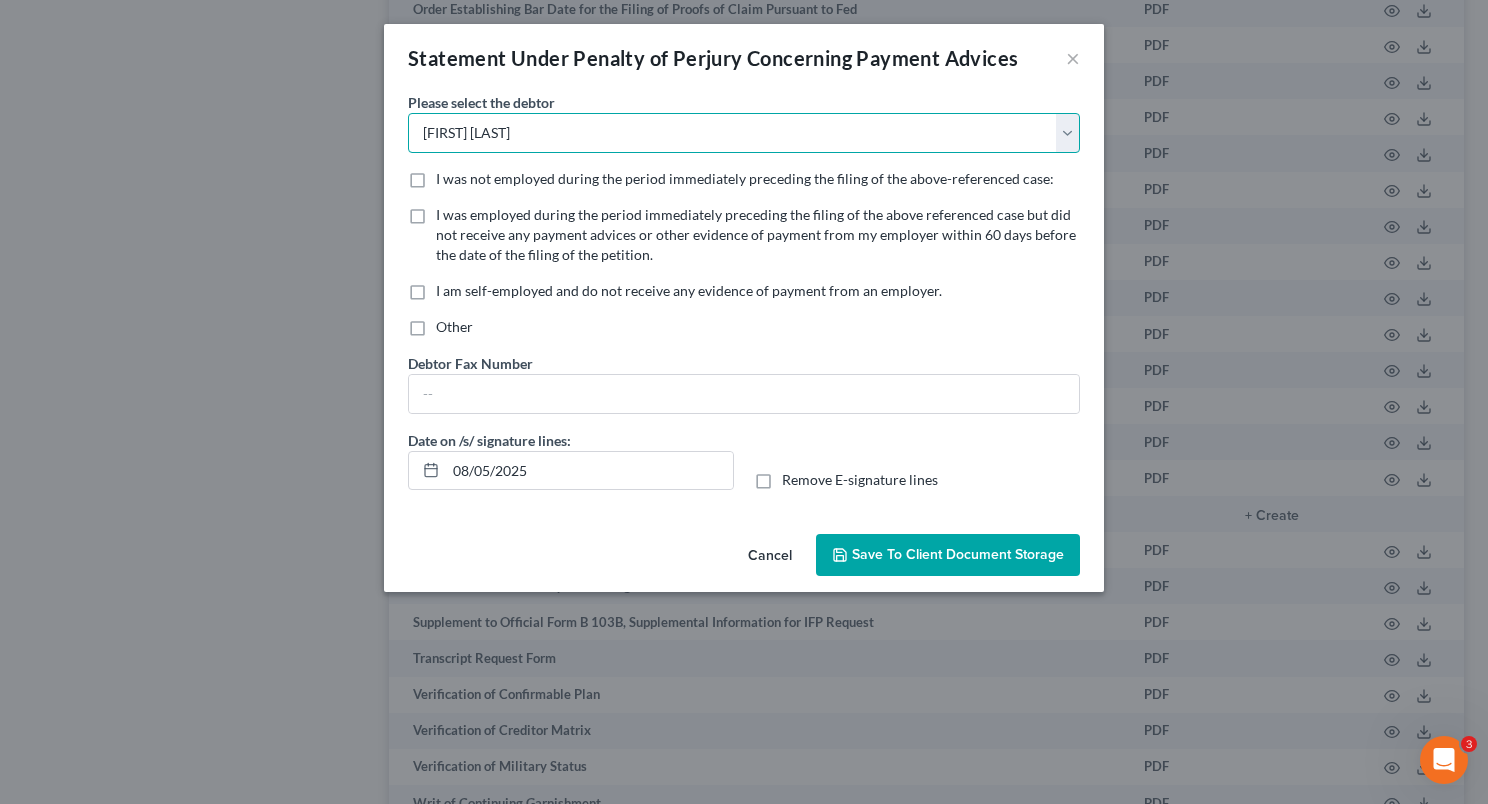 click on "Select [FIRST] [LAST] [FIRST] [LAST]" at bounding box center (744, 133) 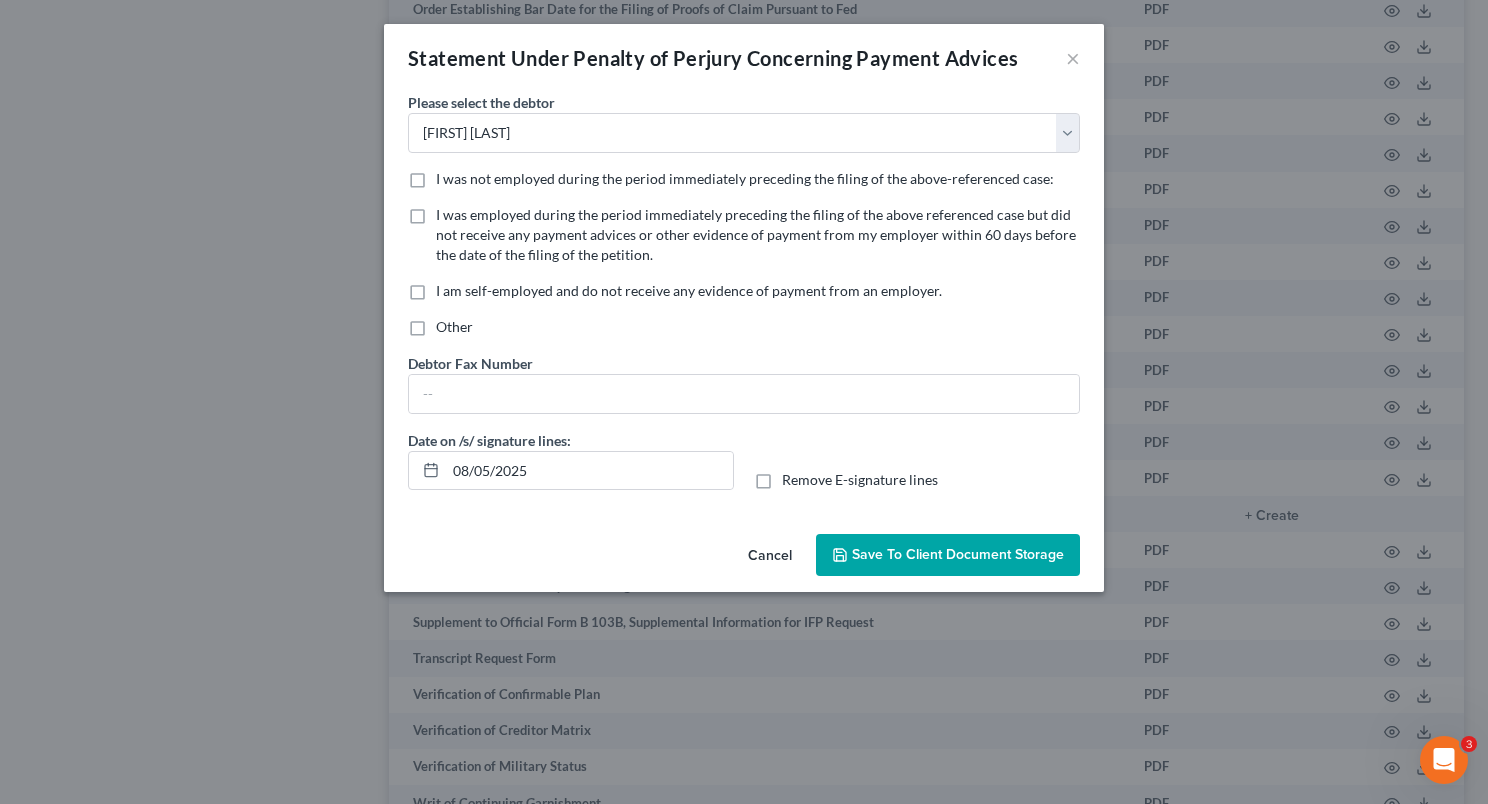 click on "I am self-employed and do not receive any evidence of payment from an employer." at bounding box center [689, 291] 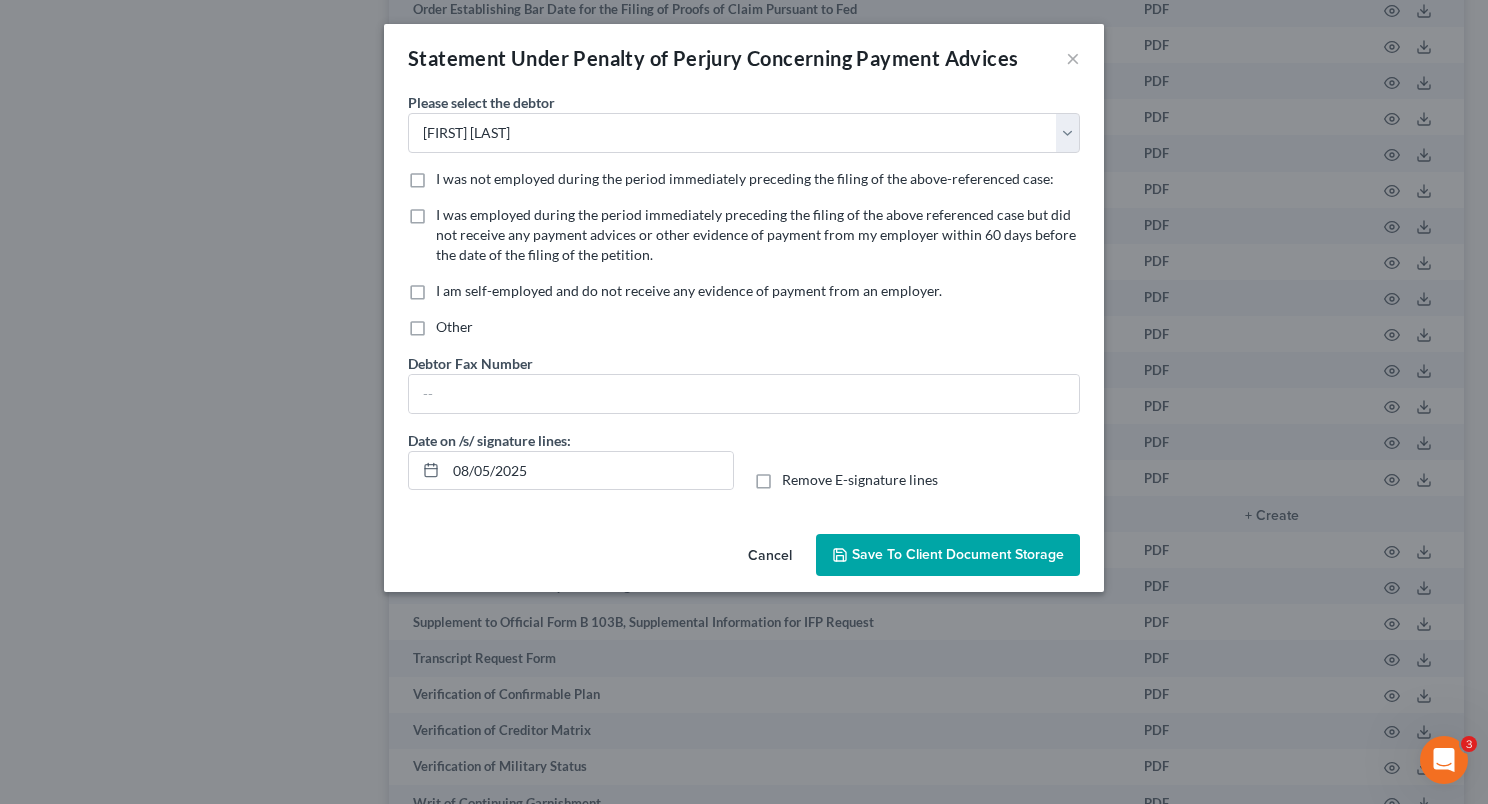 click on "I am self-employed and do not receive any evidence of payment from an employer." at bounding box center [450, 287] 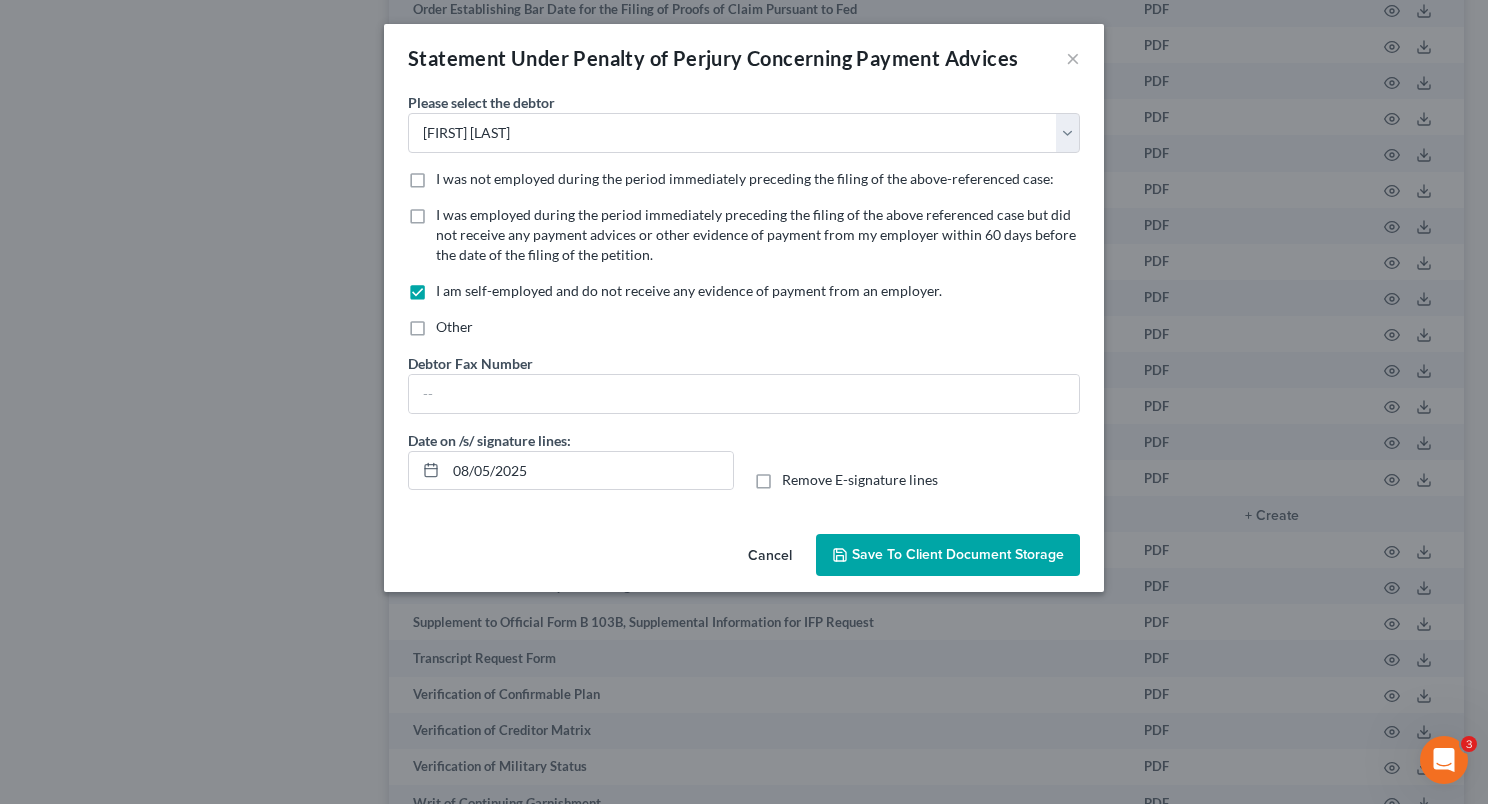 click on "Save to Client Document Storage" at bounding box center [958, 554] 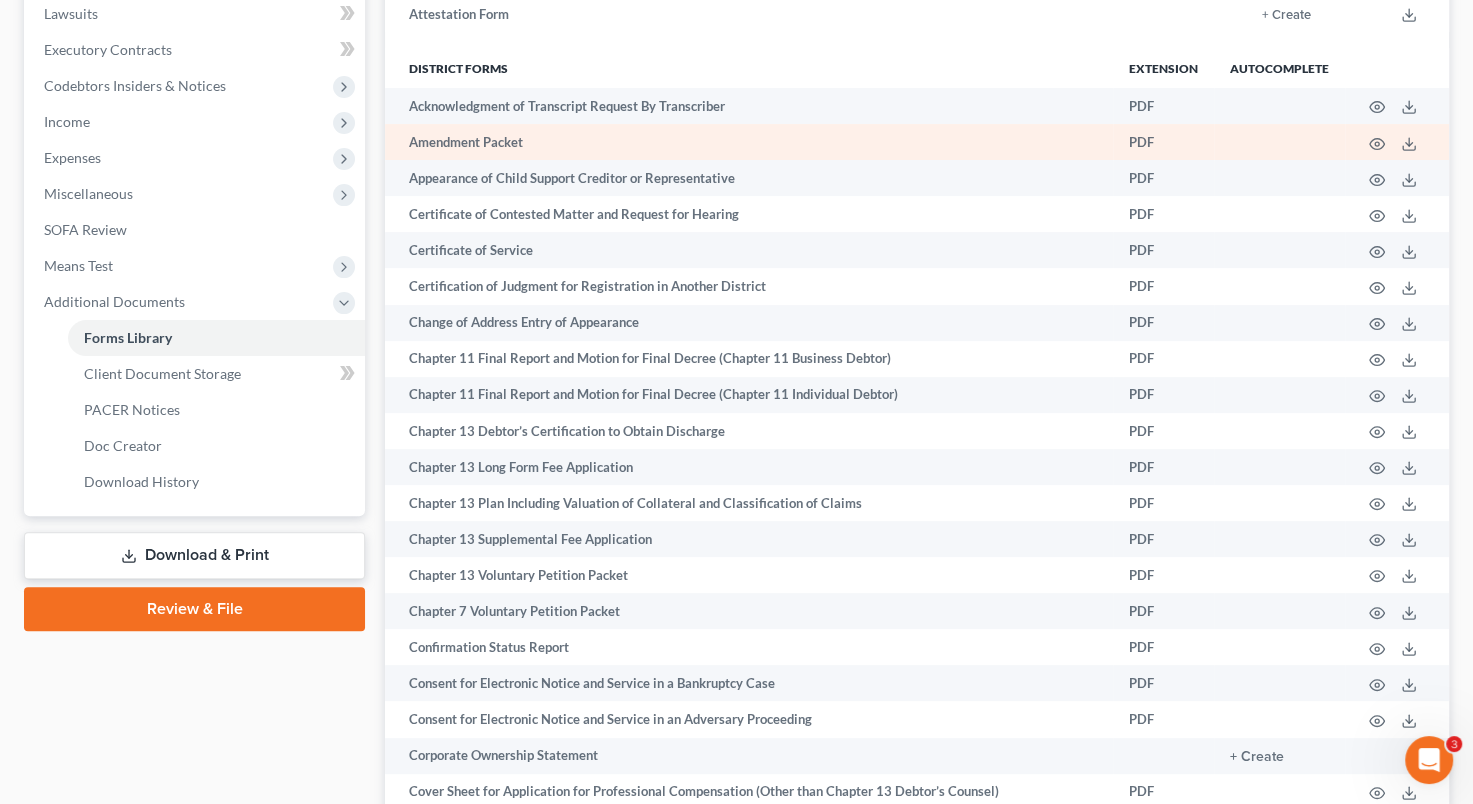 scroll, scrollTop: 540, scrollLeft: 0, axis: vertical 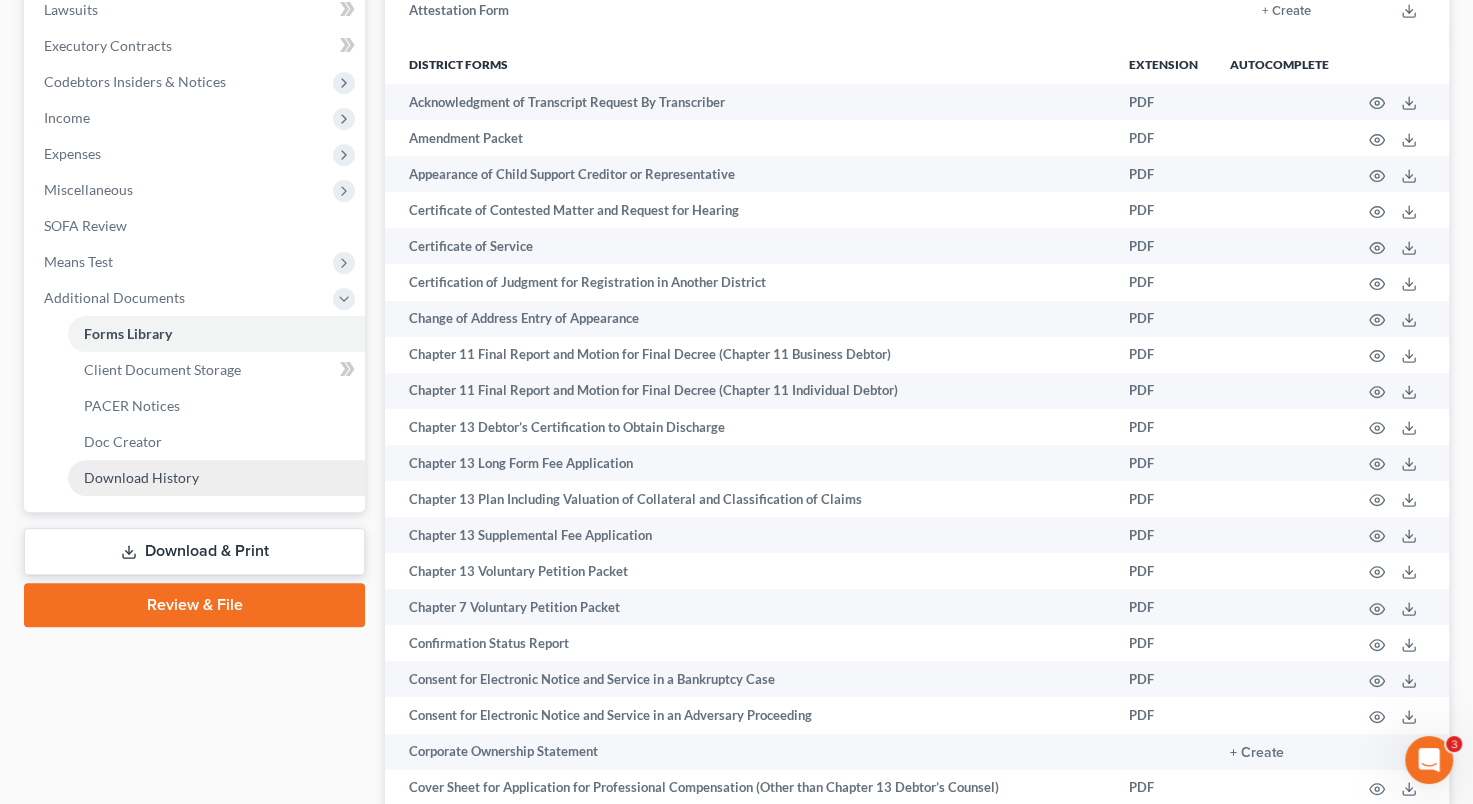click on "Download History" at bounding box center (141, 477) 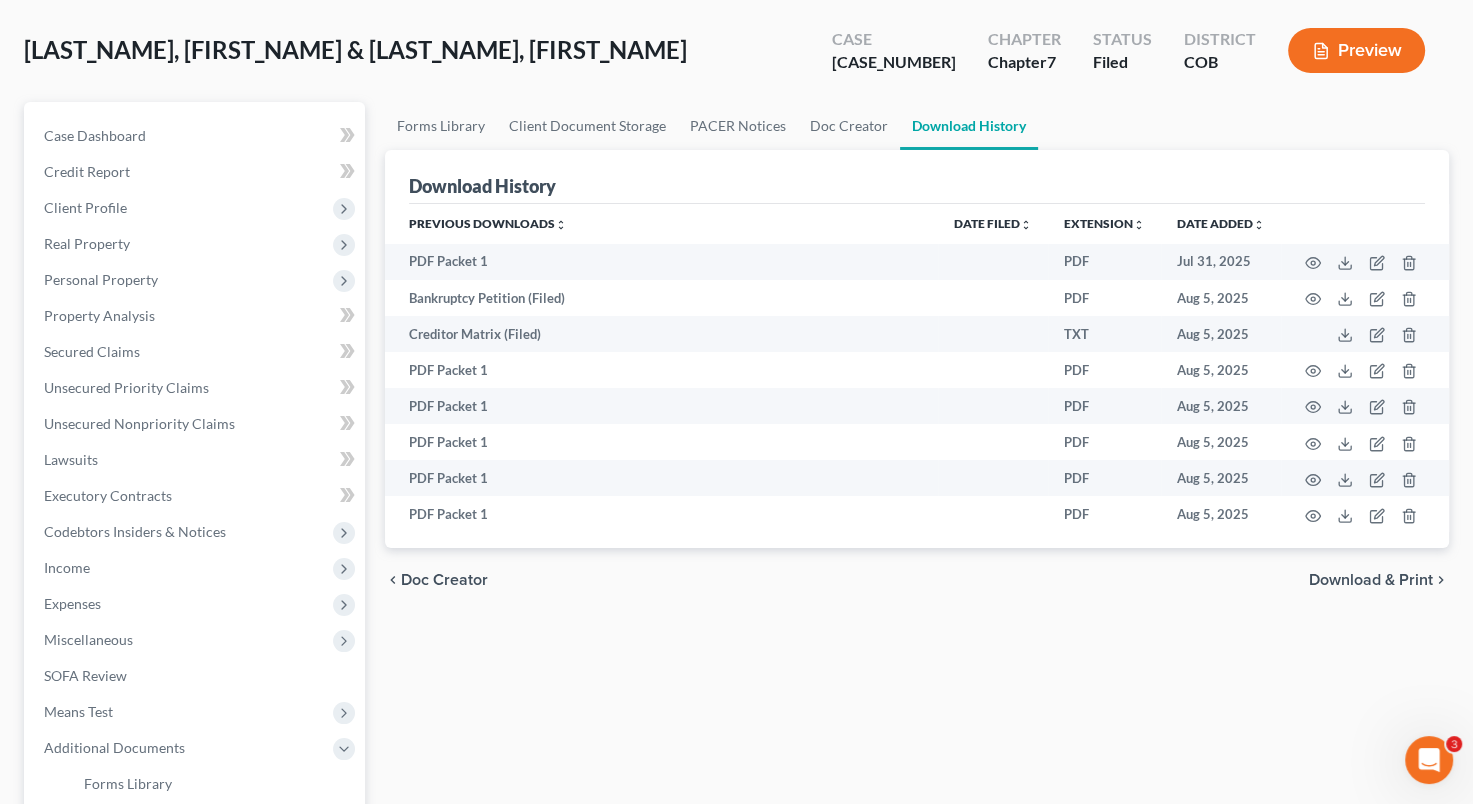 scroll, scrollTop: 0, scrollLeft: 0, axis: both 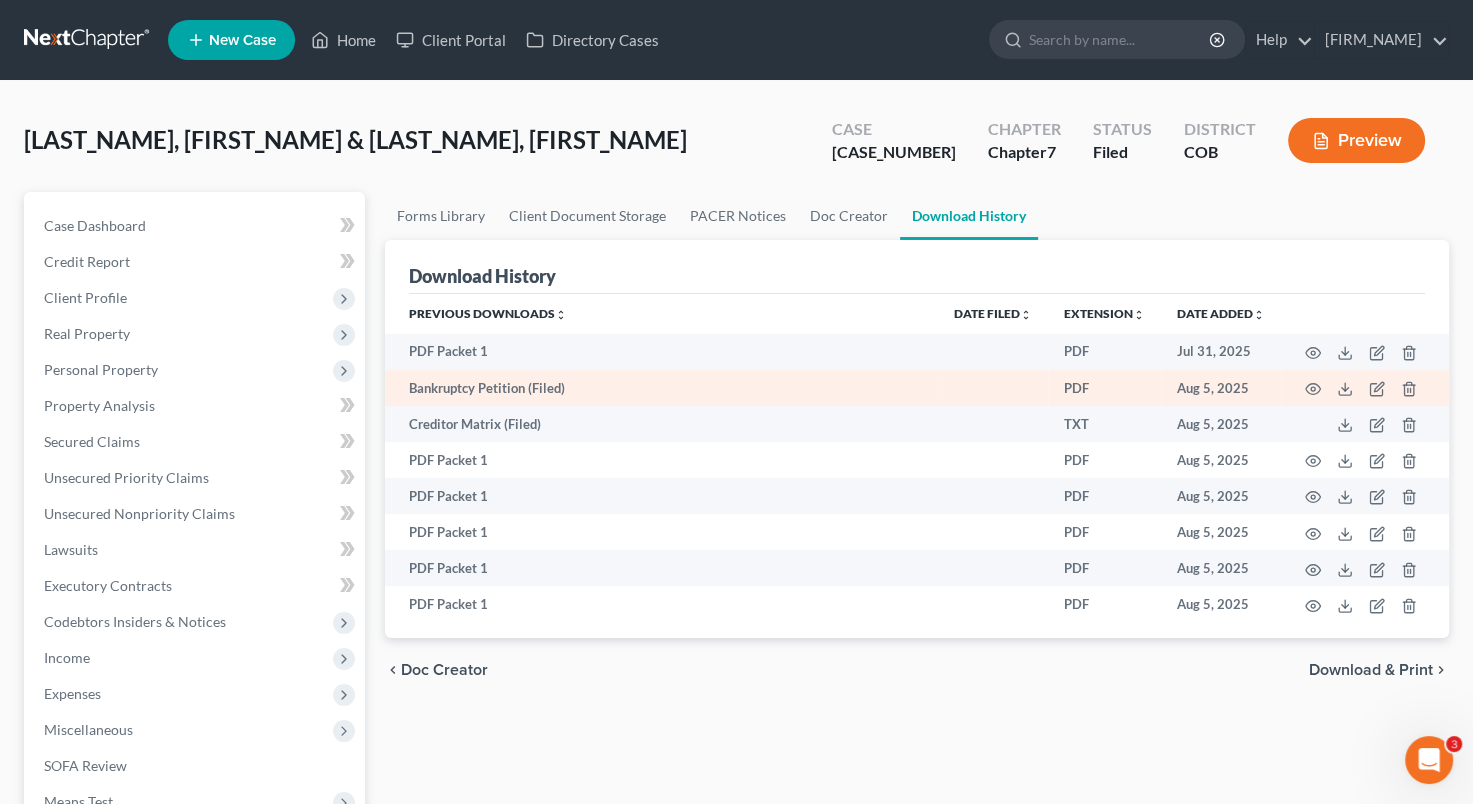 click on "Bankruptcy Petition (Filed)" at bounding box center (661, 388) 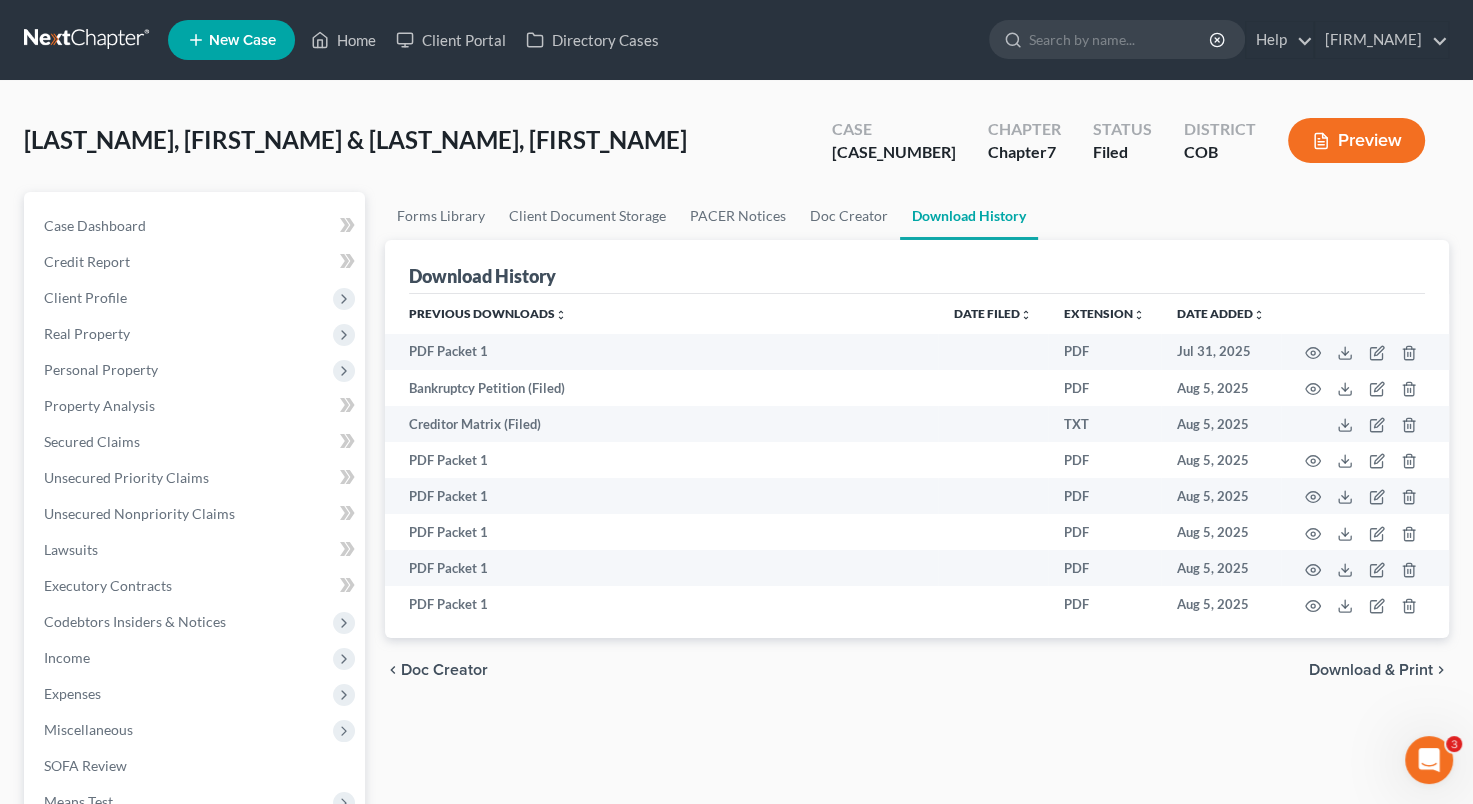 scroll, scrollTop: 199, scrollLeft: 0, axis: vertical 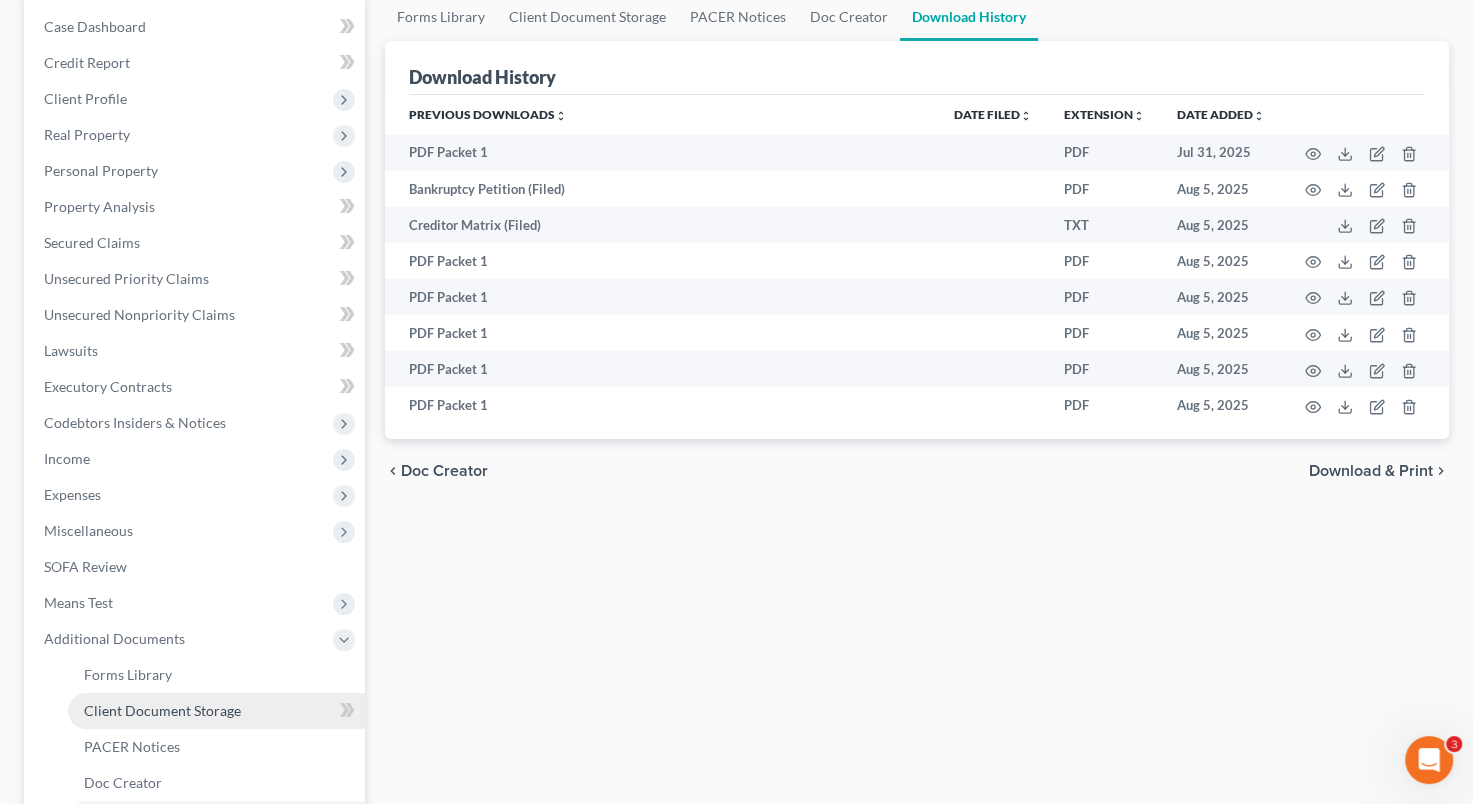 click on "Client Document Storage" at bounding box center [162, 710] 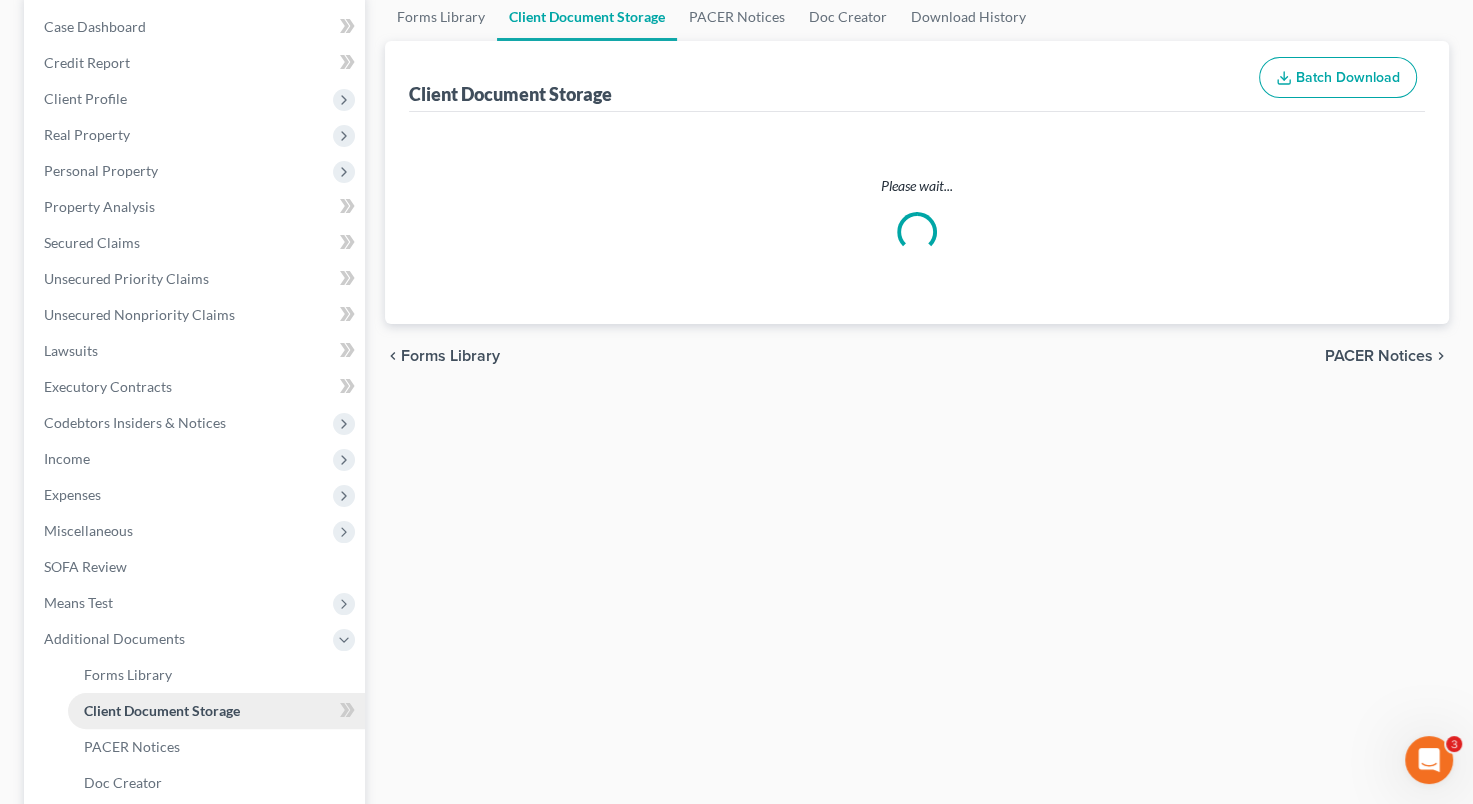 scroll, scrollTop: 0, scrollLeft: 0, axis: both 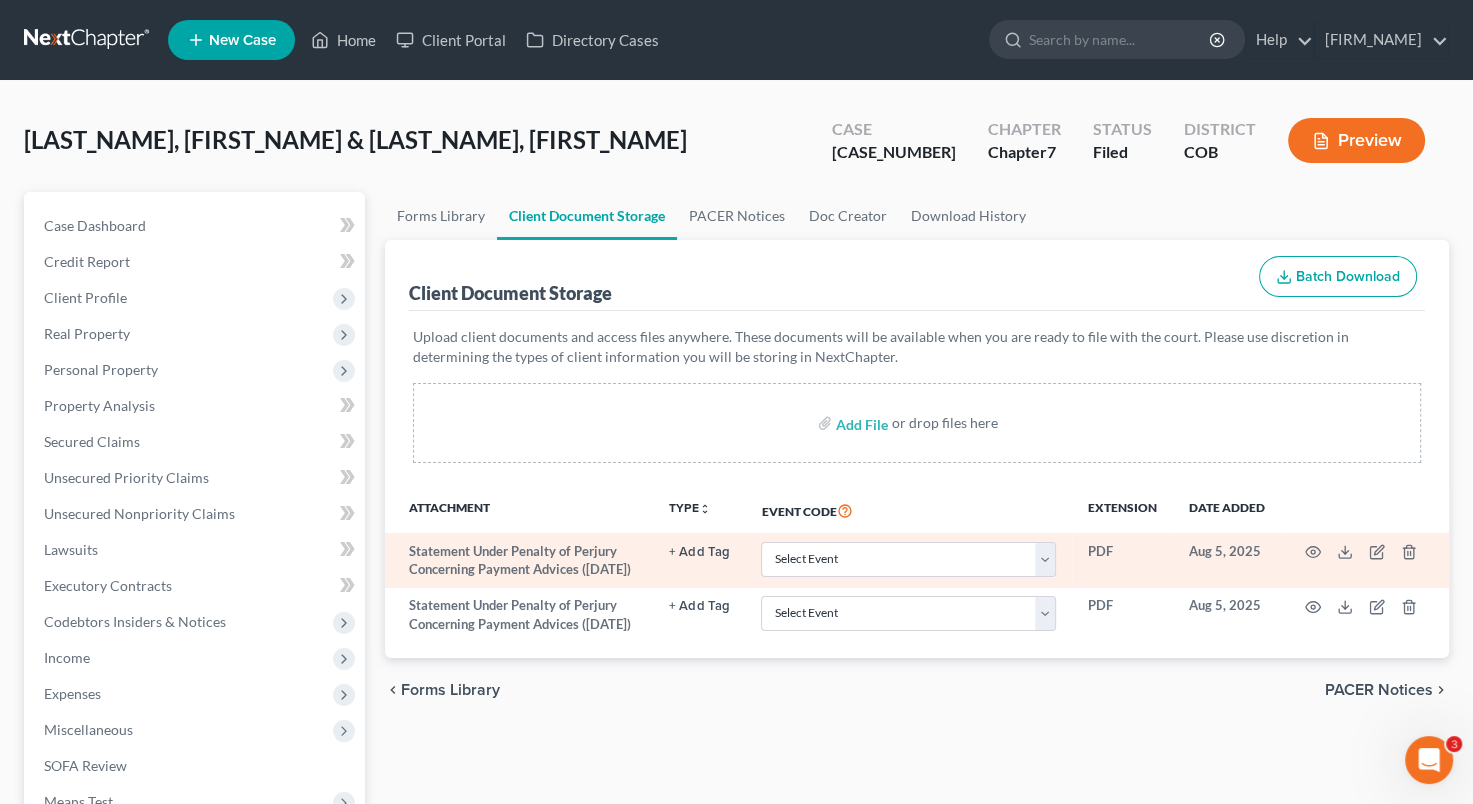 click on "Select Event 1009-1.1 Notice of Amendments 20 Largest Unsecured Creditors Amended Chapter 13 Plan Amended Voluntary Petition Attachment to Voluntary Petition for Non-Individuals Chapter 11 Certificate of Budget and Credit Counseling Course Chapter 11 Final Report and Account Pursuant to Rule 1019 (Converted Case) Chapter 11 Small Business Balance Sheet Chapter 11 Small Business Cash Flow Statement Chapter 11 Small Business Statement of Operations Chapter 11 Statement of Current Monthly Income & Calculation of Commitment Period Form (122B) Chapter 13 Calculation of Current Monthly Disposable Income Form (122C-2) Chapter 13 Plan Chapter 13 Statement of Current Monthly Income & Commitment Period Form (122C-1) Chapter 7 Means Test Calculation Form (122A-2) Chapter 7 Statements - Monthly Income Form (122A-1)/Exemption Presumption of Abuse (122A-1Supp) Corporate Resolution Cover Sheet Debtor Repayment Plan Debtor's Rebuttal of Presumption of Abuse Debtor's Statement of Good Faith Filing Debtor's Tax Documents" at bounding box center [908, 560] 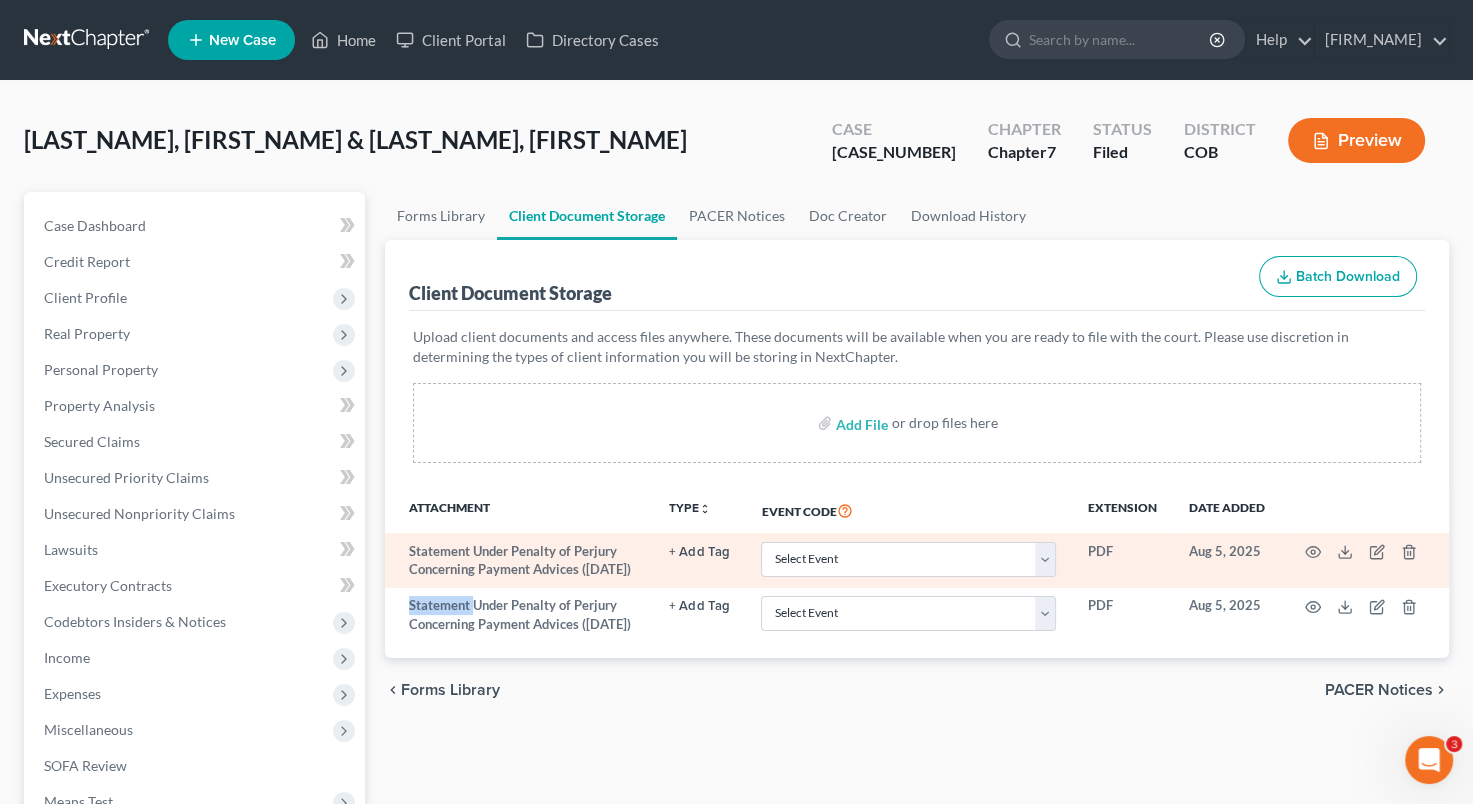 click at bounding box center (1365, 560) 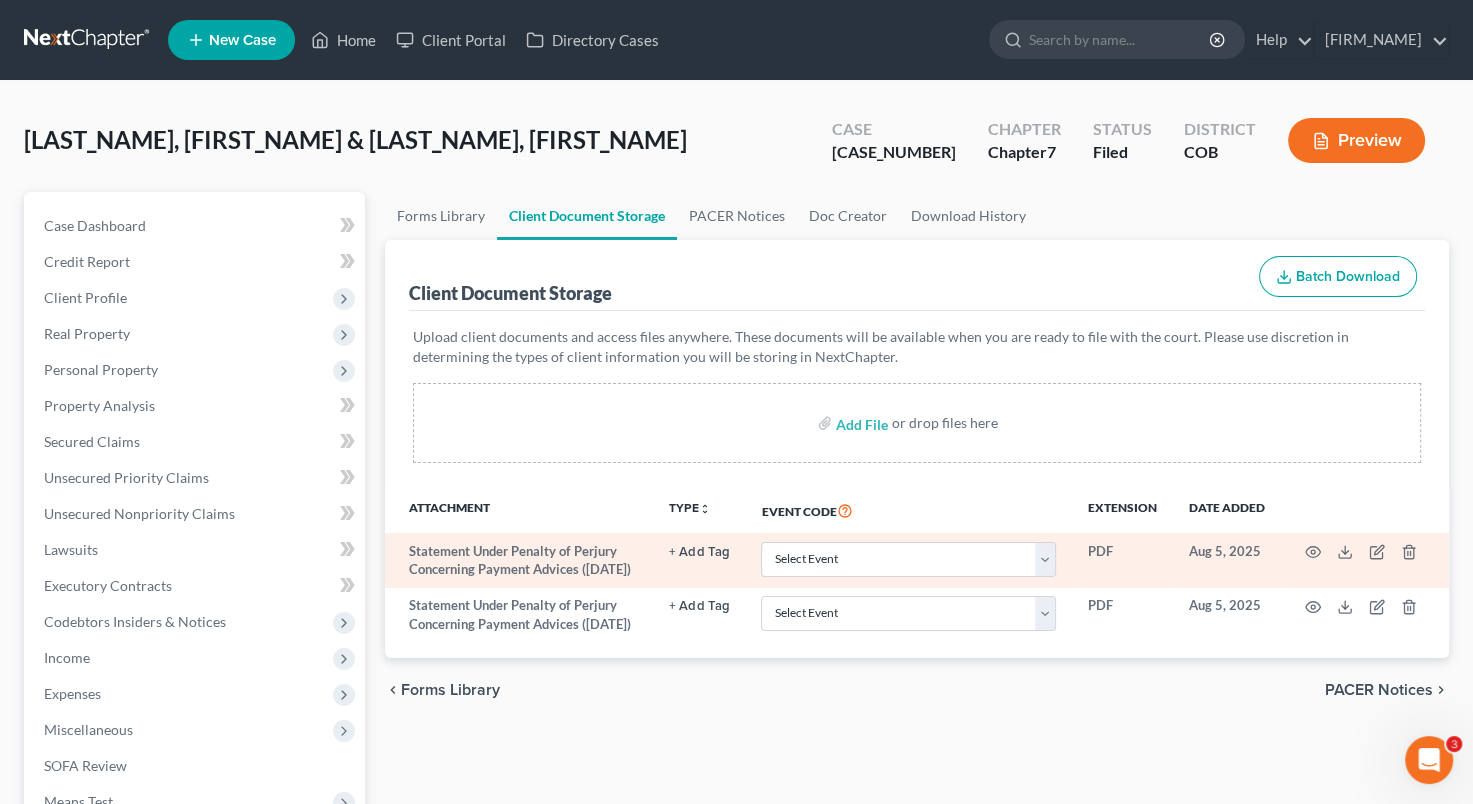 drag, startPoint x: 1302, startPoint y: 580, endPoint x: 1346, endPoint y: 580, distance: 44 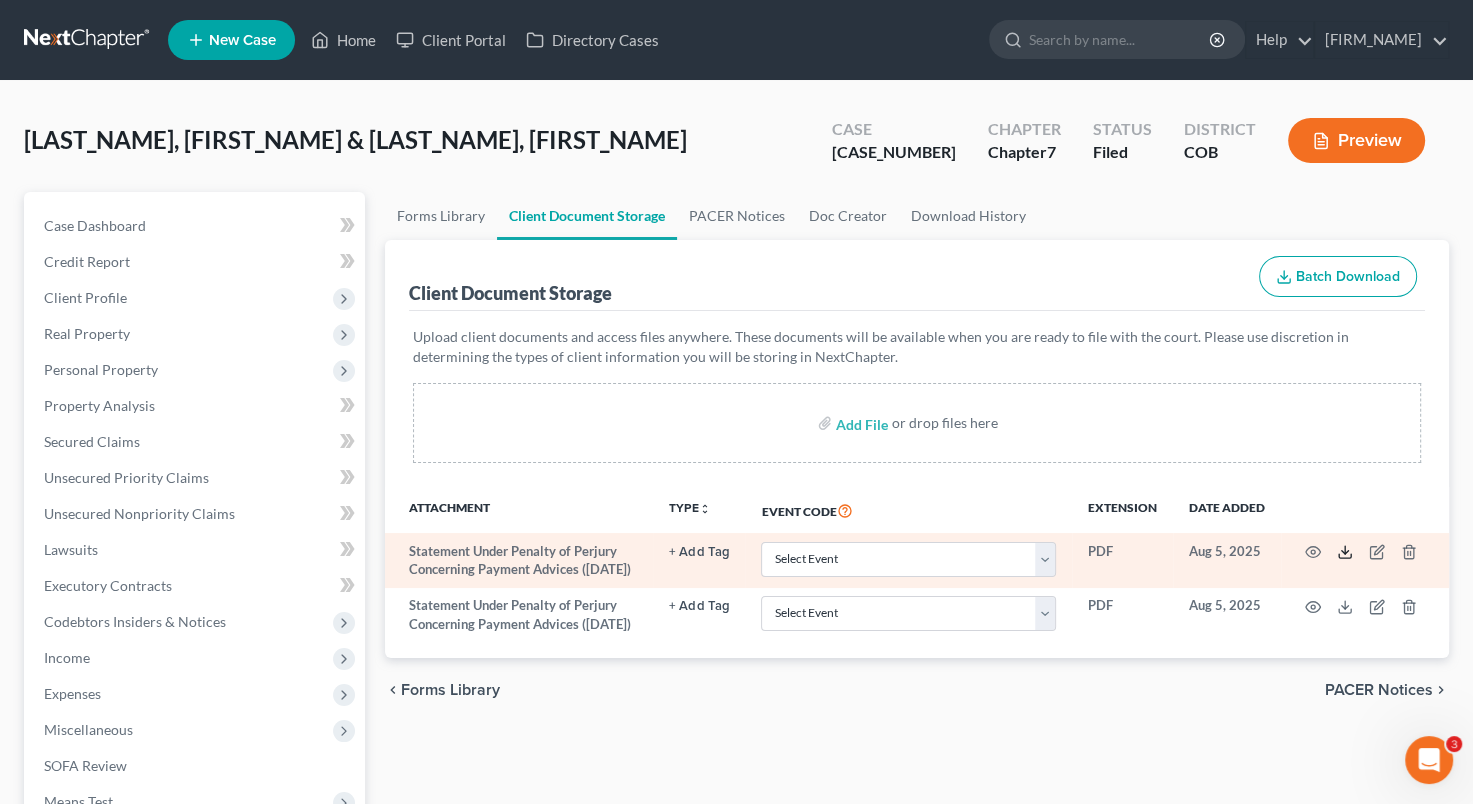 click 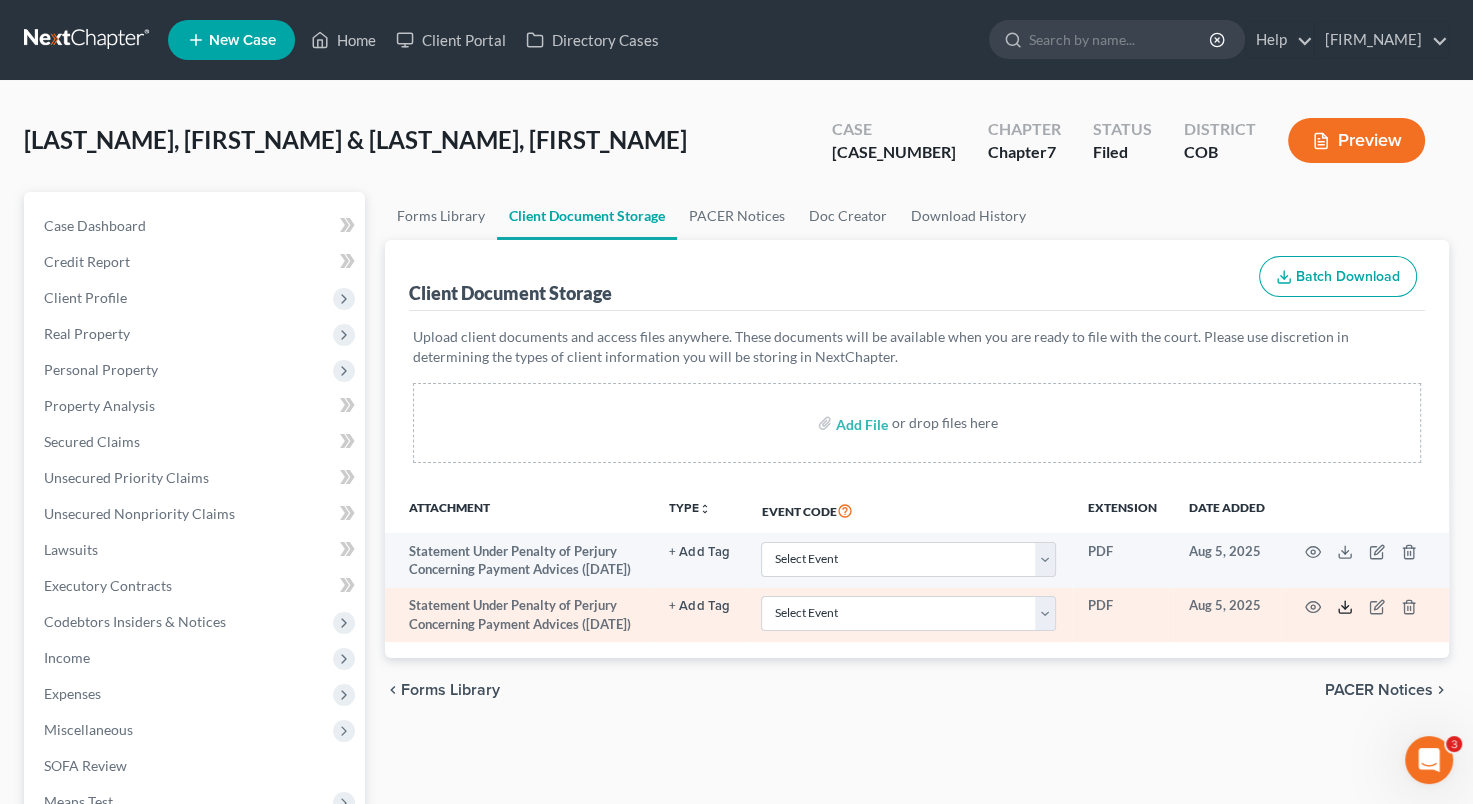 click 